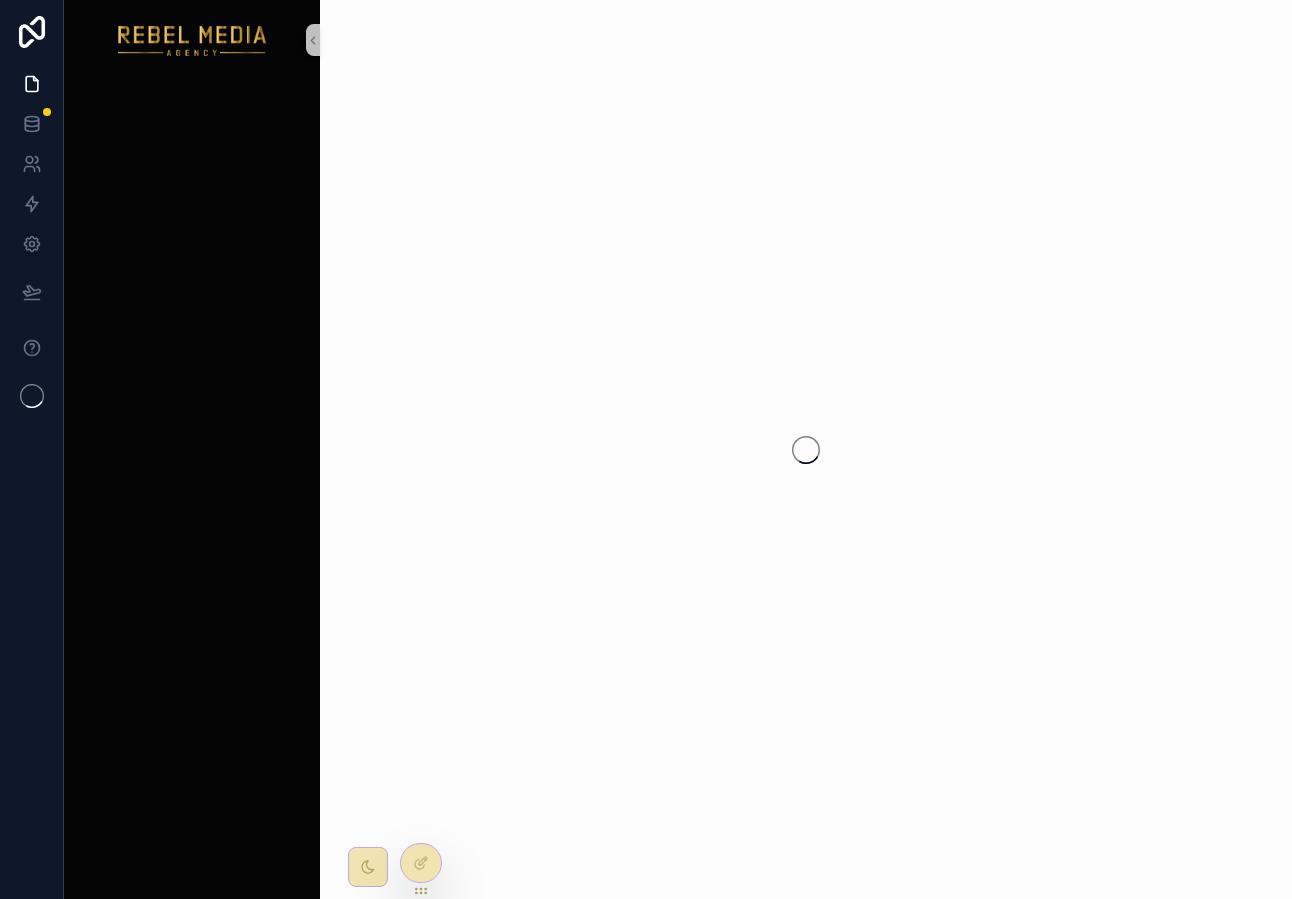 scroll, scrollTop: 0, scrollLeft: 0, axis: both 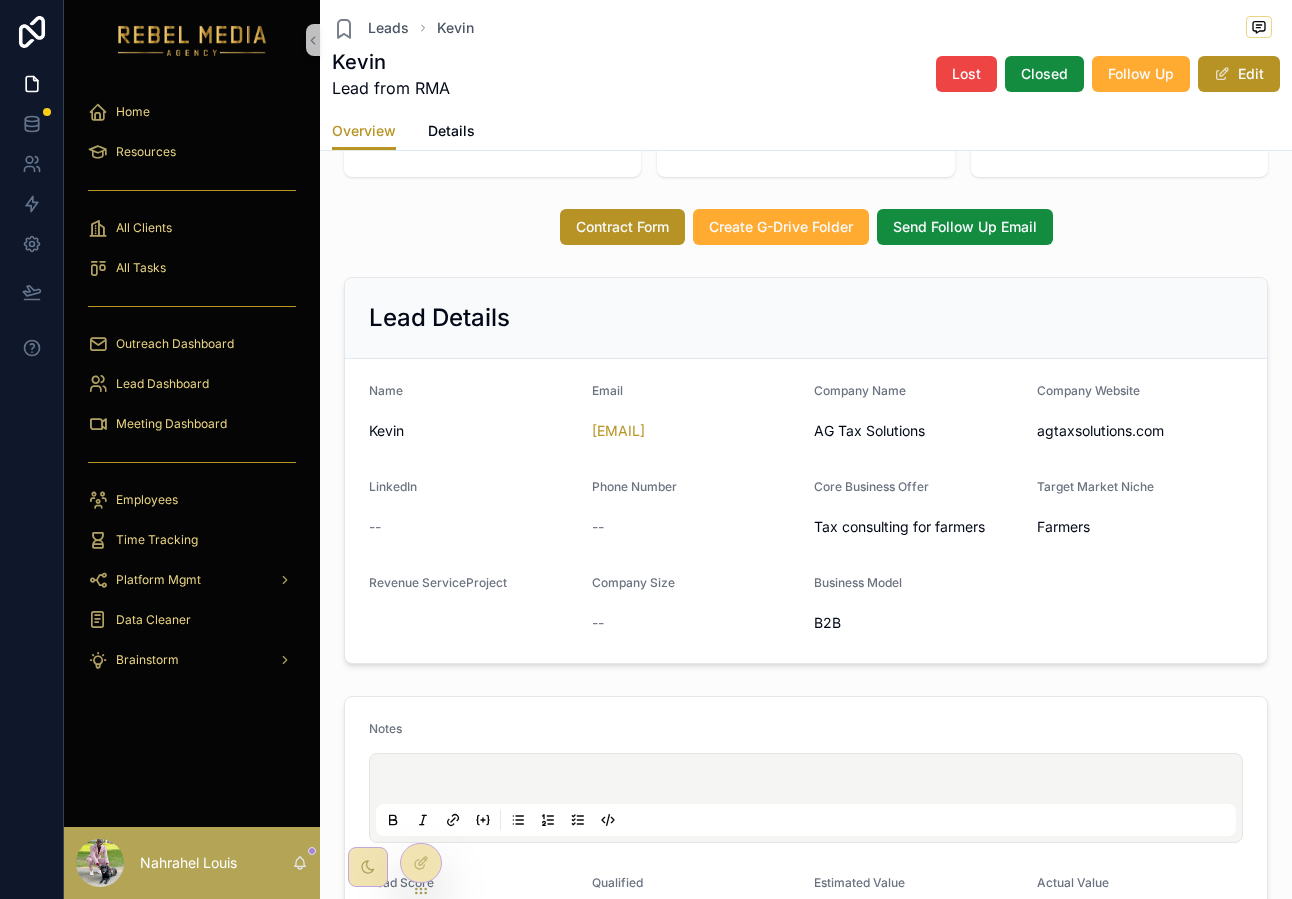 click on "All Clients" at bounding box center [192, 228] 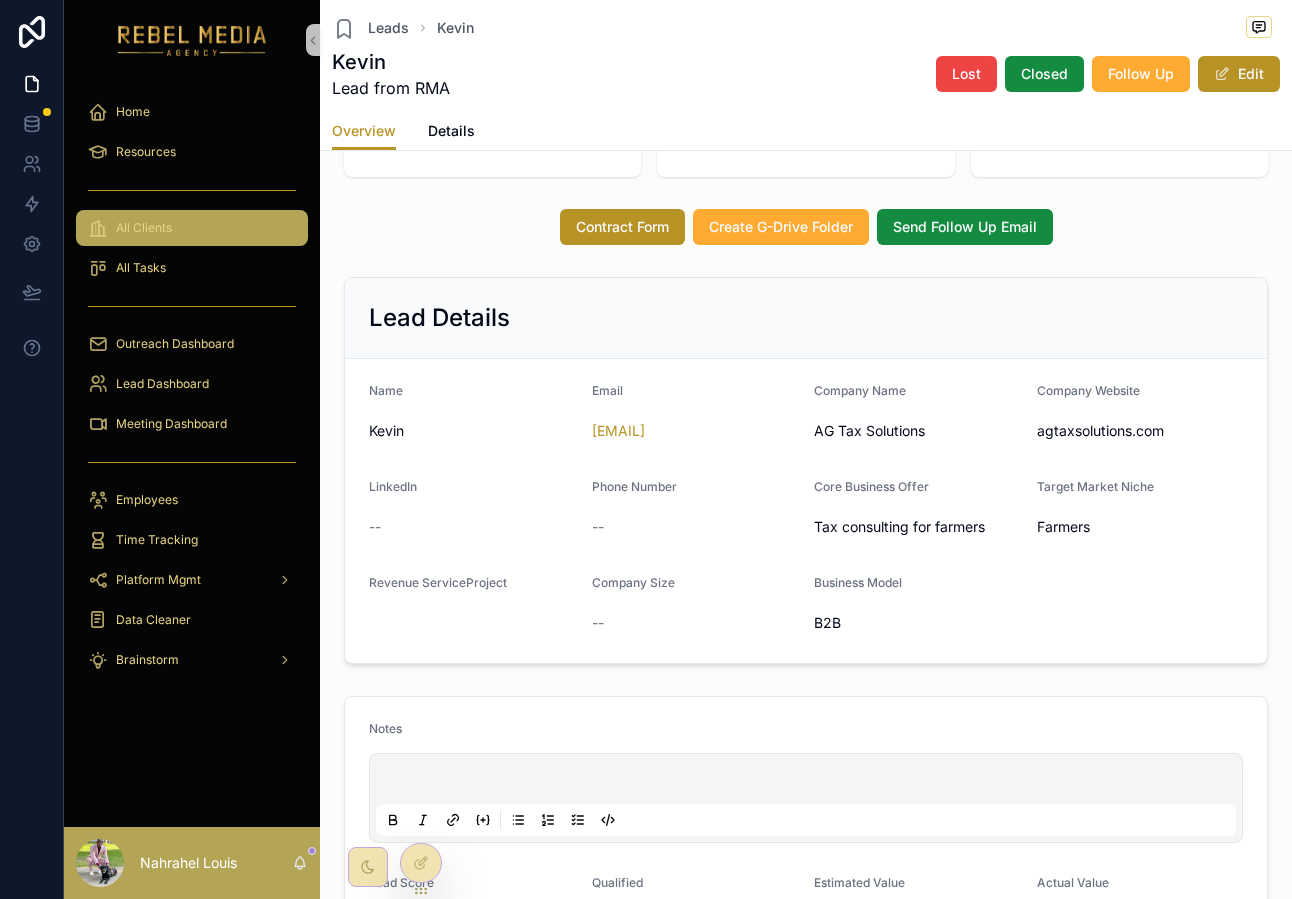 click on "All Clients" at bounding box center [192, 228] 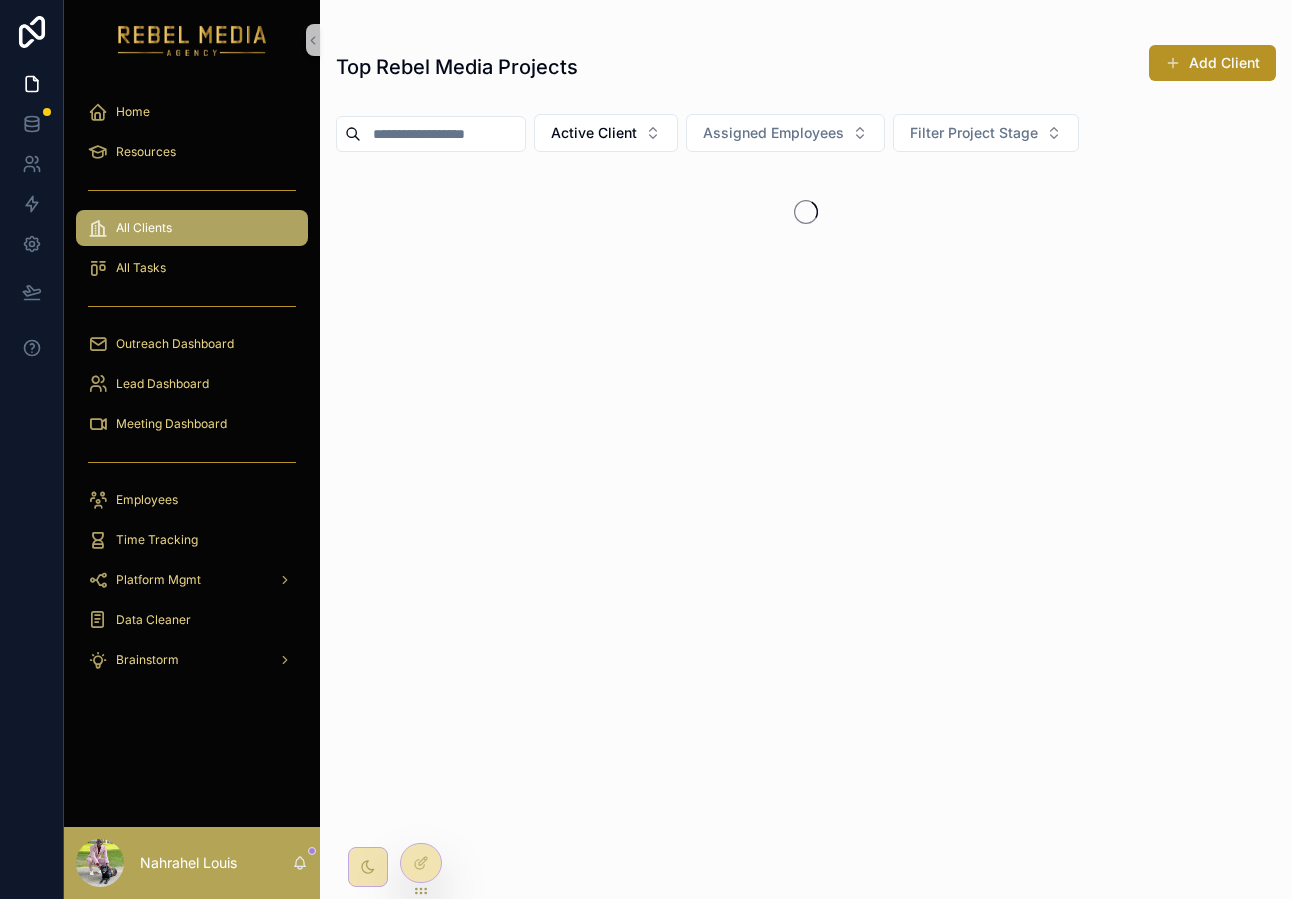 scroll, scrollTop: 0, scrollLeft: 0, axis: both 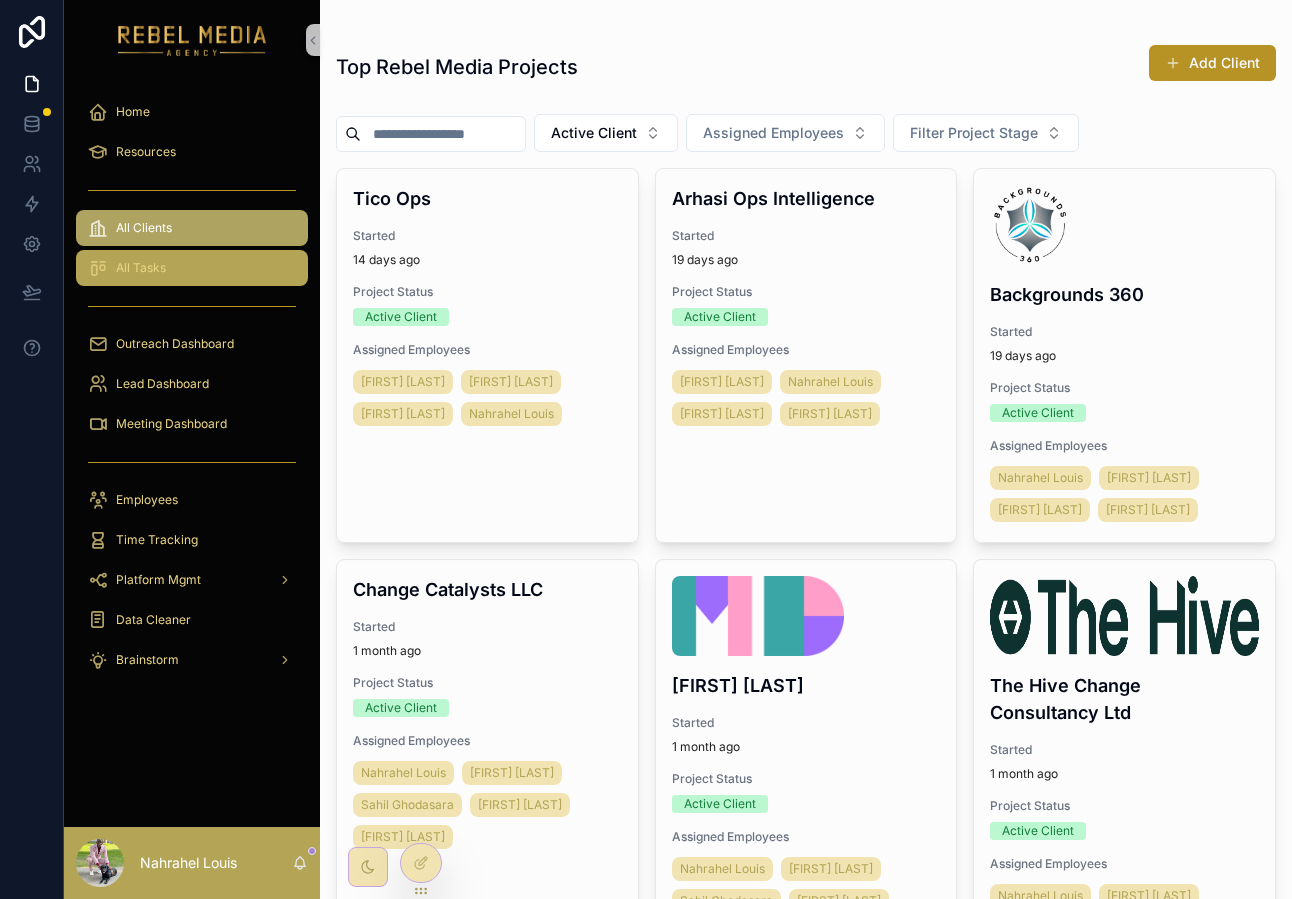 click on "All Tasks" at bounding box center (192, 268) 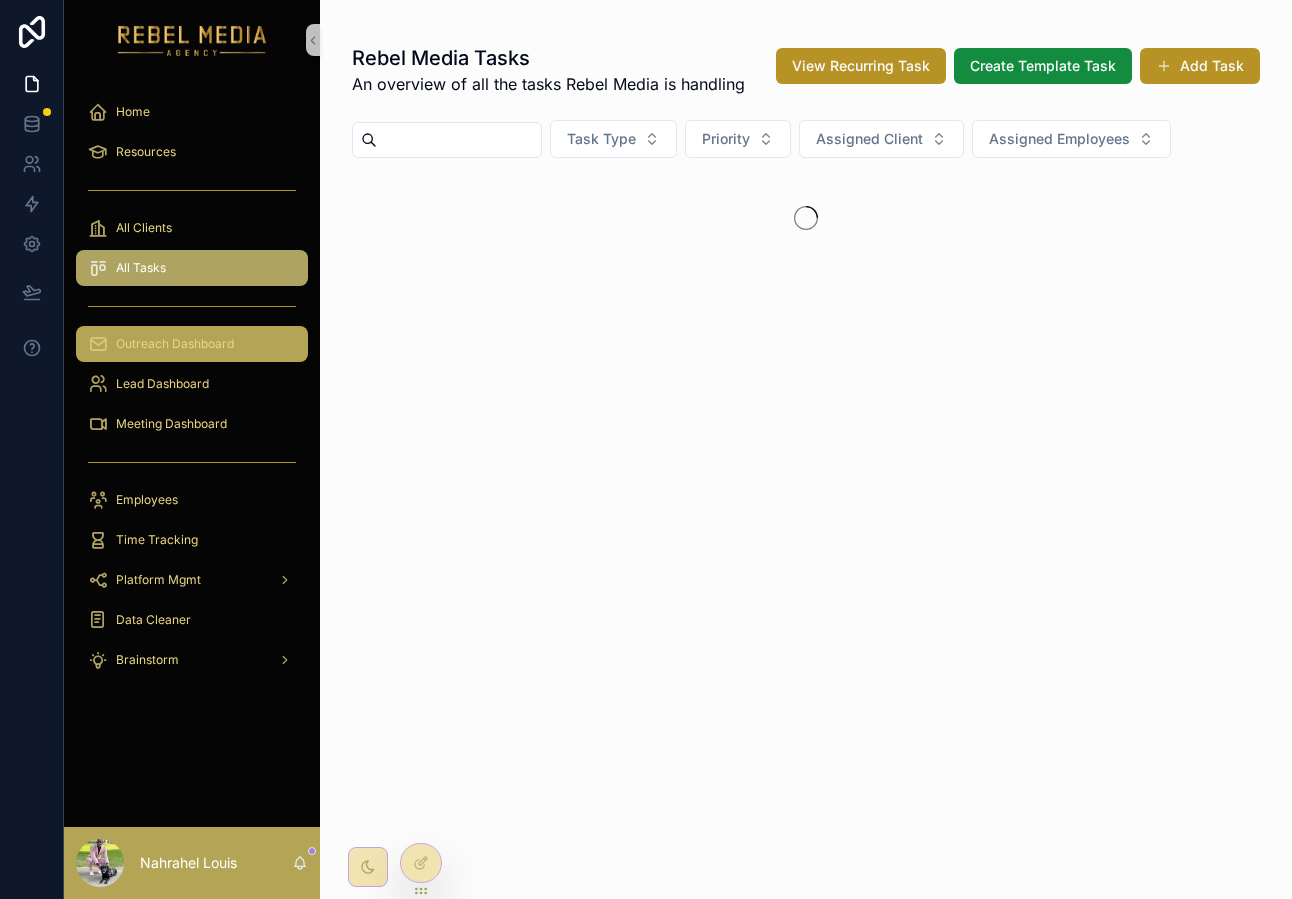 click on "Outreach Dashboard" at bounding box center [192, 344] 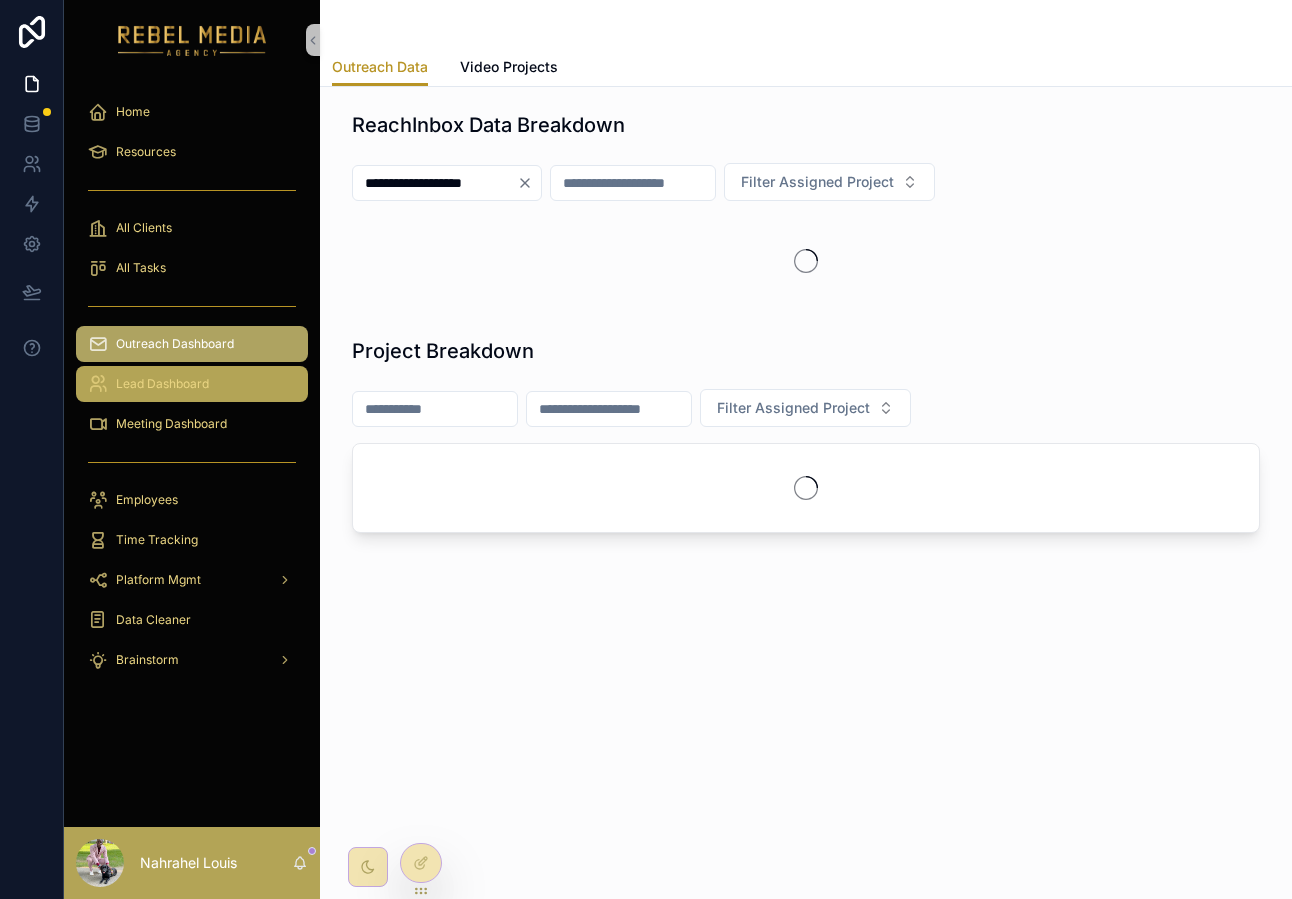 click on "Lead Dashboard" at bounding box center [192, 384] 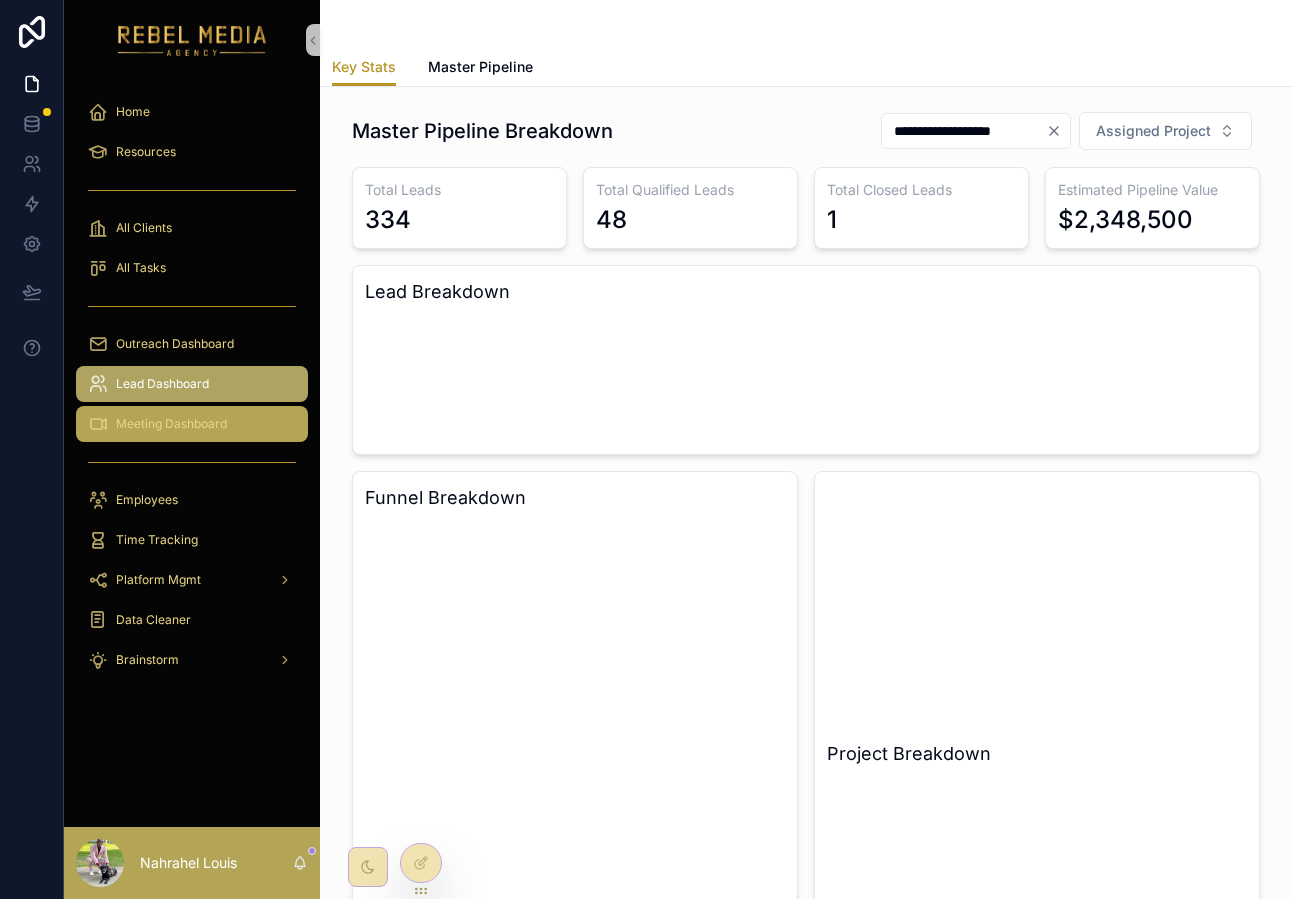 click on "Meeting Dashboard" at bounding box center (171, 424) 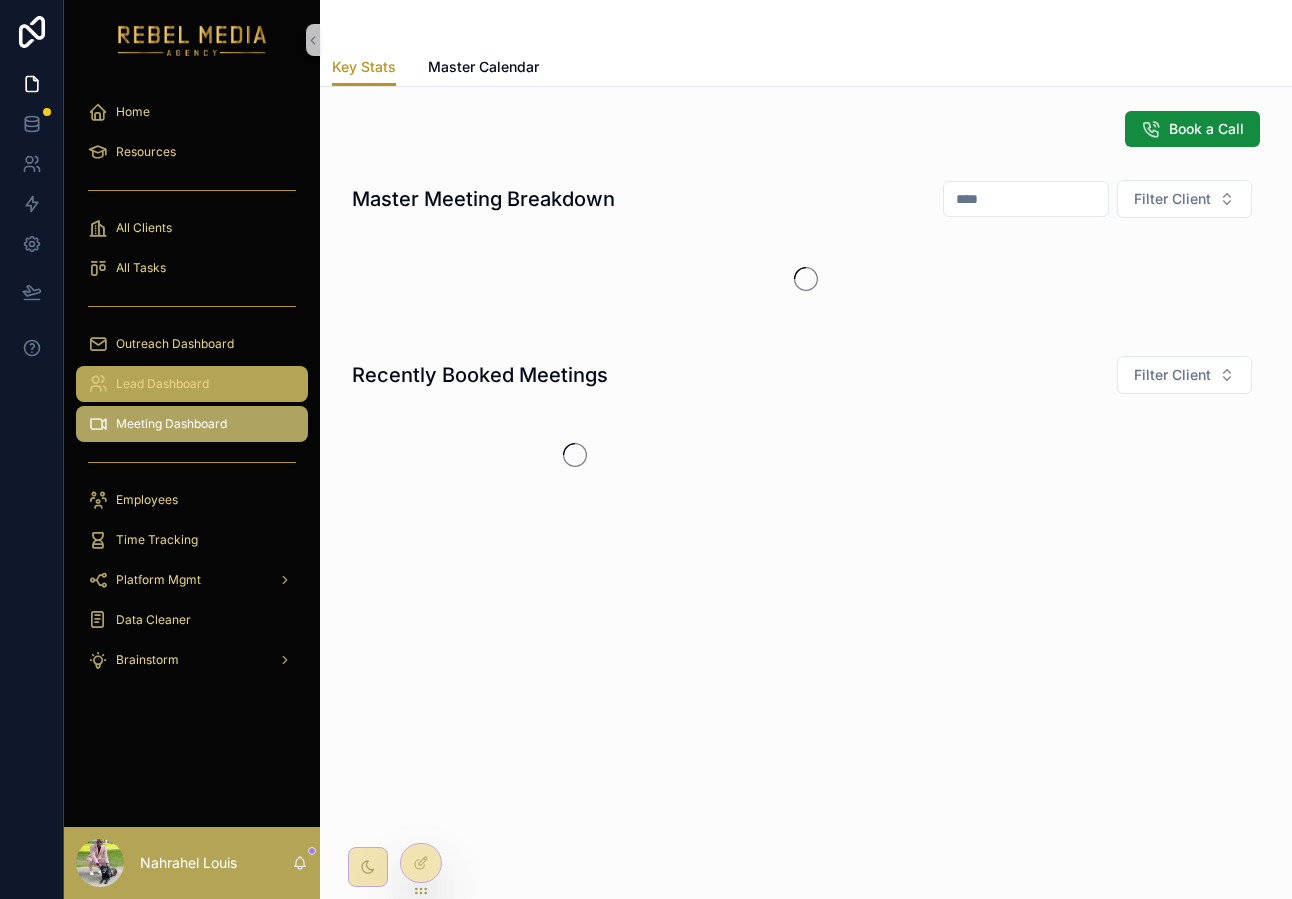 click on "Lead Dashboard" at bounding box center (192, 384) 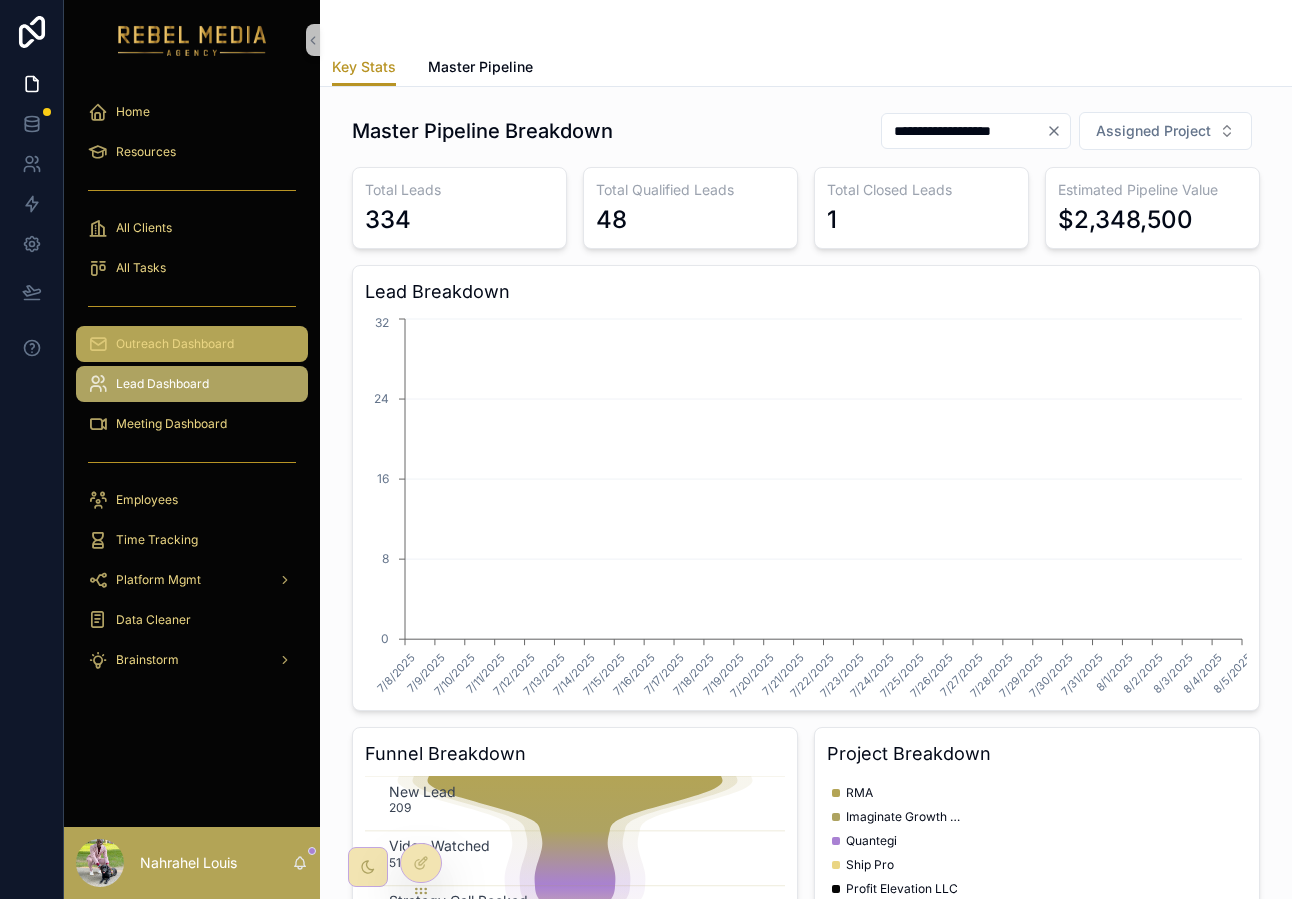 click on "Outreach Dashboard" at bounding box center (175, 344) 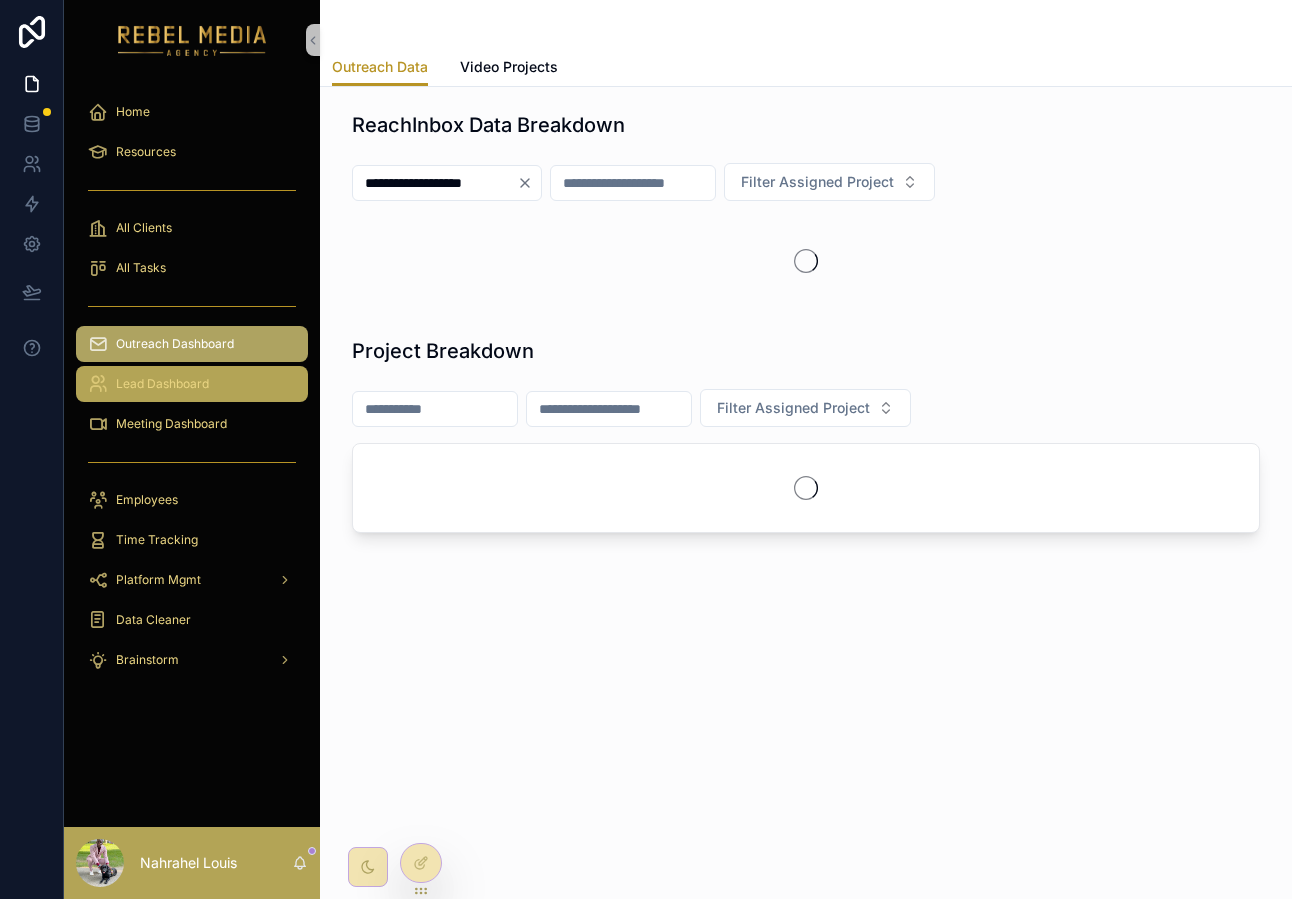 click on "Lead Dashboard" at bounding box center [192, 384] 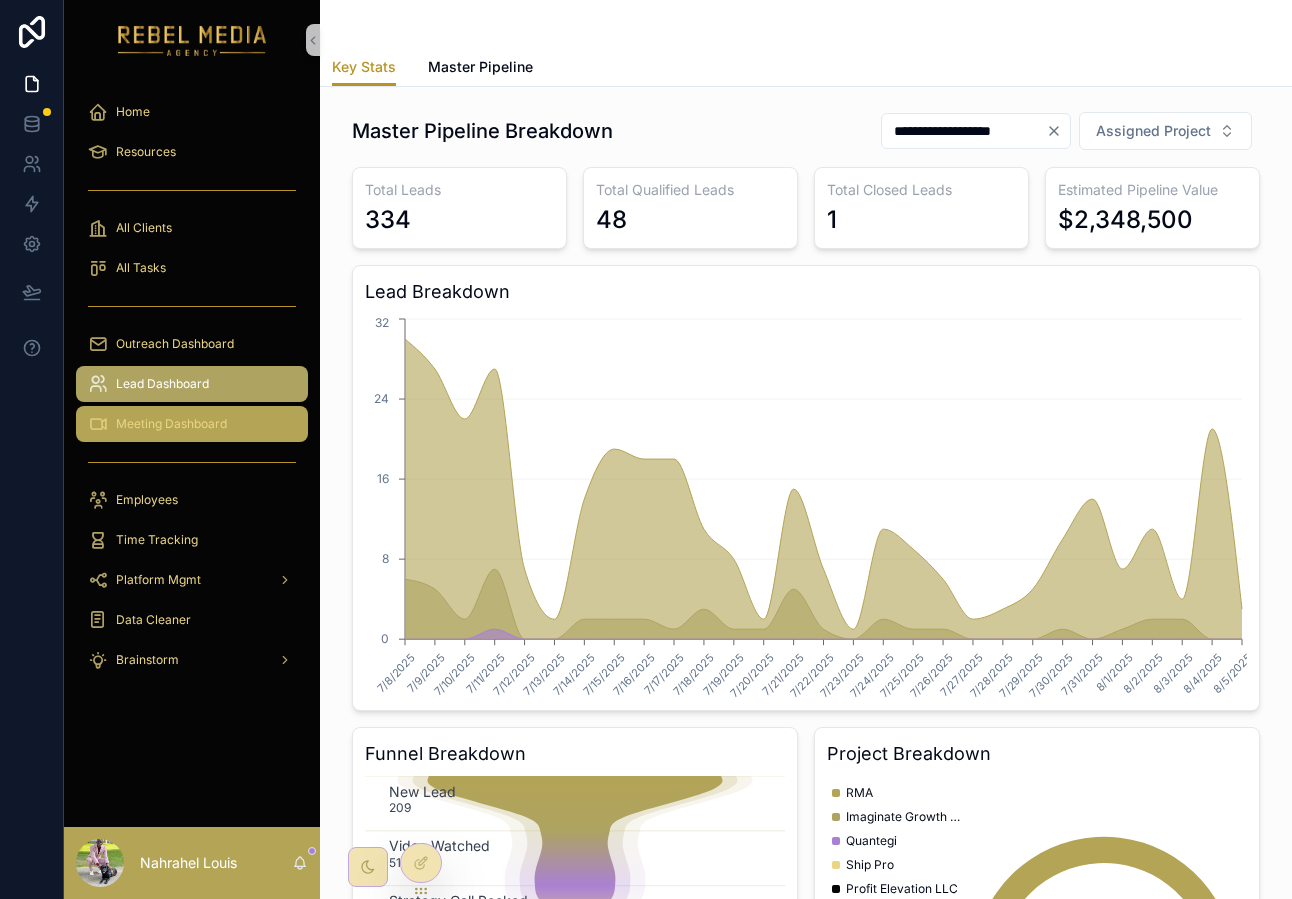 click on "Meeting Dashboard" at bounding box center [171, 424] 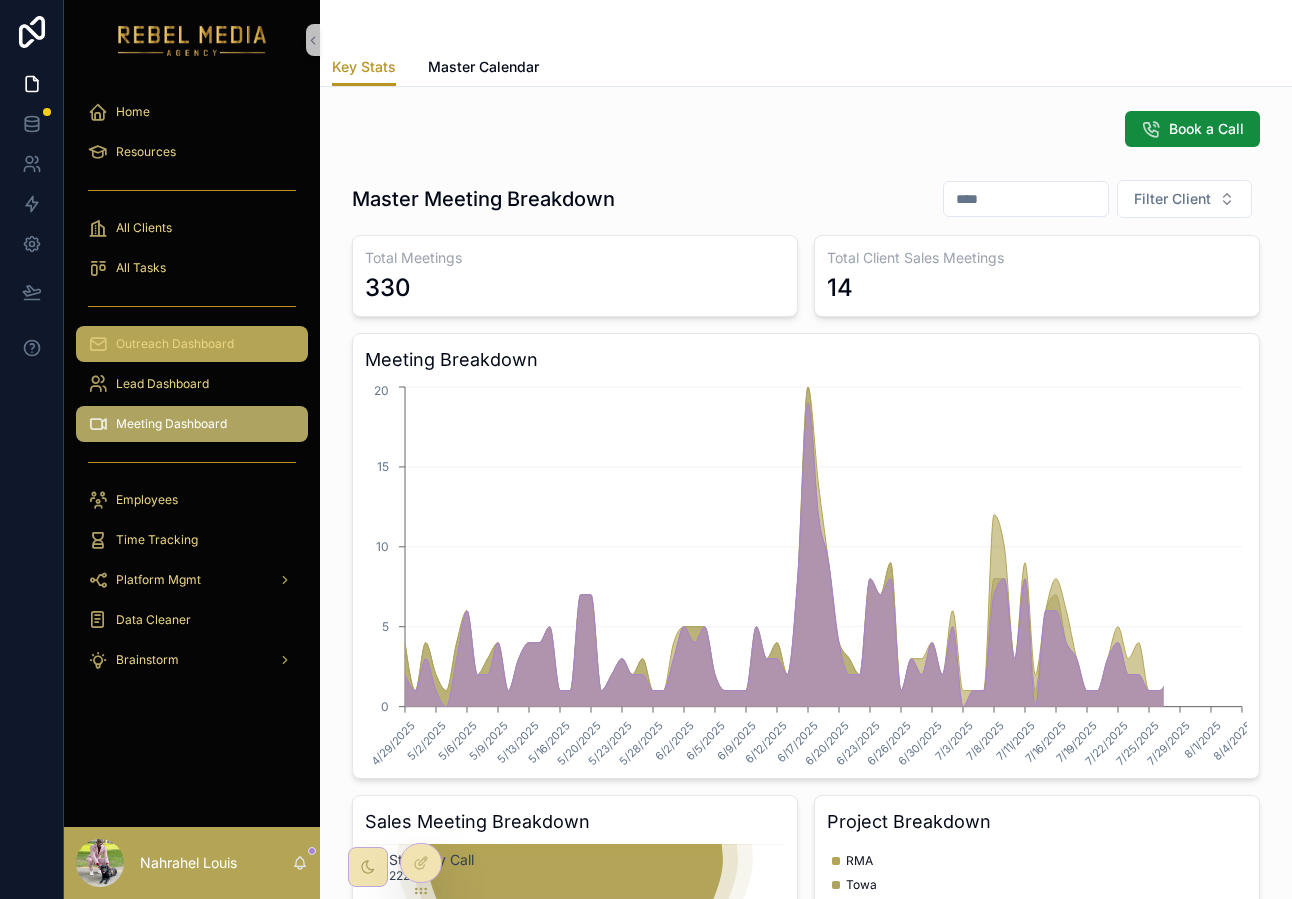 click on "Outreach Dashboard" at bounding box center (175, 344) 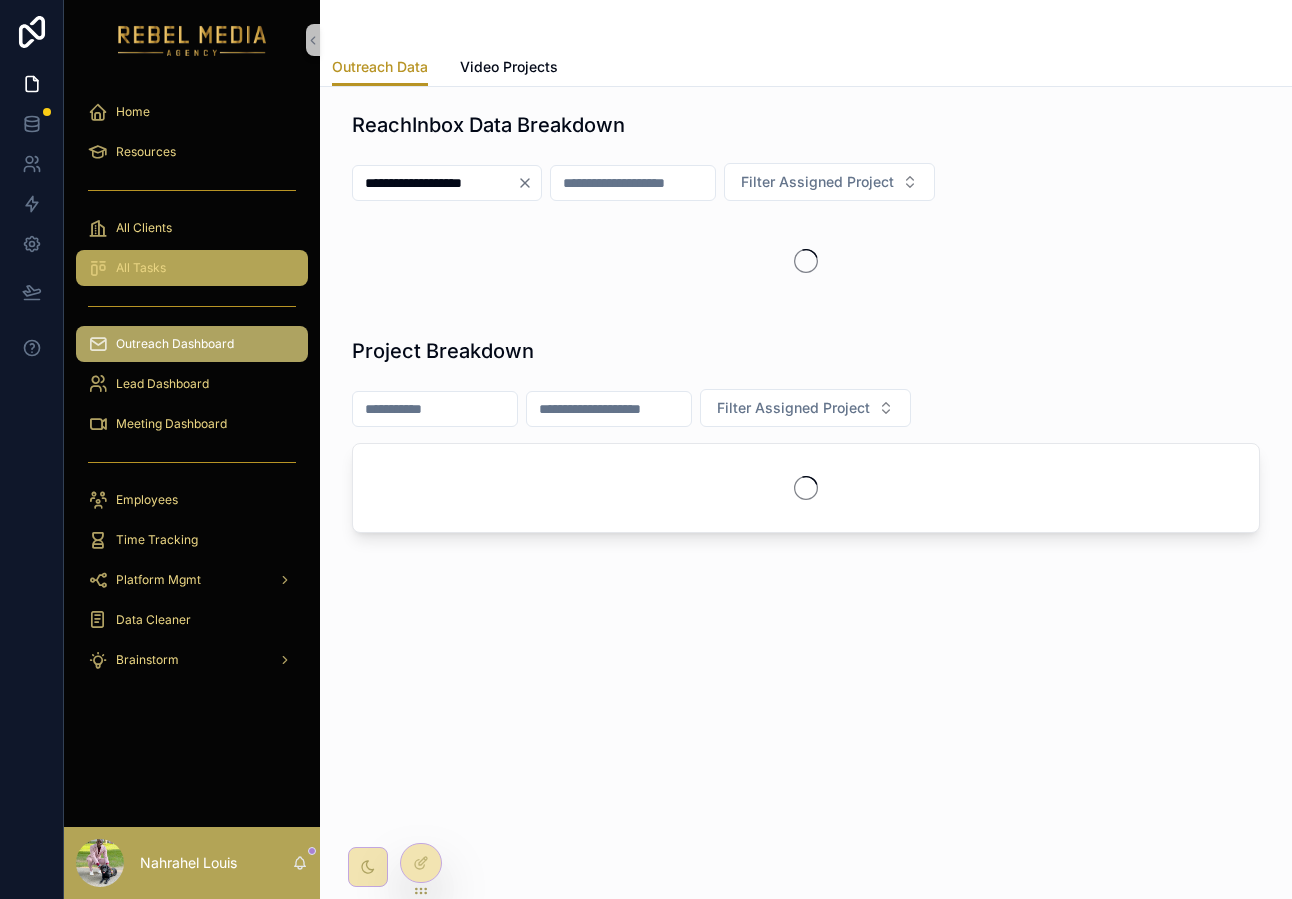 click on "All Tasks" at bounding box center [192, 268] 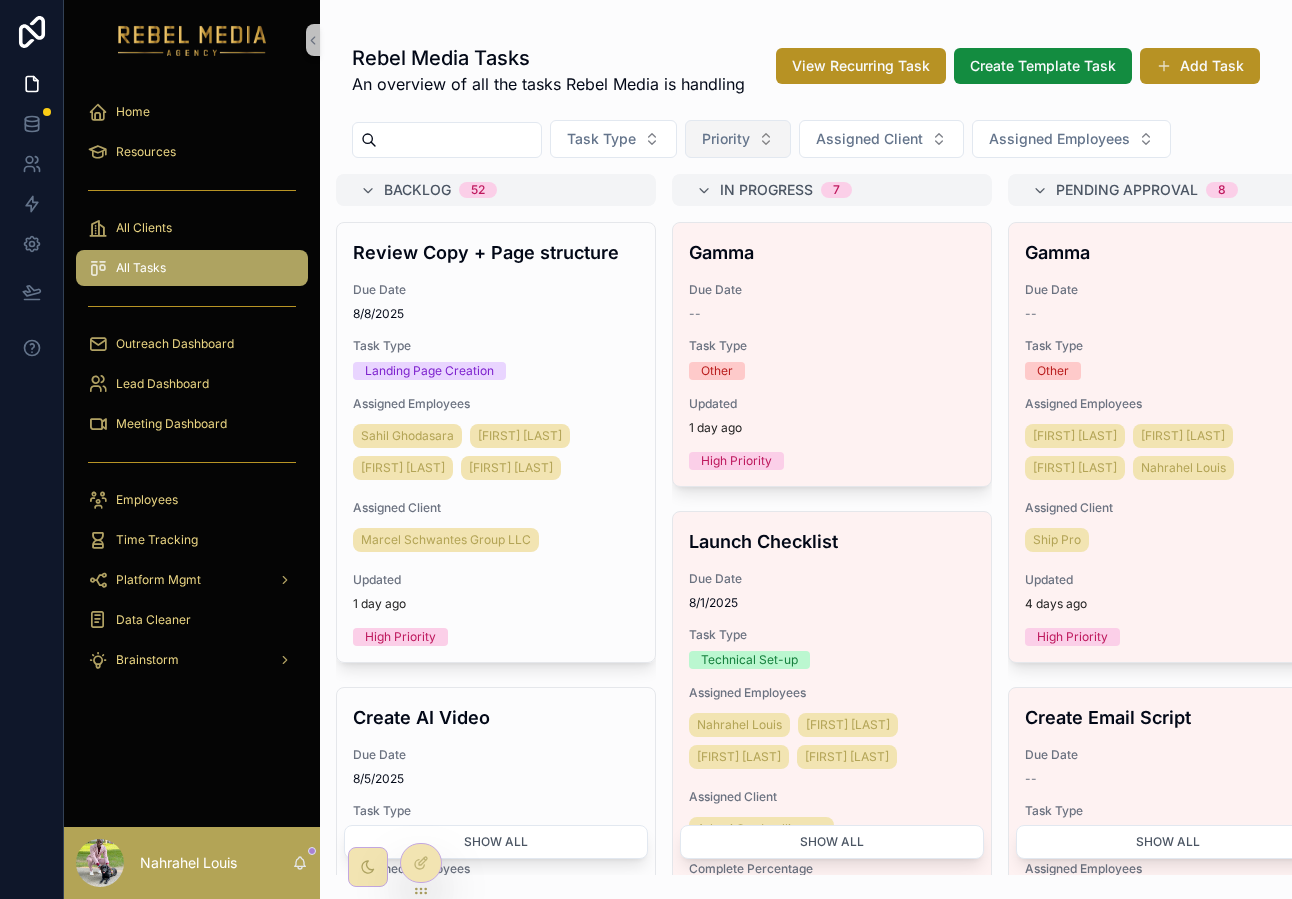 click on "Priority" at bounding box center [726, 139] 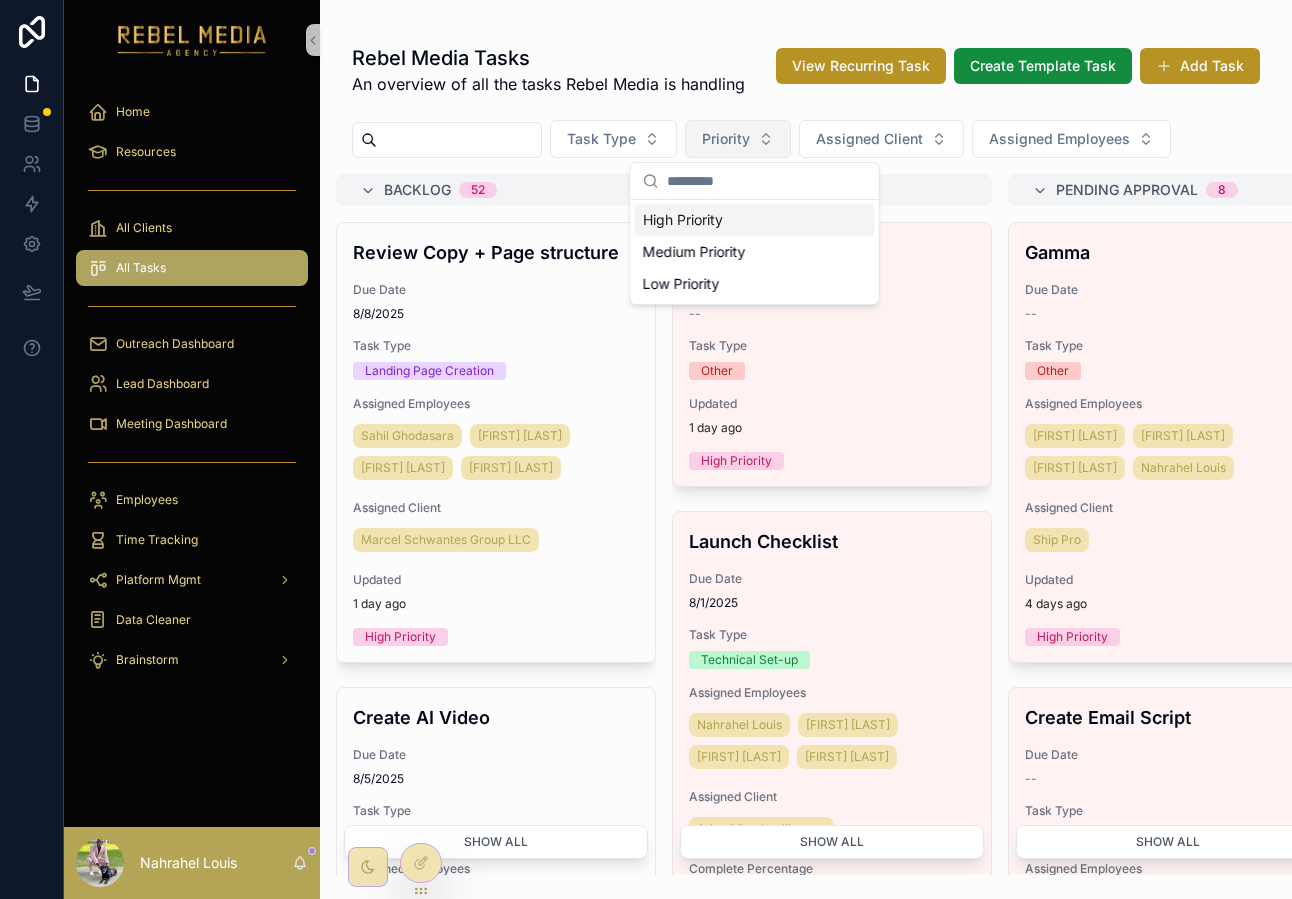 click on "Priority" at bounding box center [726, 139] 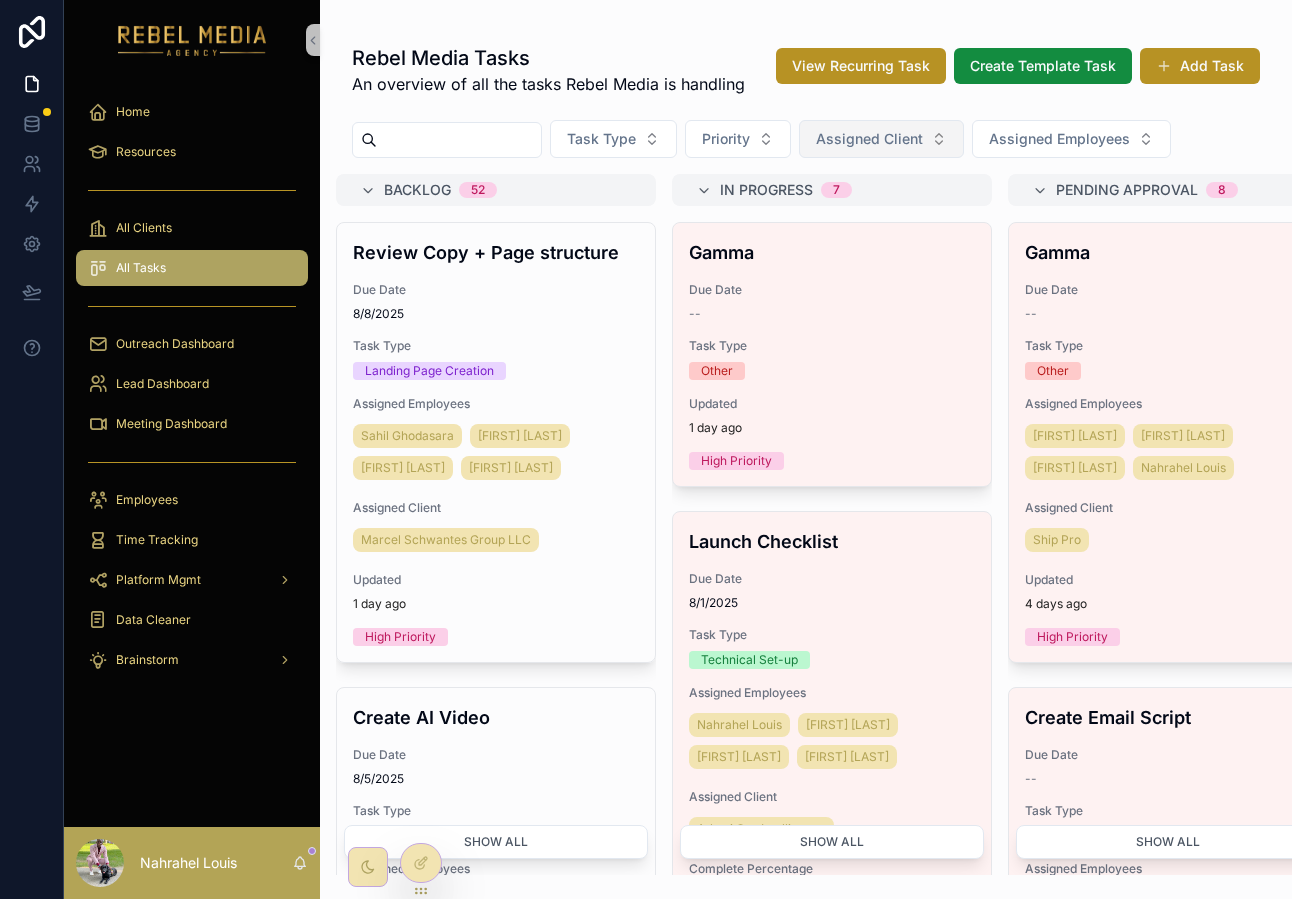 click on "Assigned Client" at bounding box center (869, 139) 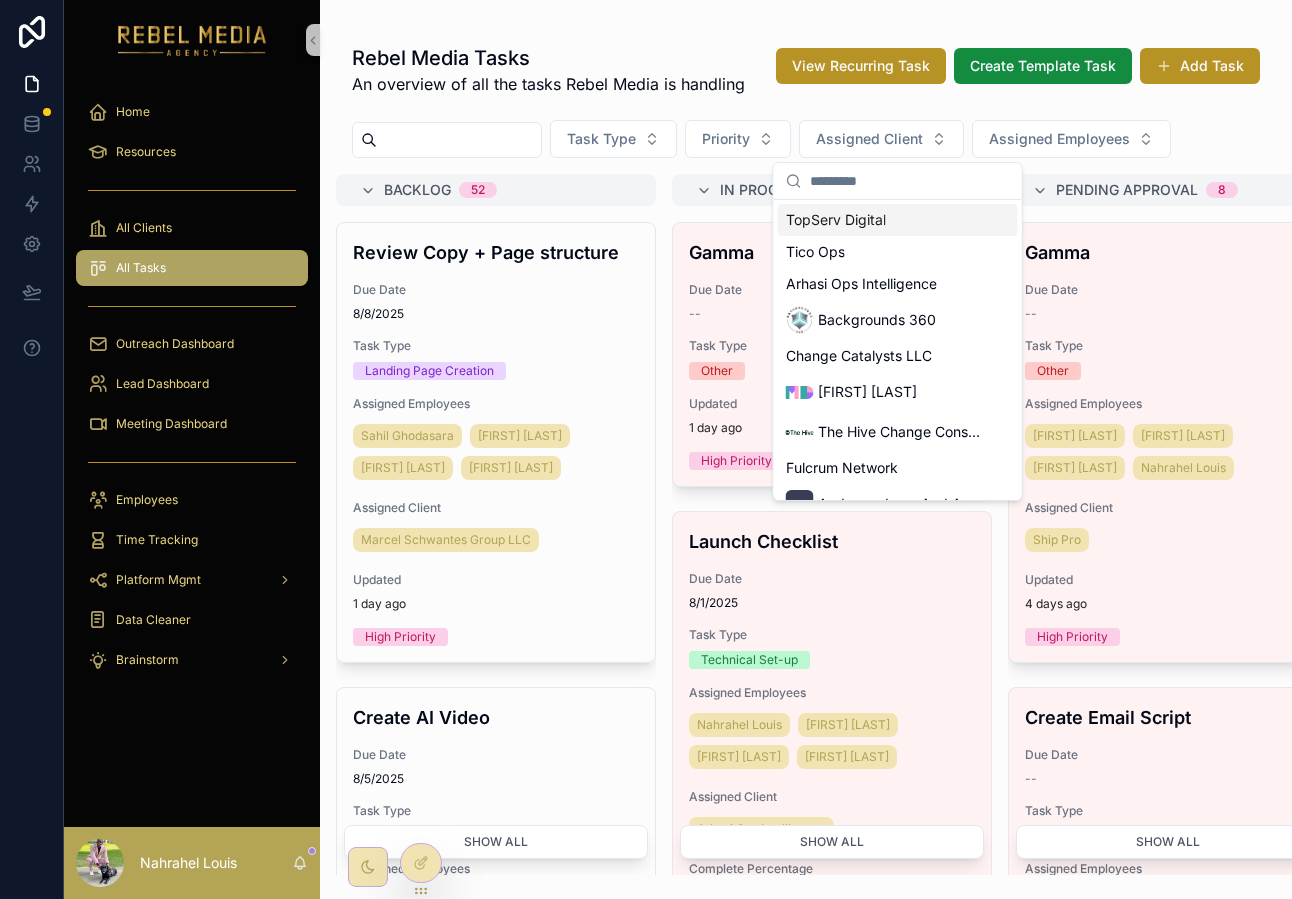 click on "TopServ Digital" at bounding box center [836, 220] 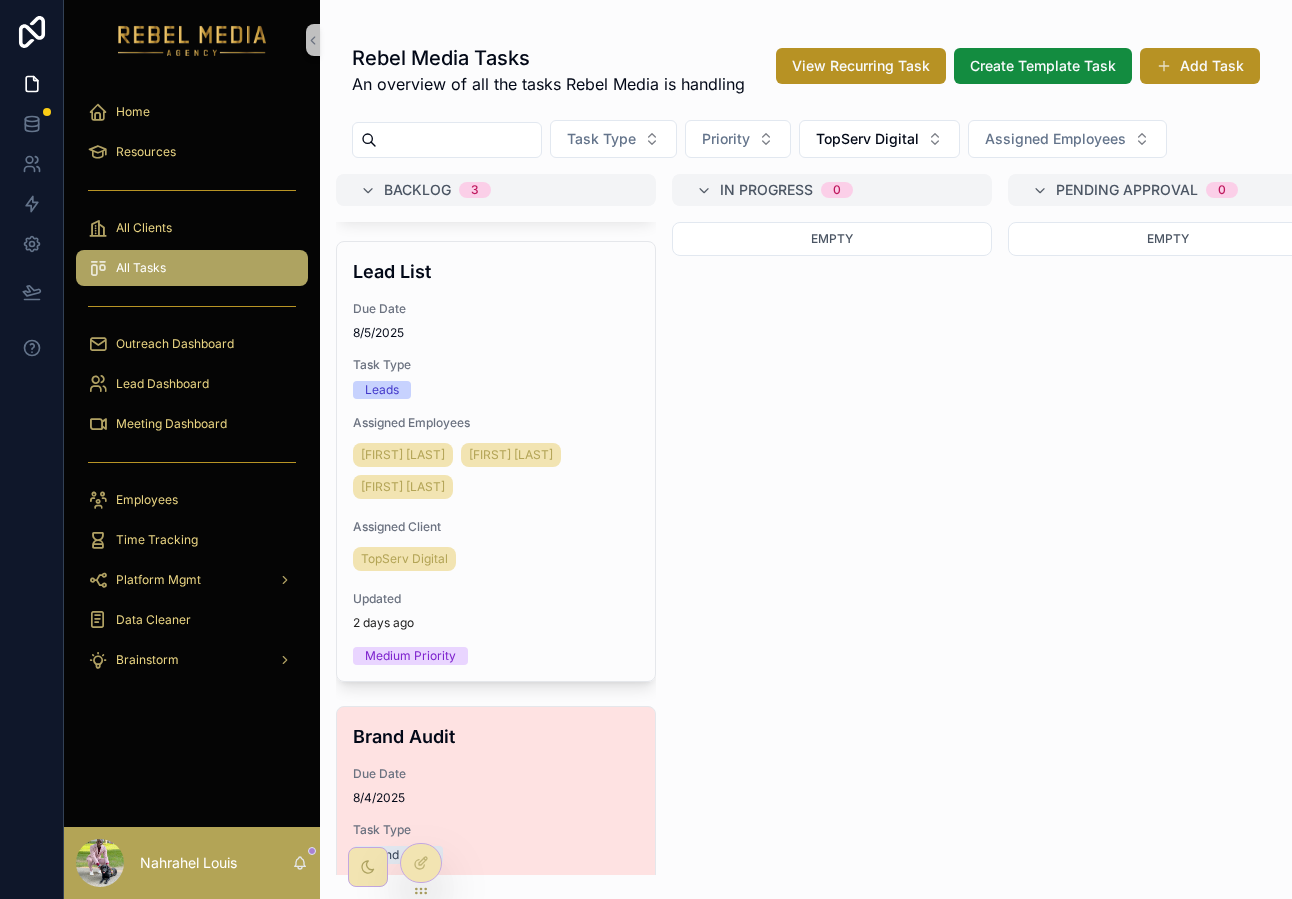 scroll, scrollTop: 716, scrollLeft: 0, axis: vertical 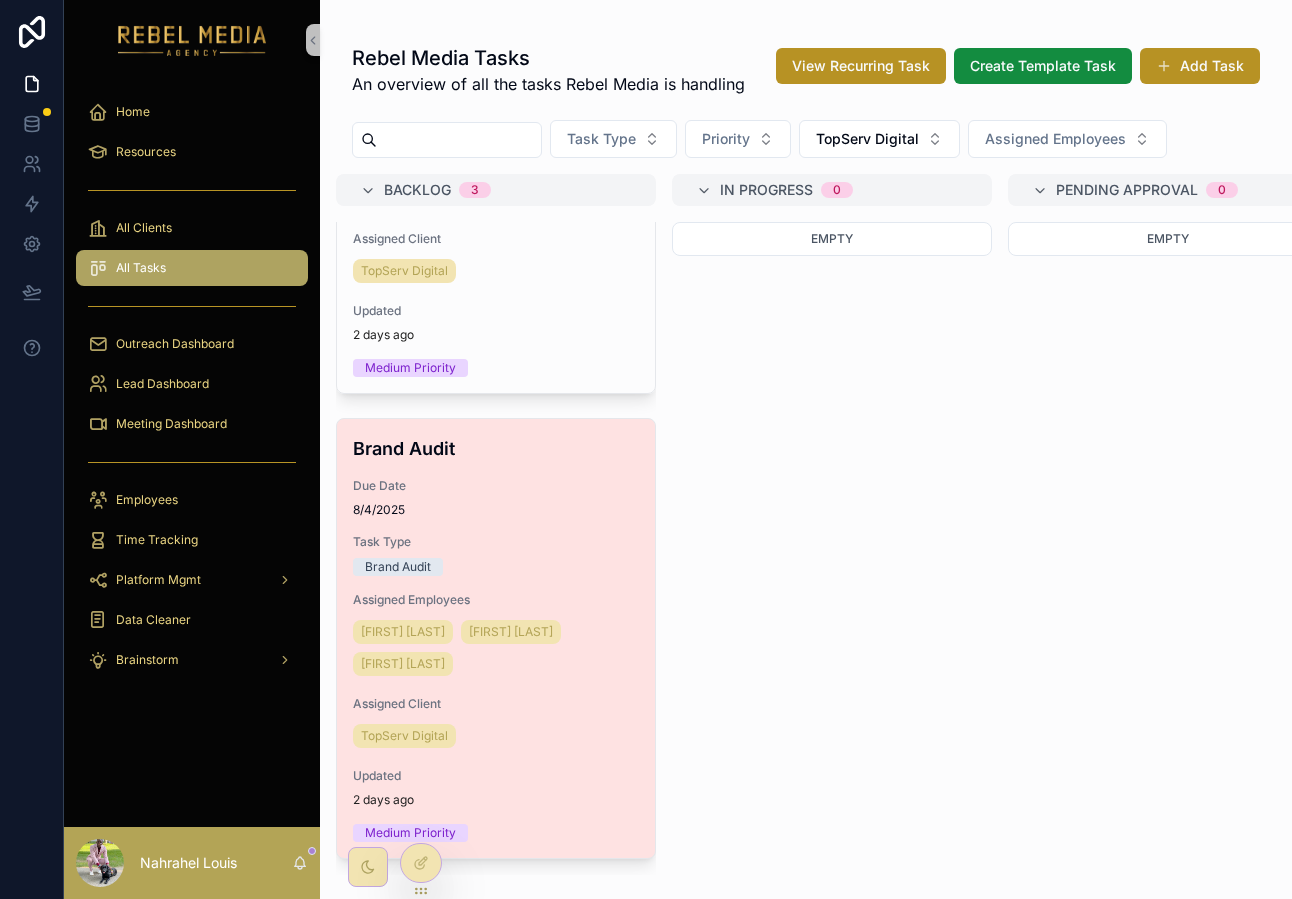 click on "Brand Audit" at bounding box center (496, 448) 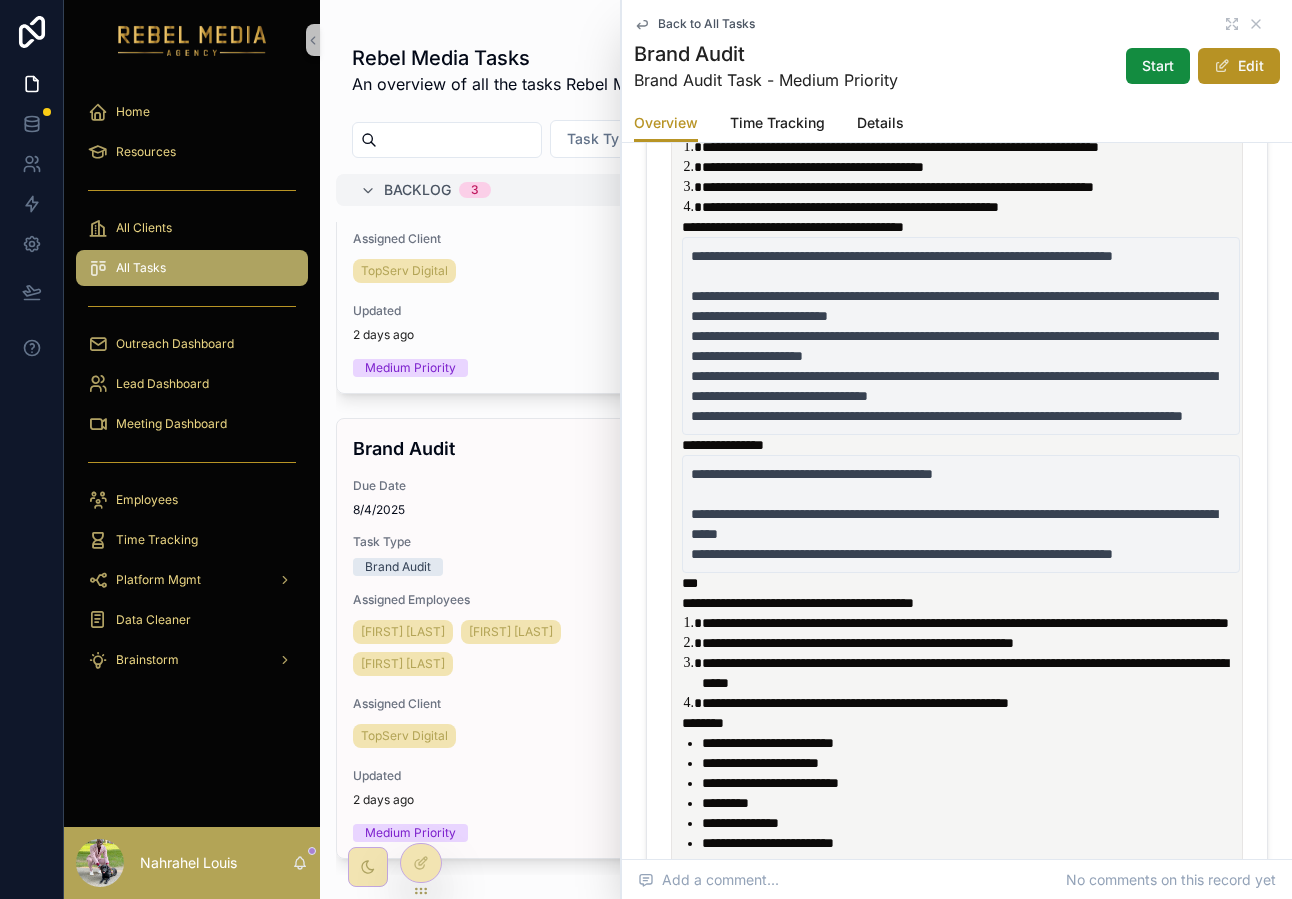 scroll, scrollTop: 1884, scrollLeft: 0, axis: vertical 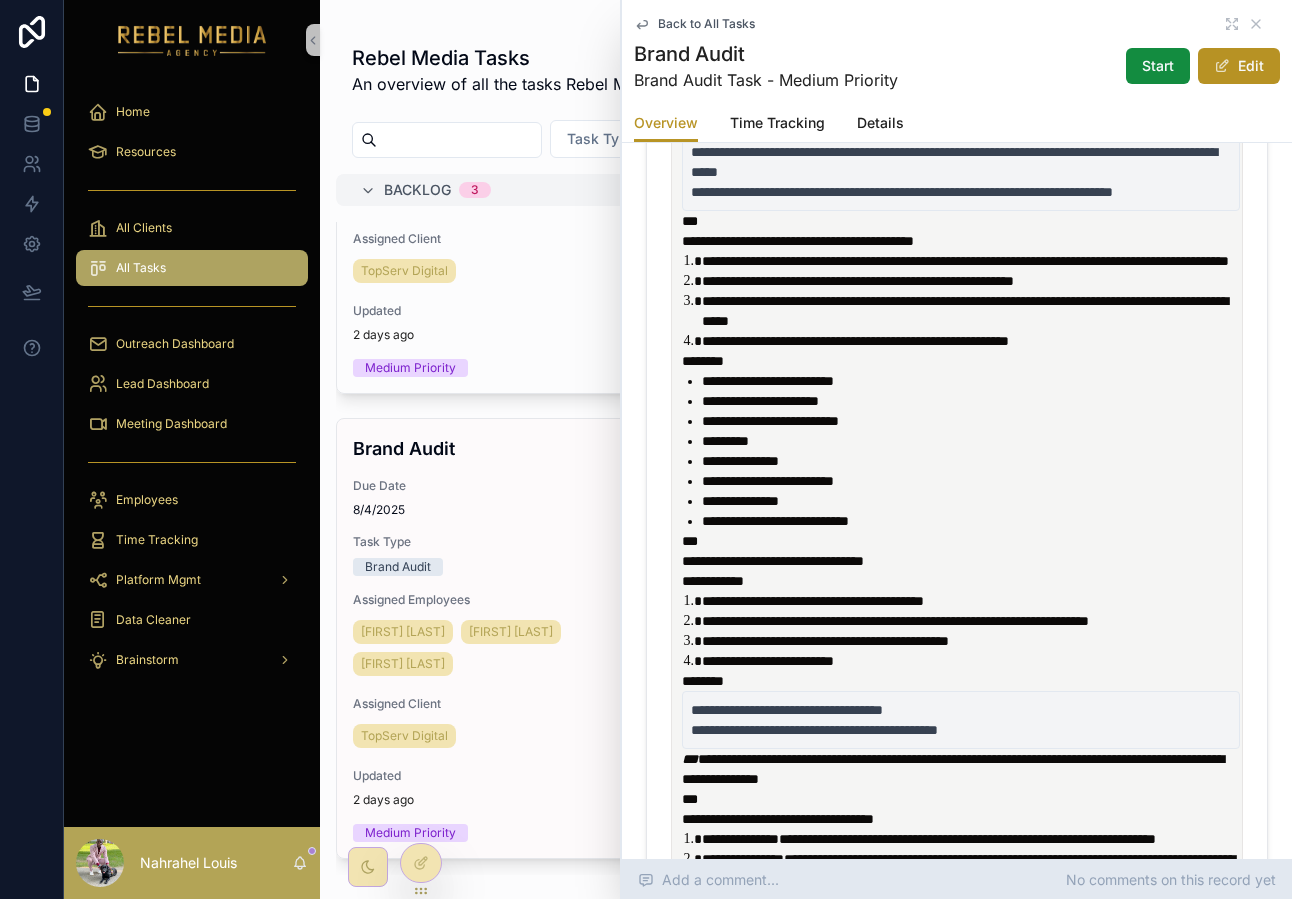 click on "Add a comment..." at bounding box center (708, 880) 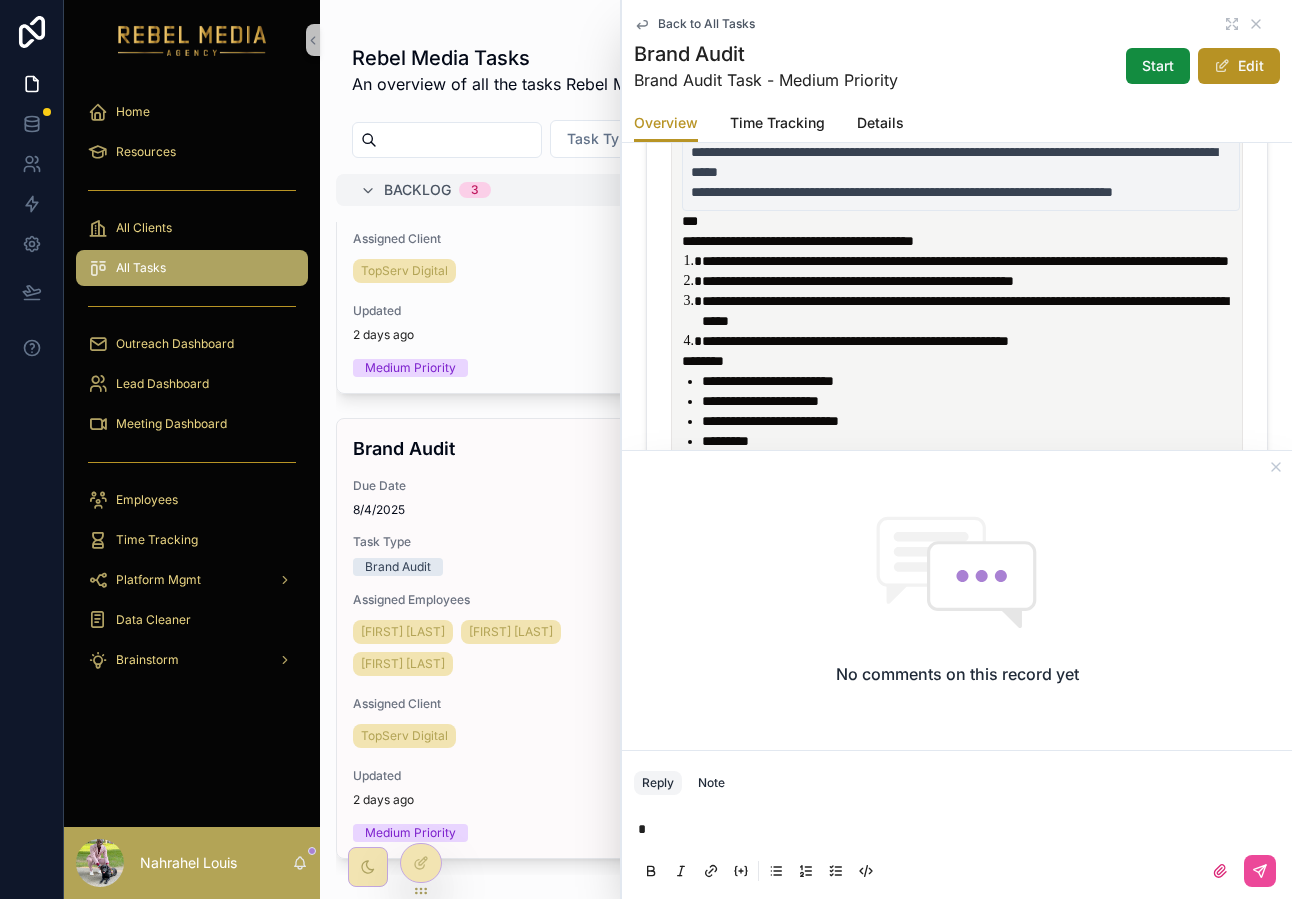 type 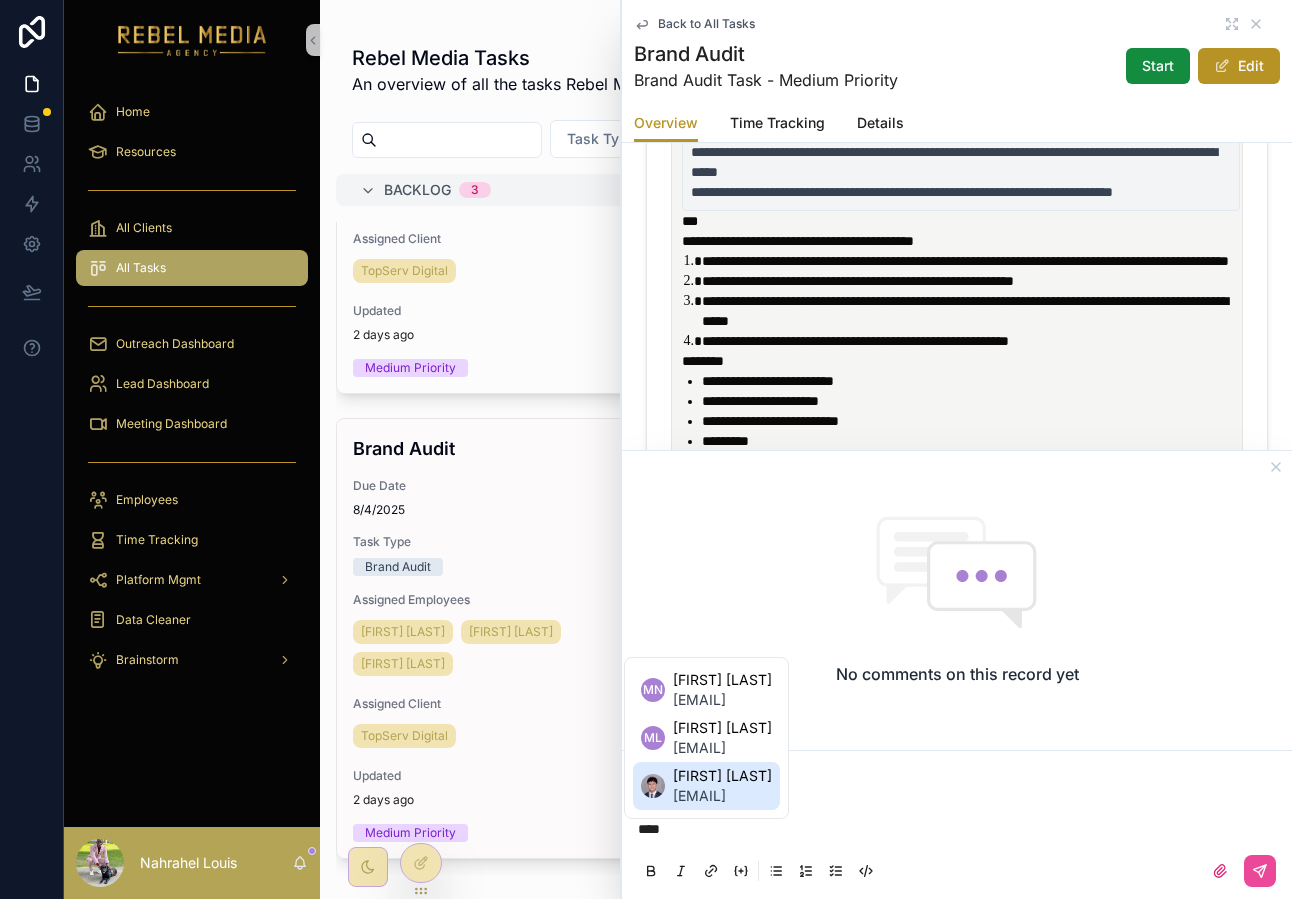 click on "[FIRST] [LAST]" at bounding box center [722, 776] 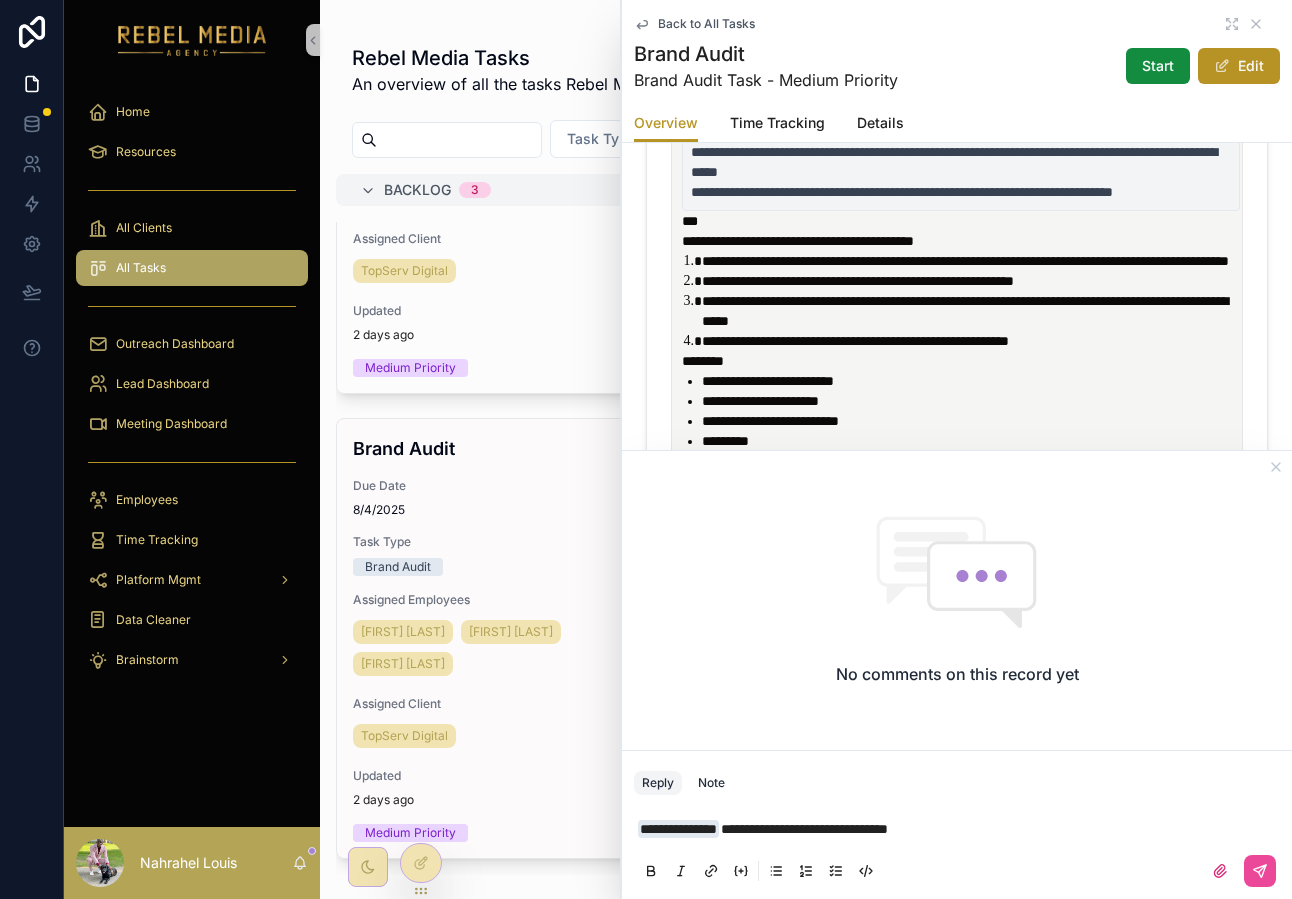 click on "**********" at bounding box center (804, 829) 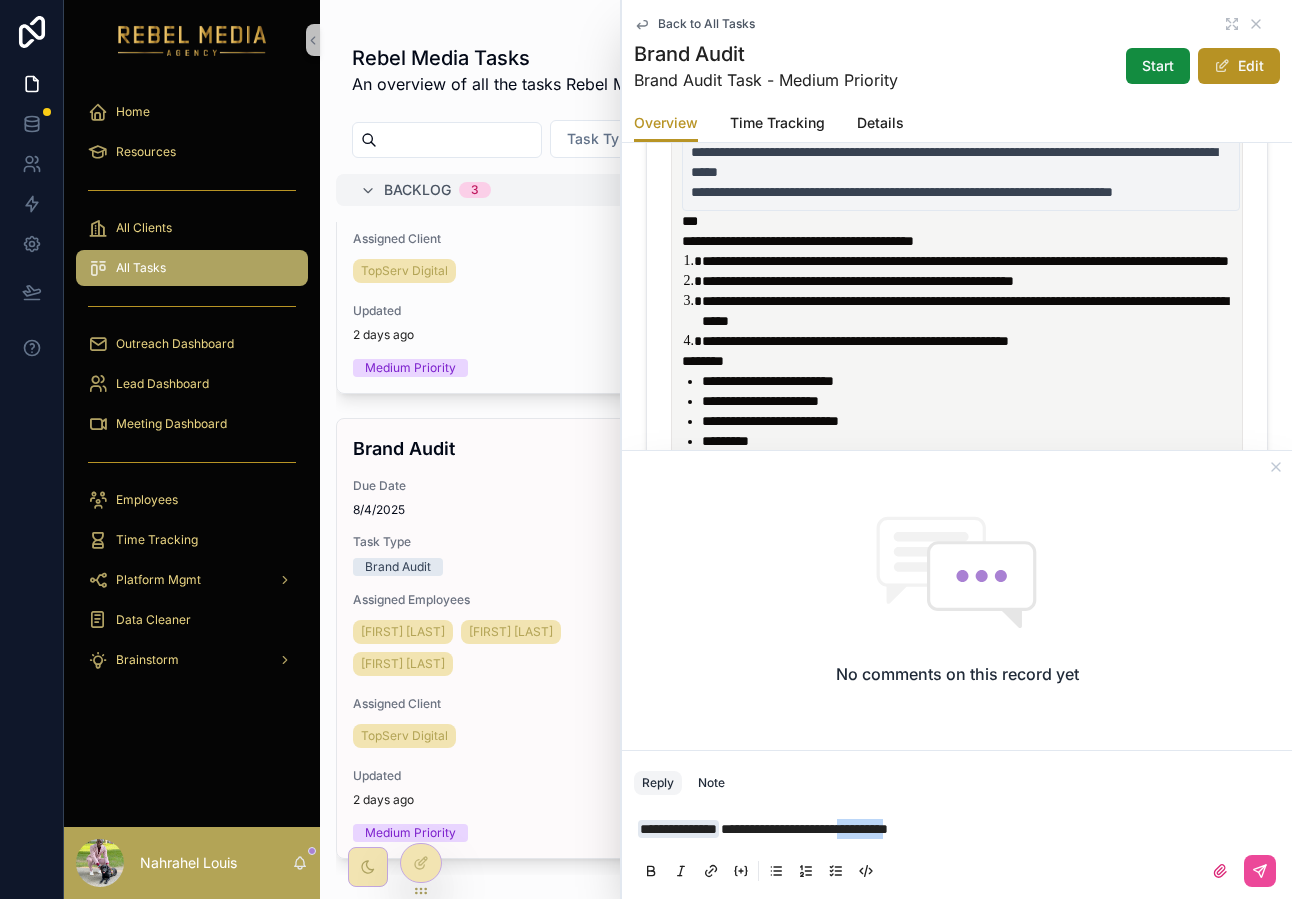 click on "**********" at bounding box center [804, 829] 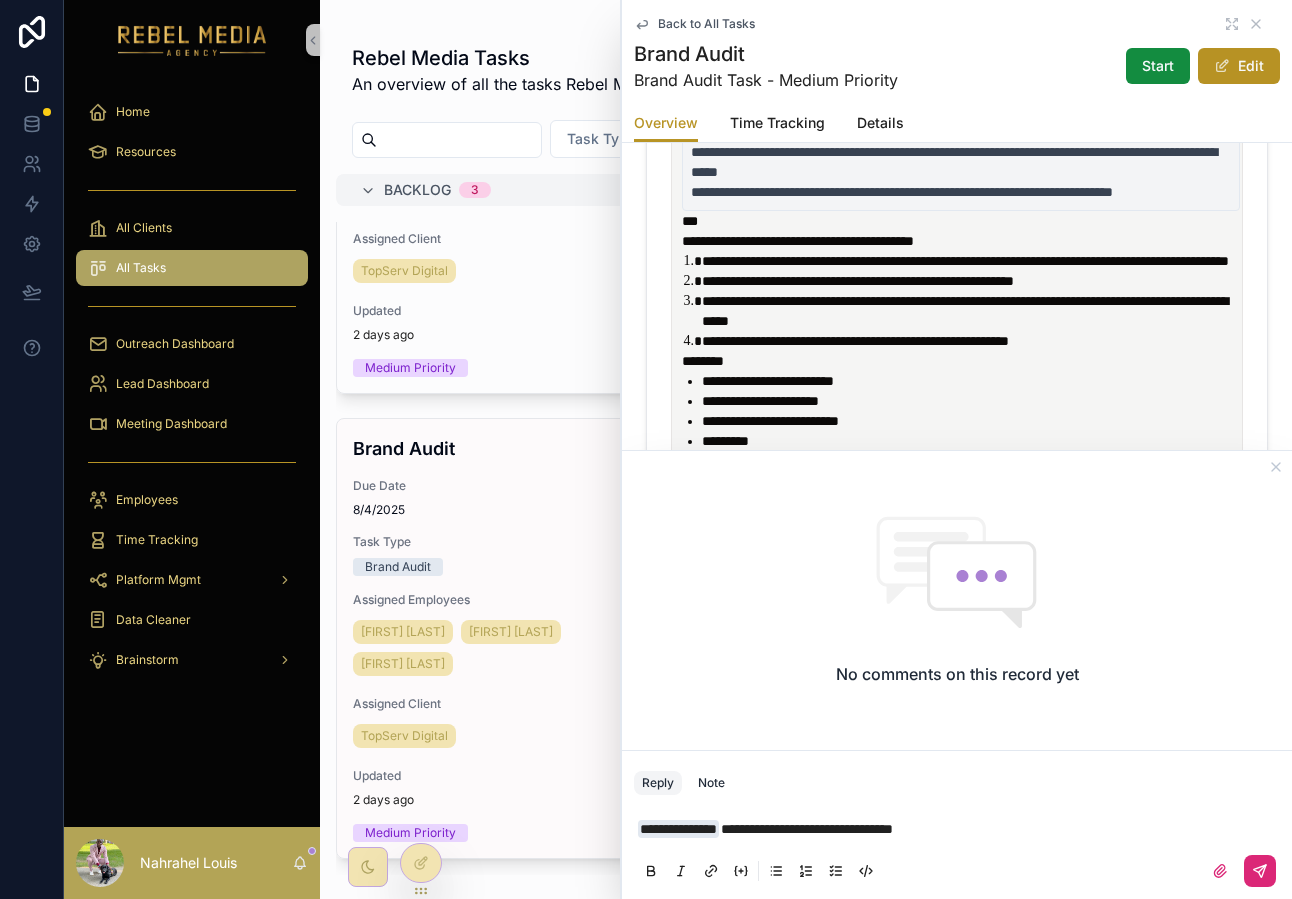 click 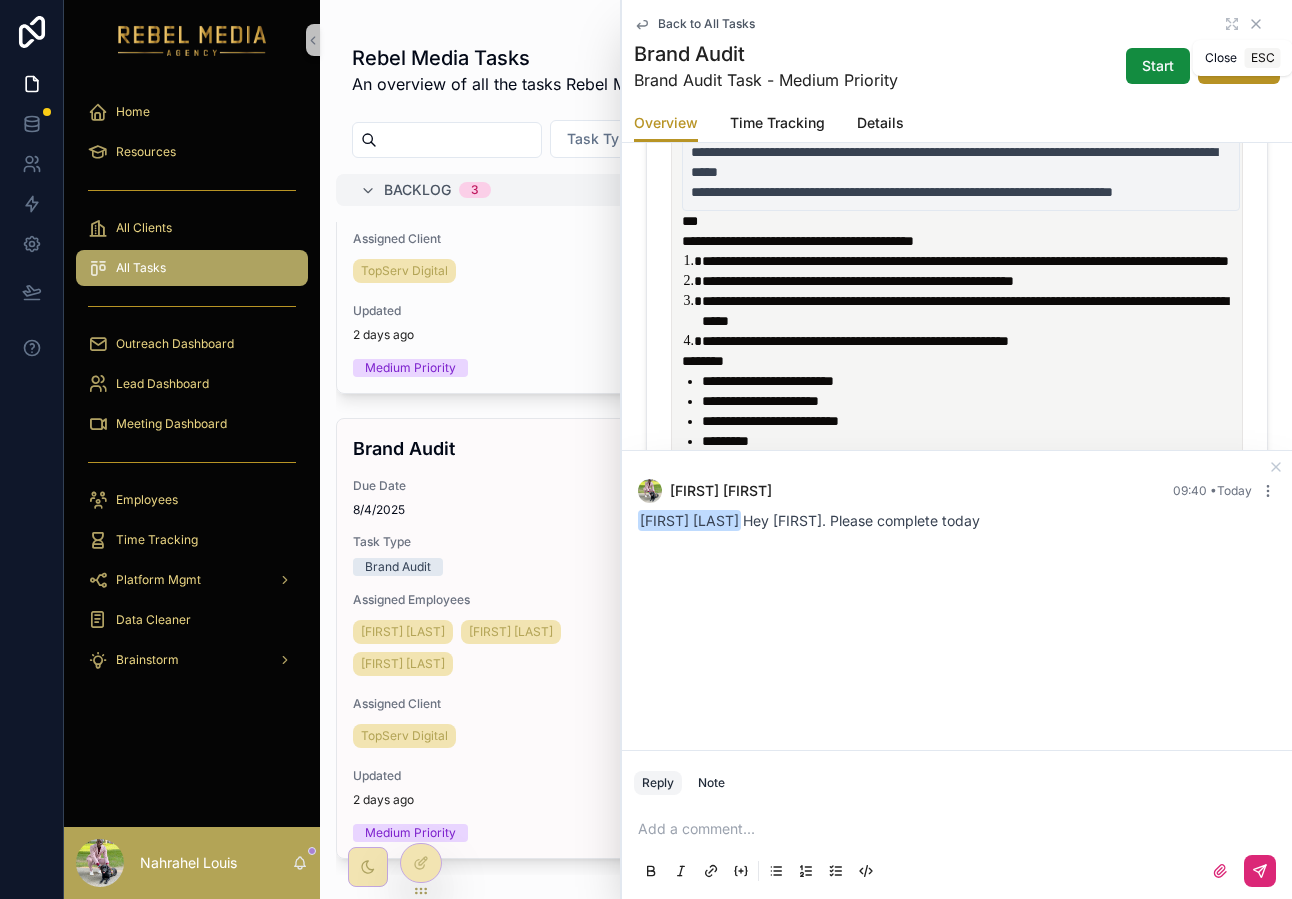 click 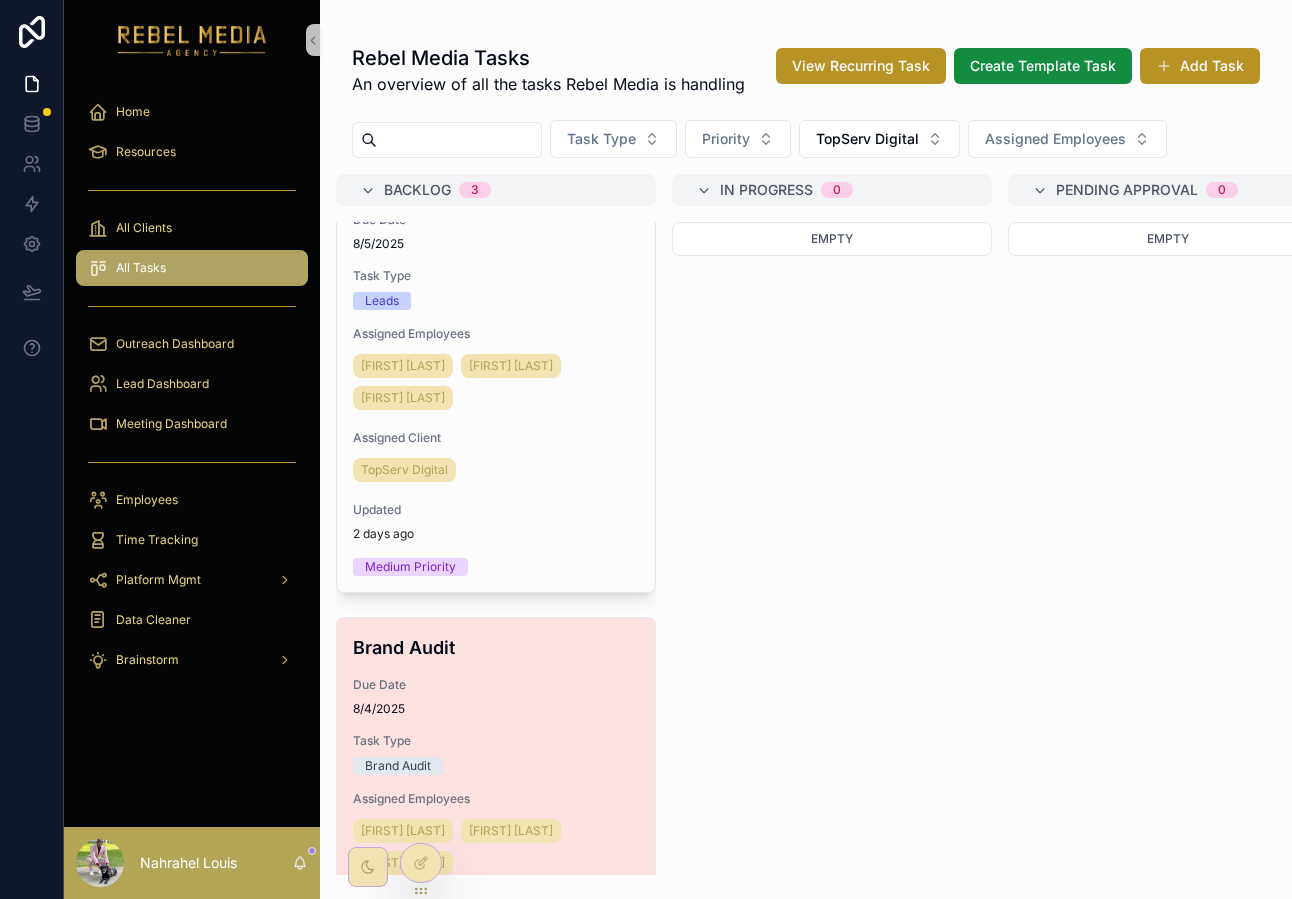 scroll, scrollTop: 429, scrollLeft: 0, axis: vertical 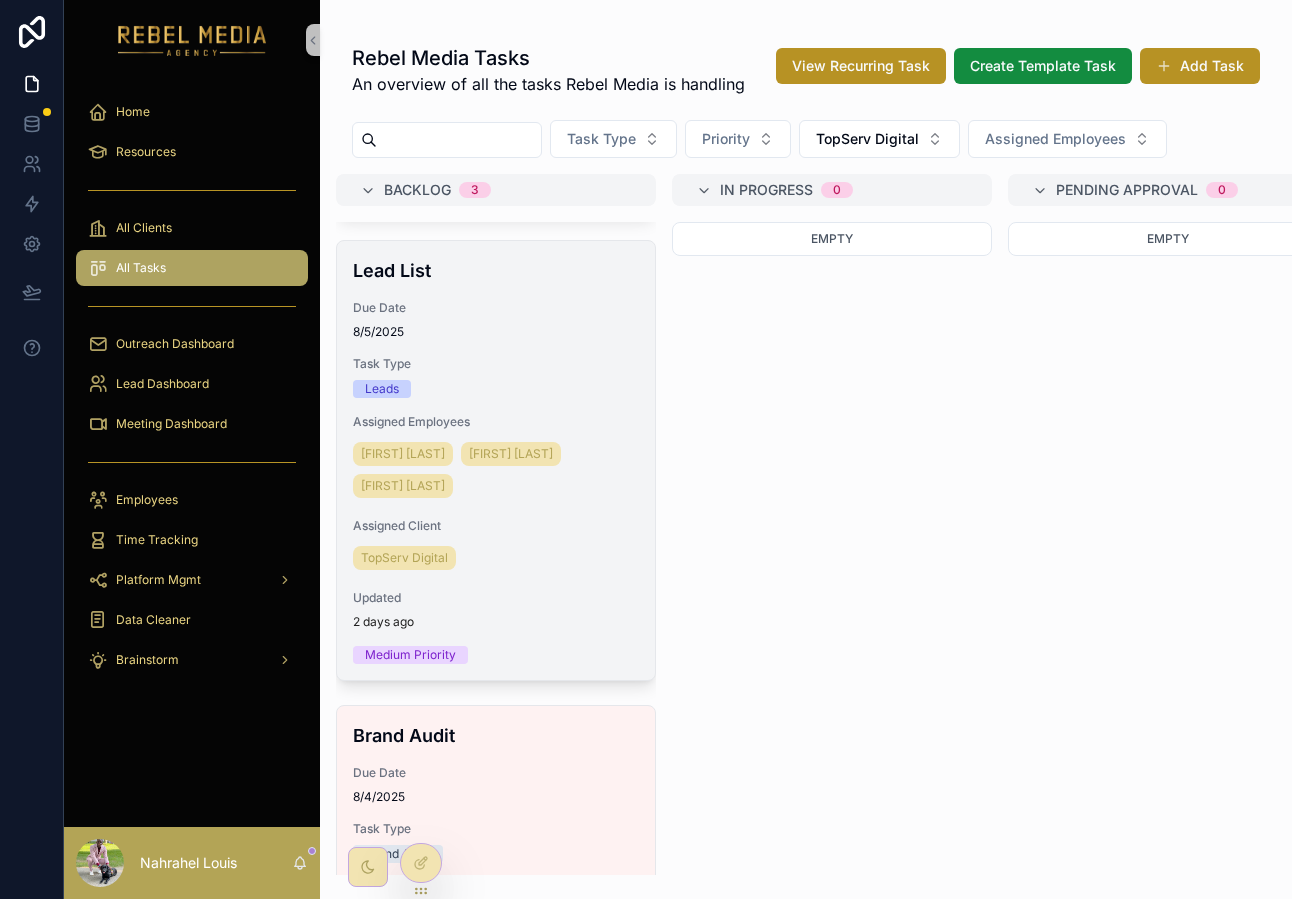 click on "Lead List Due Date 8/5/2025 Task Type Leads Assigned Employees Sharem Salubre [FIRST] [LAST] Jaztine Jemarick Ucag Assigned Client TopServ Digital Updated 2 days ago Medium Priority" at bounding box center [496, 460] 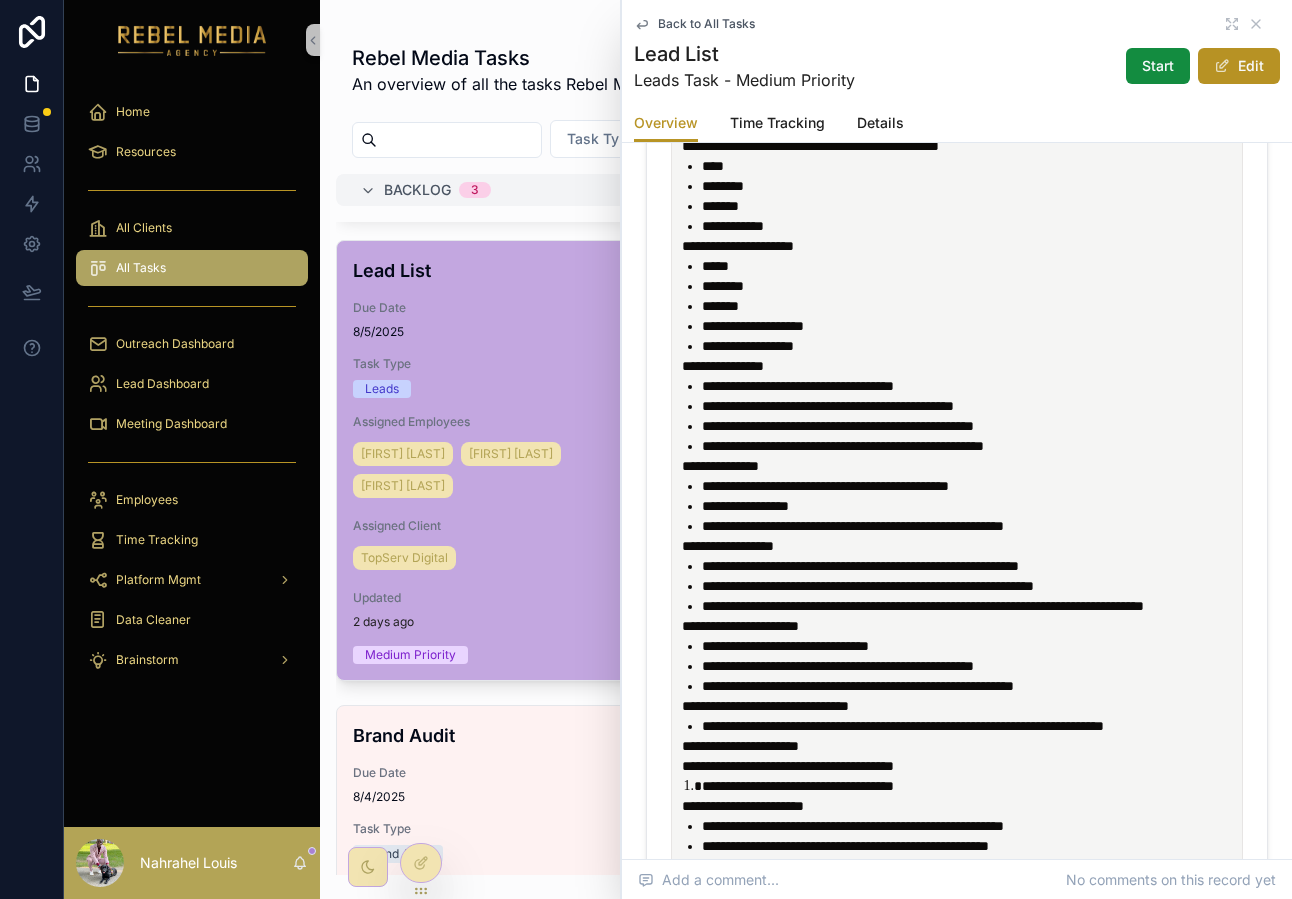 scroll, scrollTop: 321, scrollLeft: 0, axis: vertical 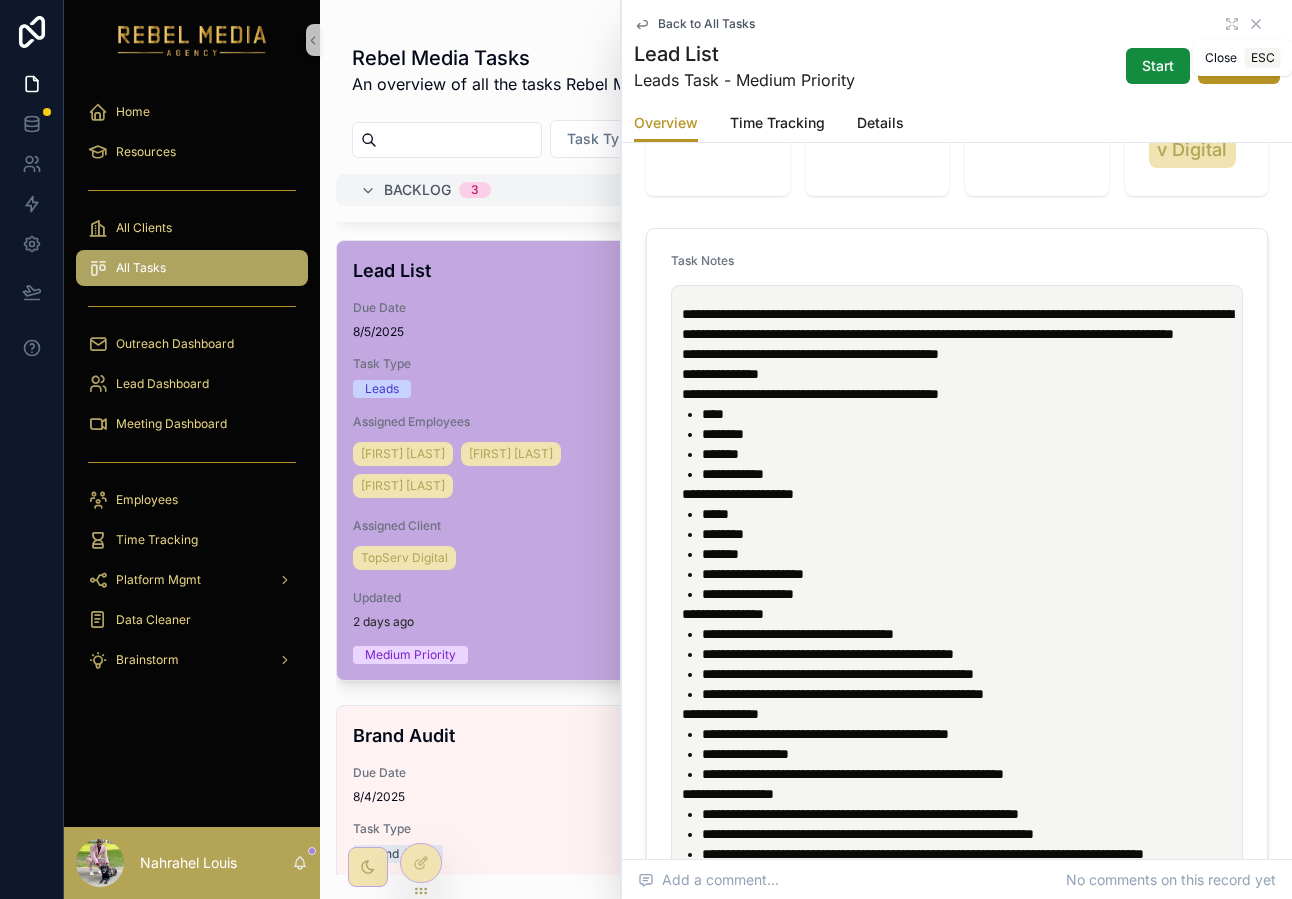 click 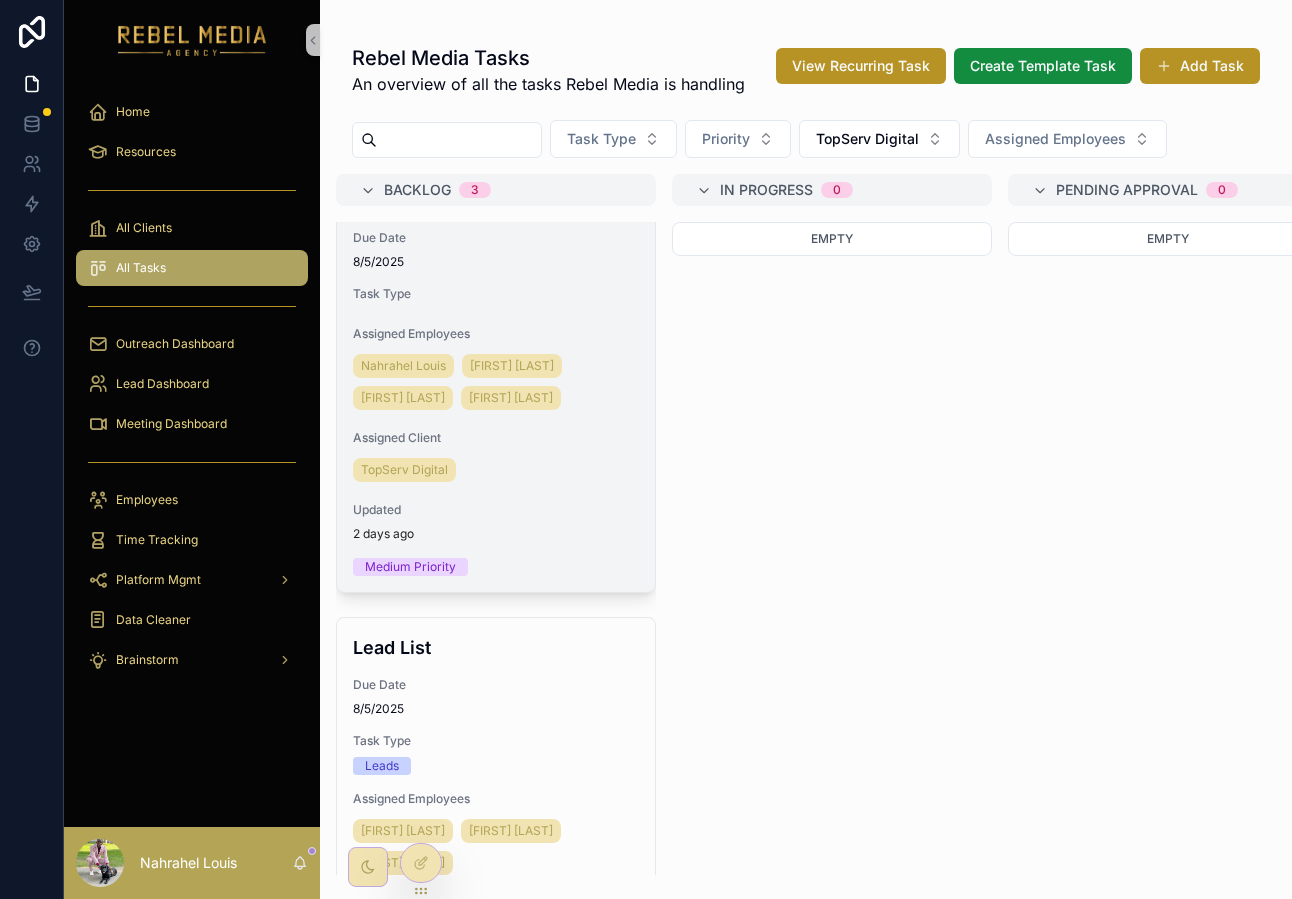 scroll, scrollTop: 0, scrollLeft: 0, axis: both 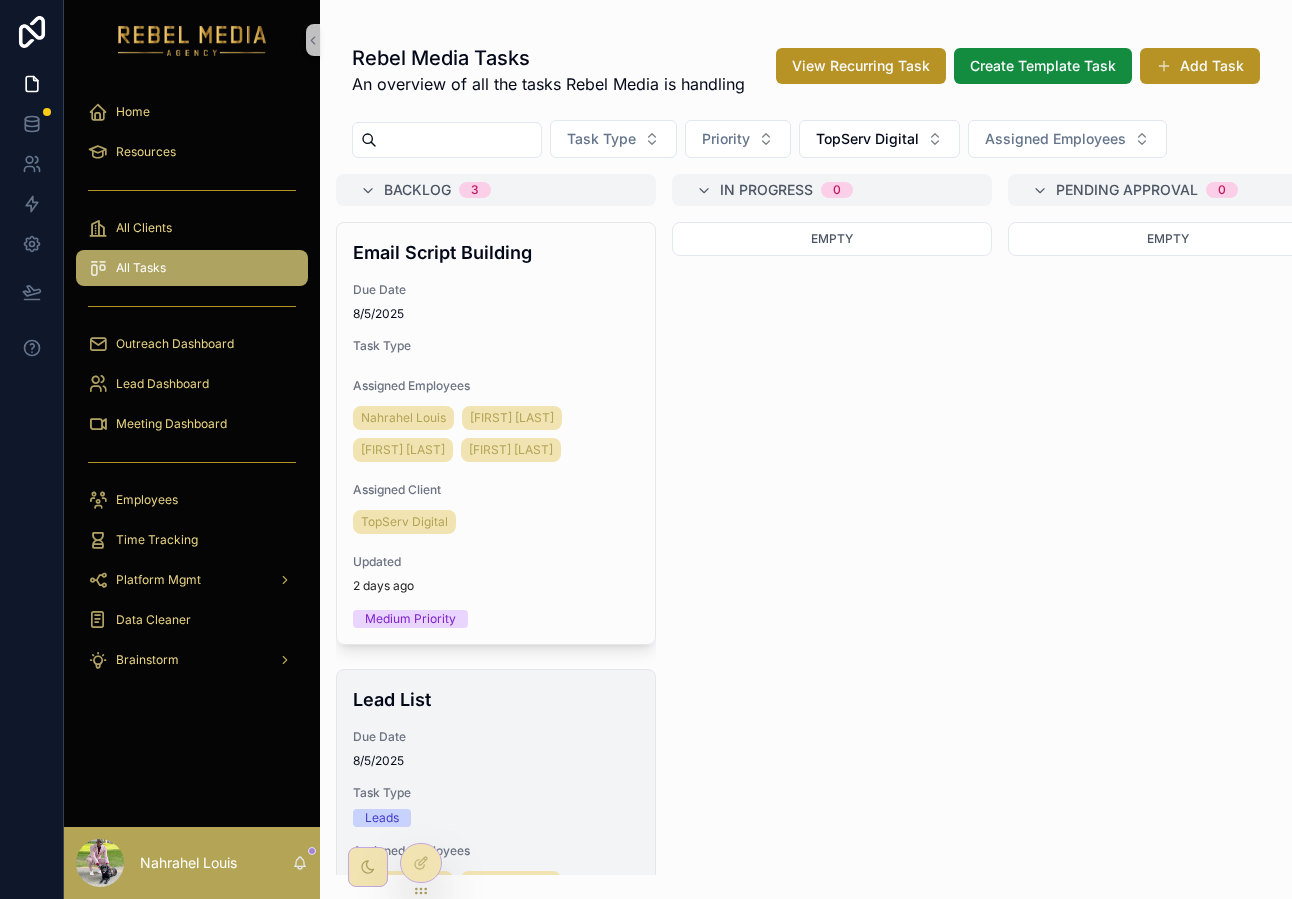 click on "Lead List Due Date 8/5/2025 Task Type Leads Assigned Employees Sharem Salubre [FIRST] [LAST] Jaztine Jemarick Ucag Assigned Client TopServ Digital Updated 2 days ago Medium Priority" at bounding box center (496, 889) 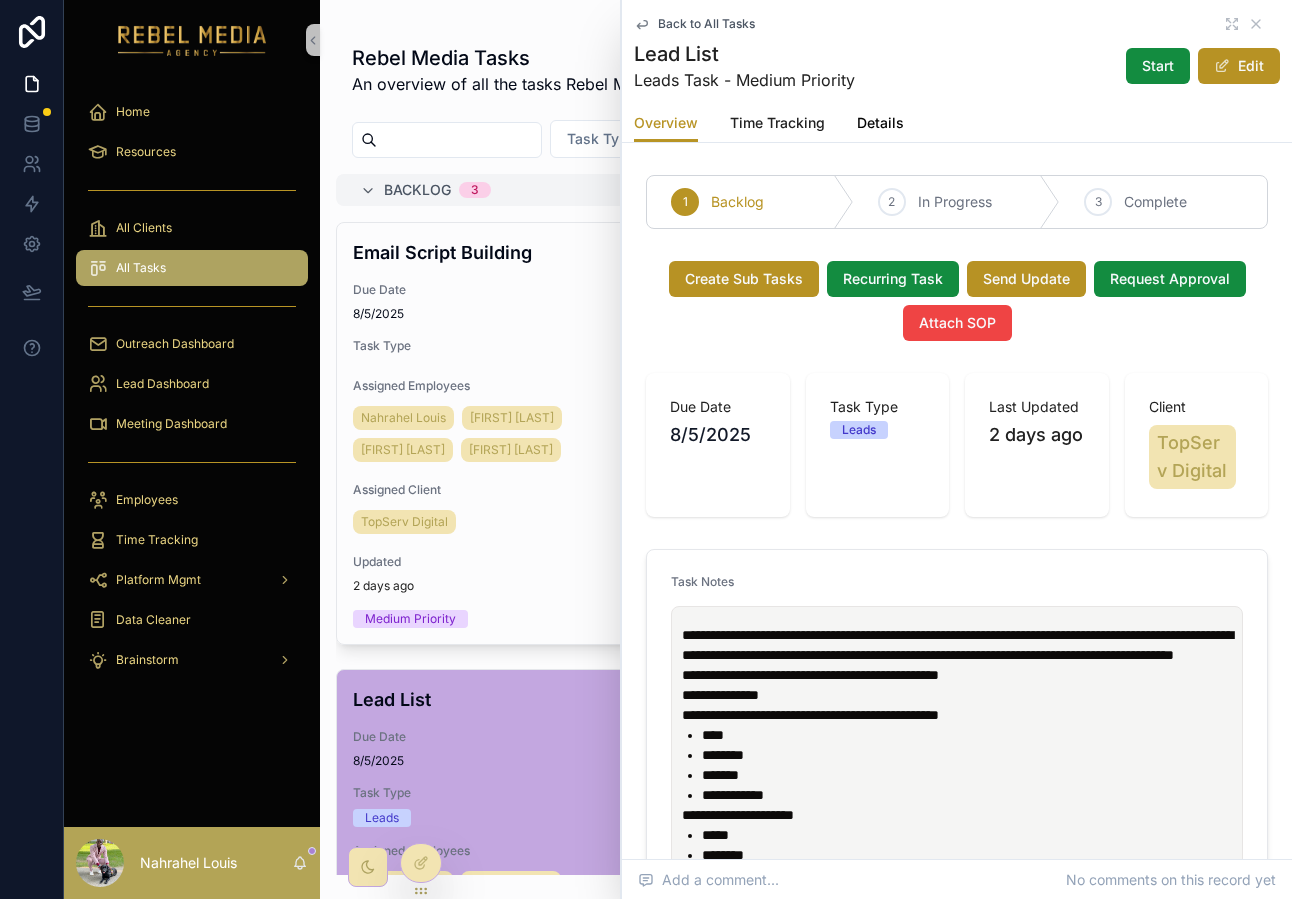 click on "Details" at bounding box center [880, 123] 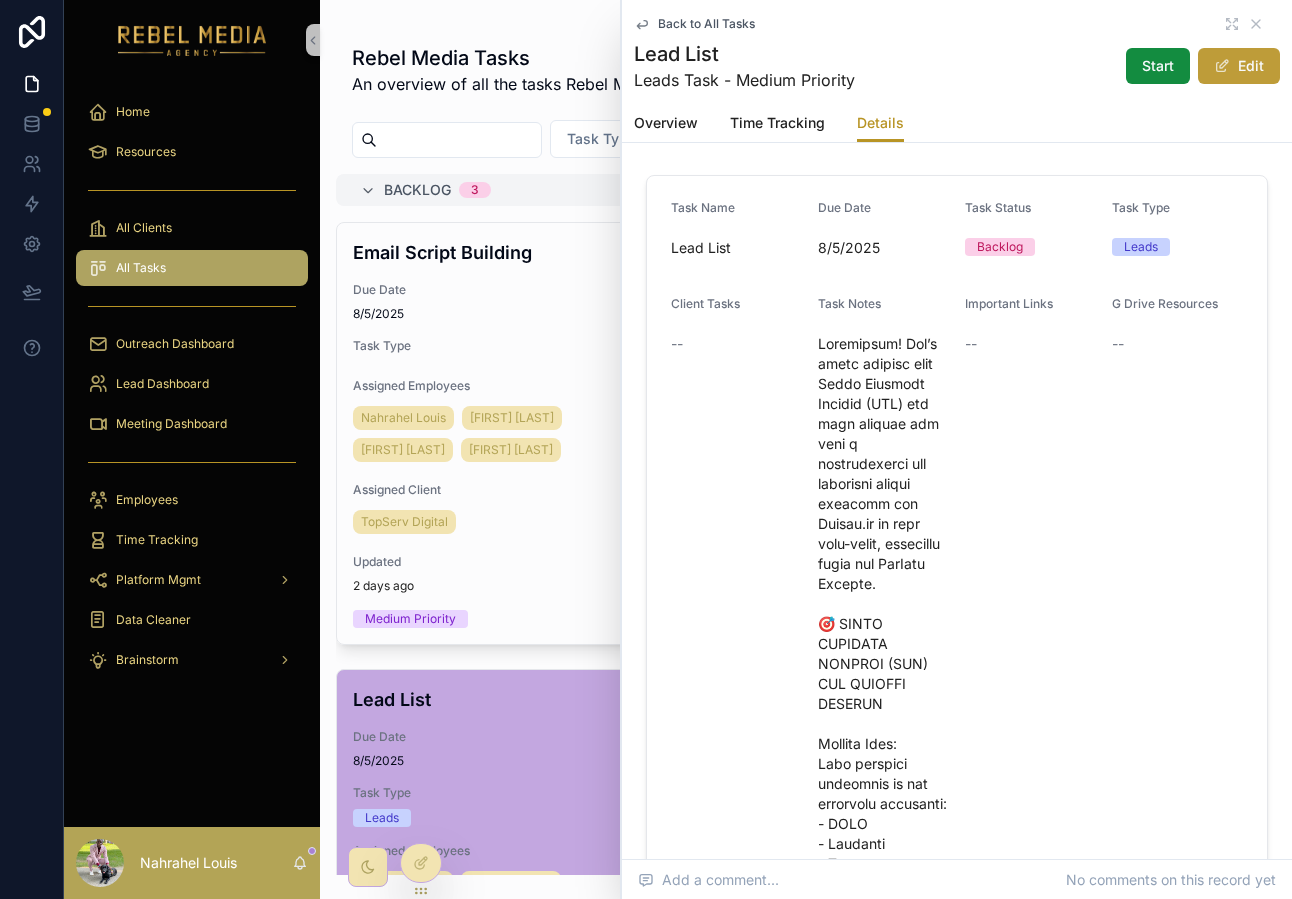 click on "Edit" at bounding box center [1239, 66] 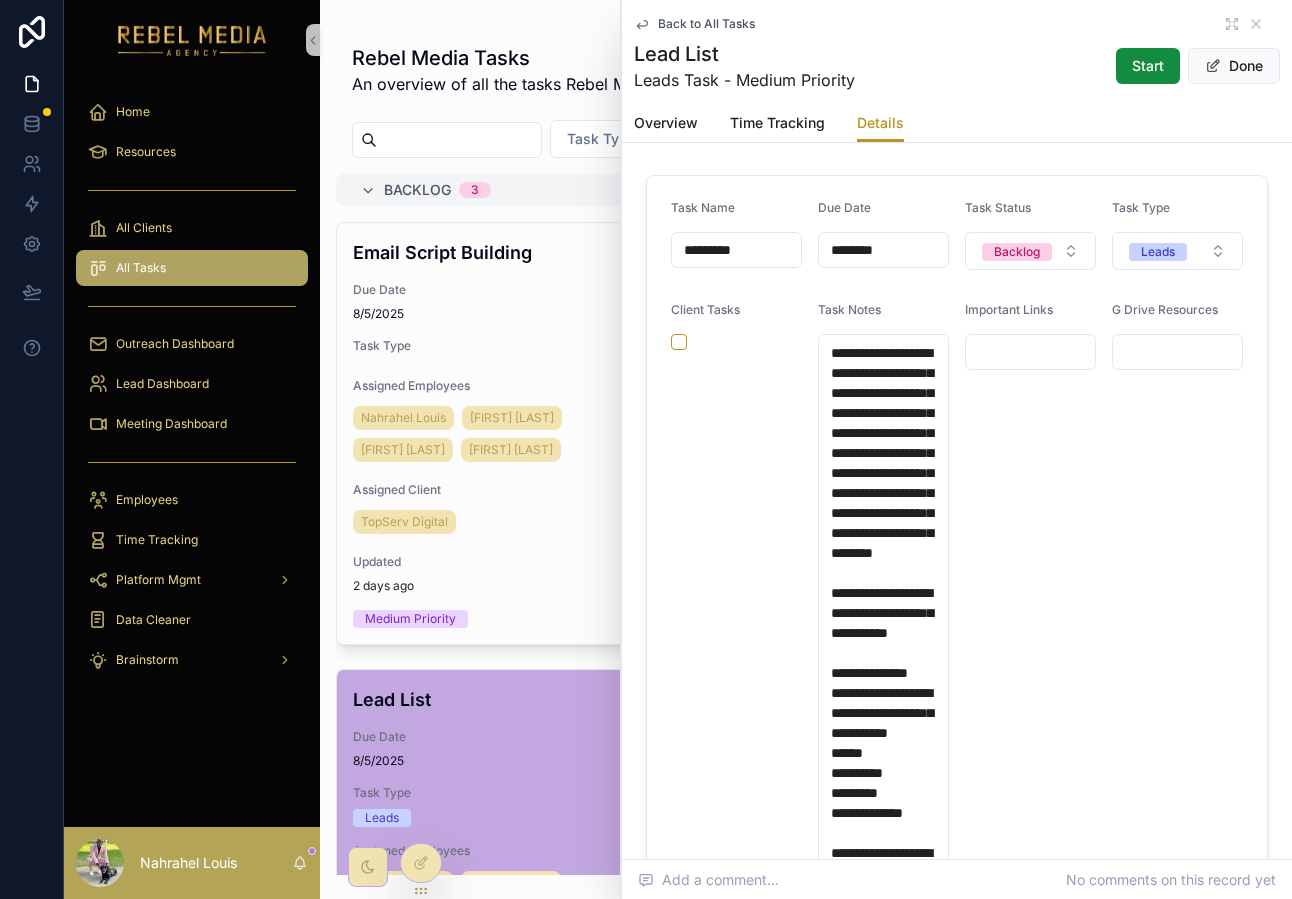 click on "********" at bounding box center [883, 250] 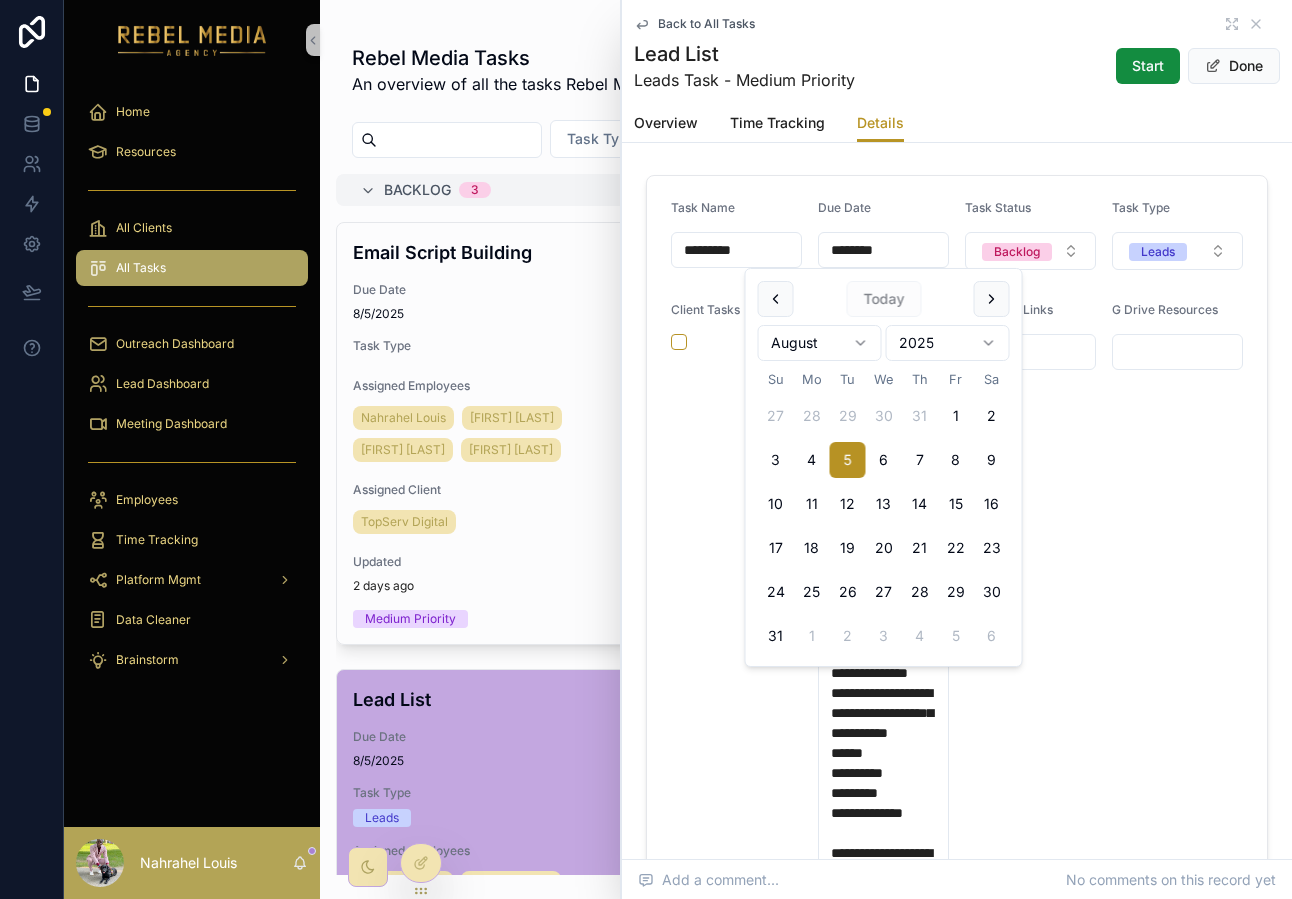 click on "********" at bounding box center [883, 250] 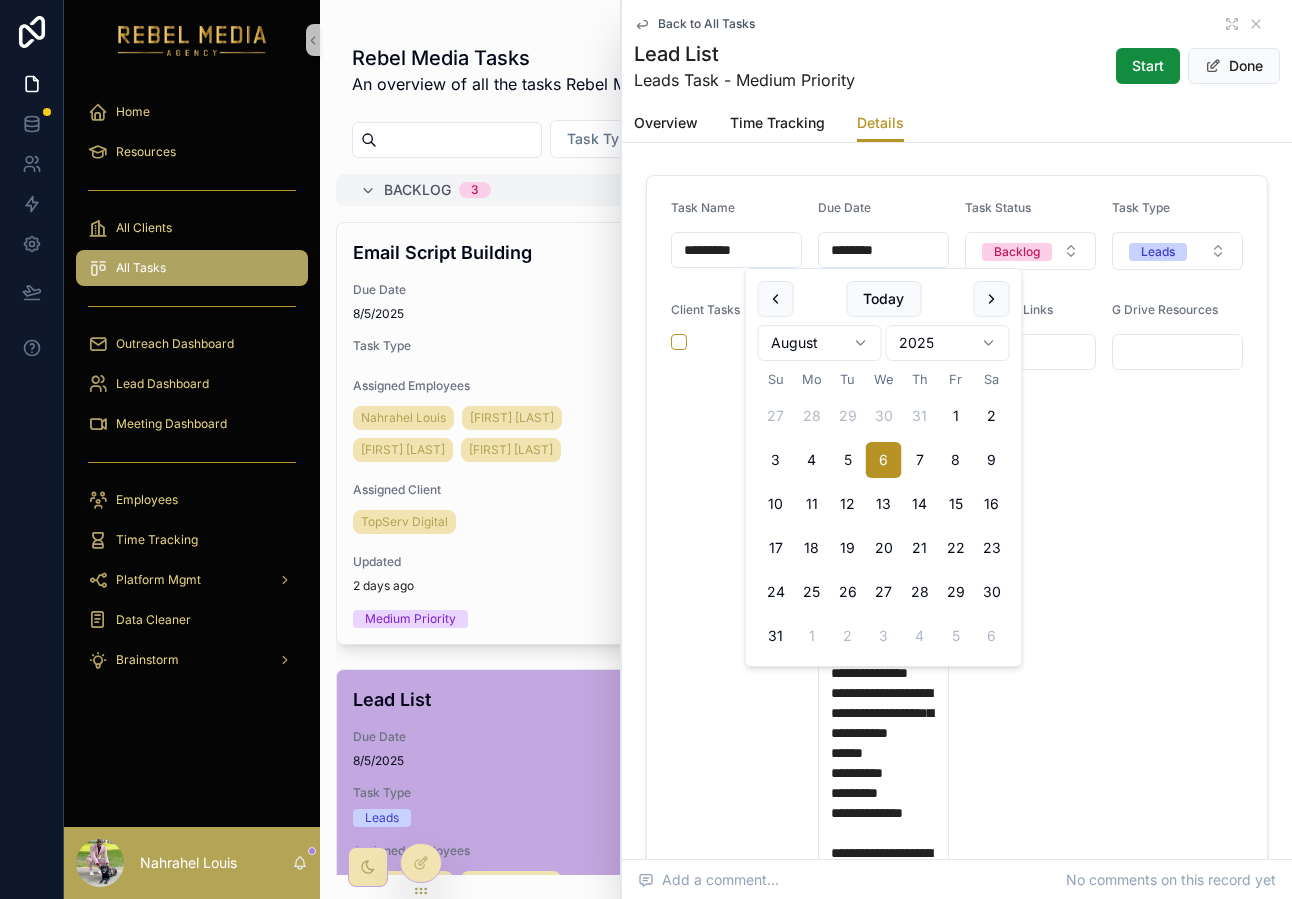 type on "********" 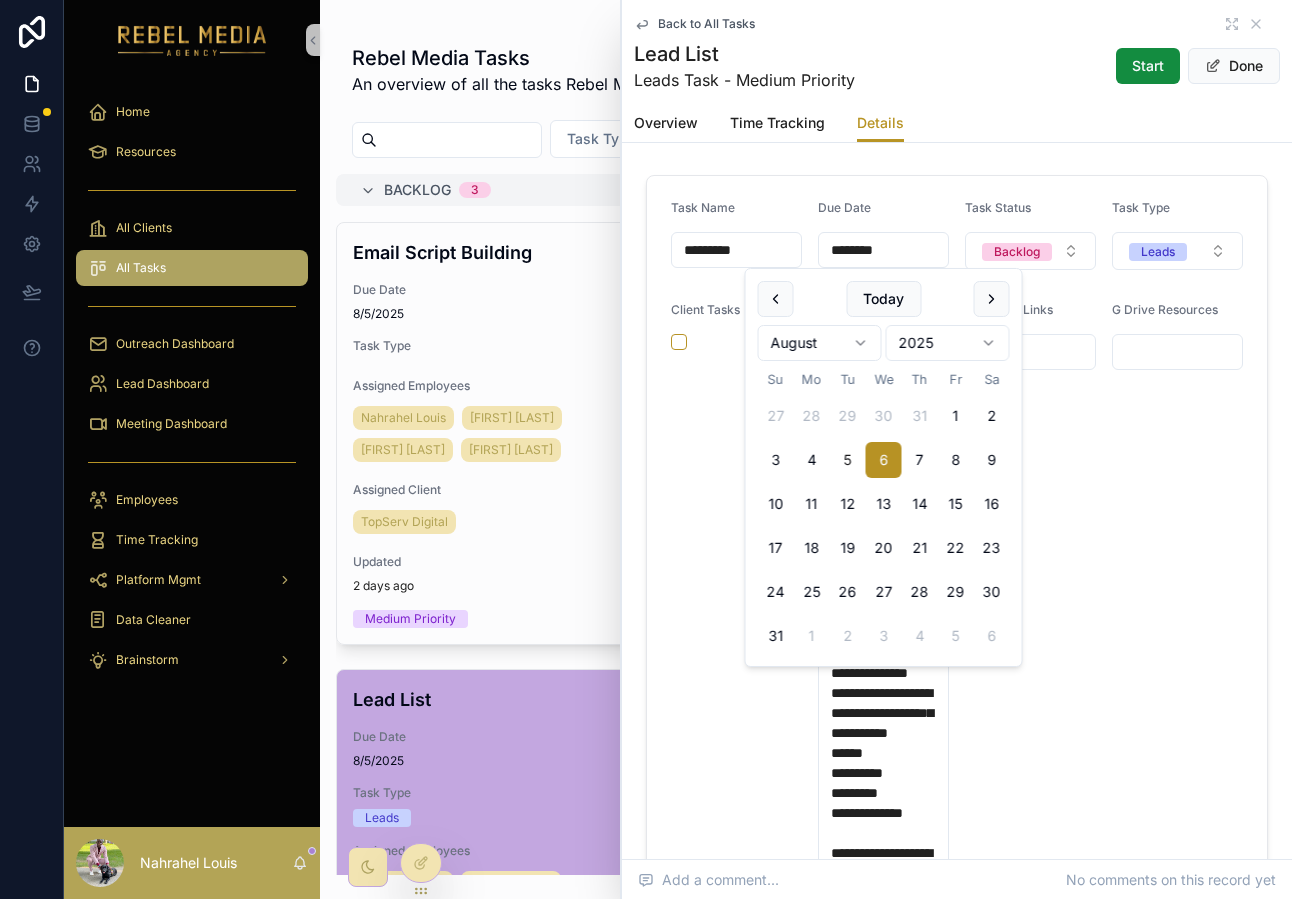 click on "Important Links" at bounding box center [1030, 627] 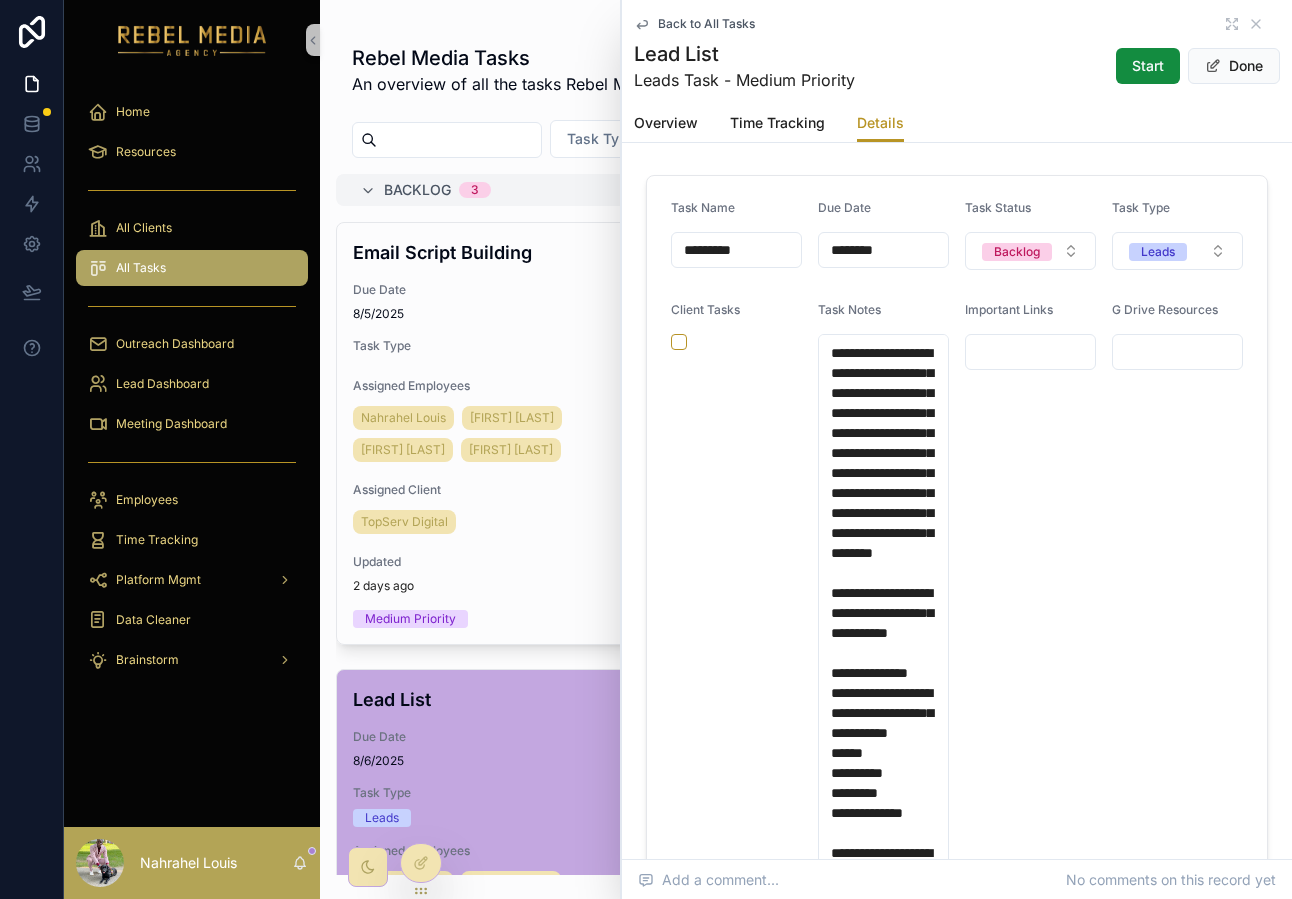 click on "Back to All Tasks" at bounding box center [957, 24] 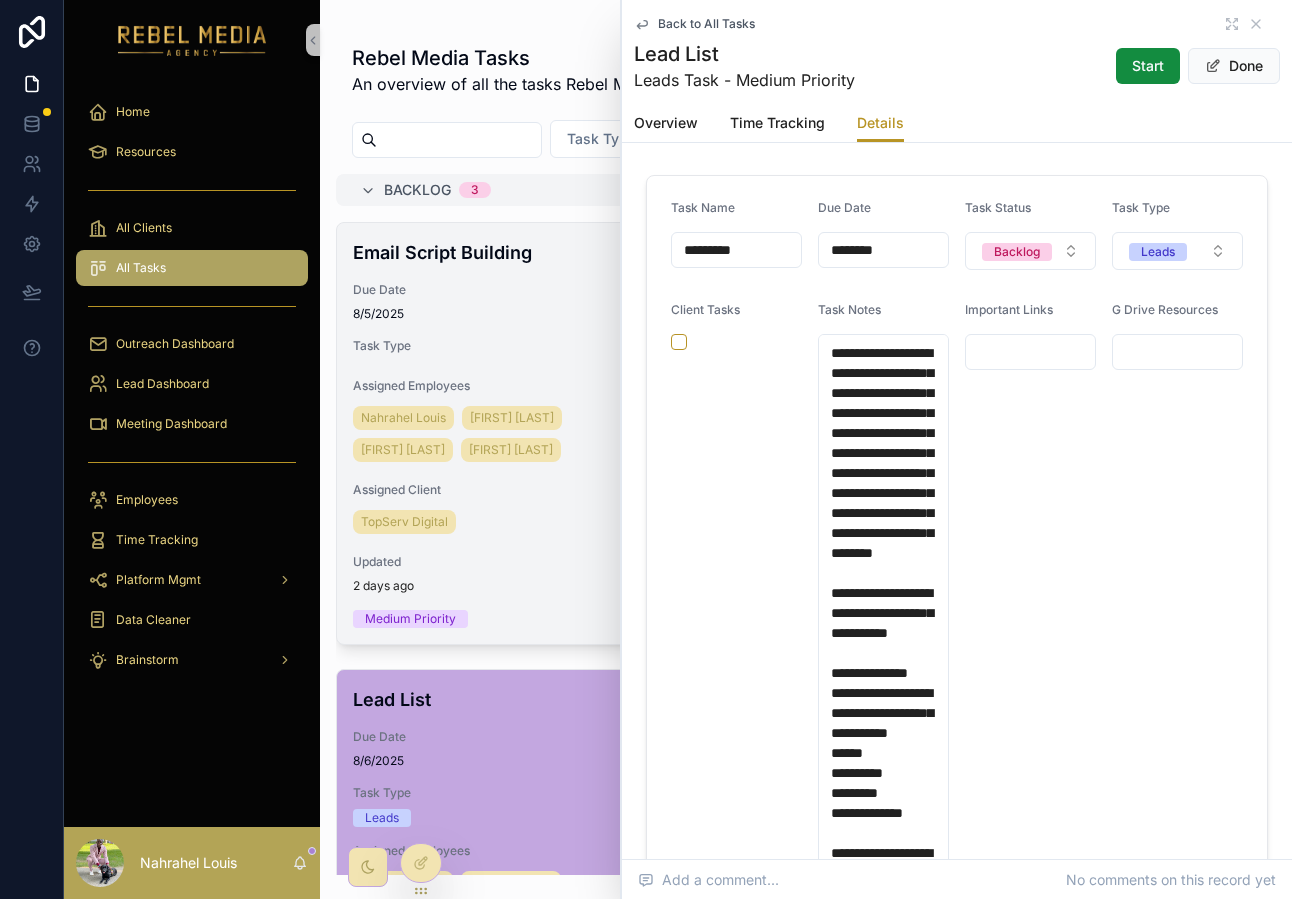 click on "8/5/2025" at bounding box center (496, 314) 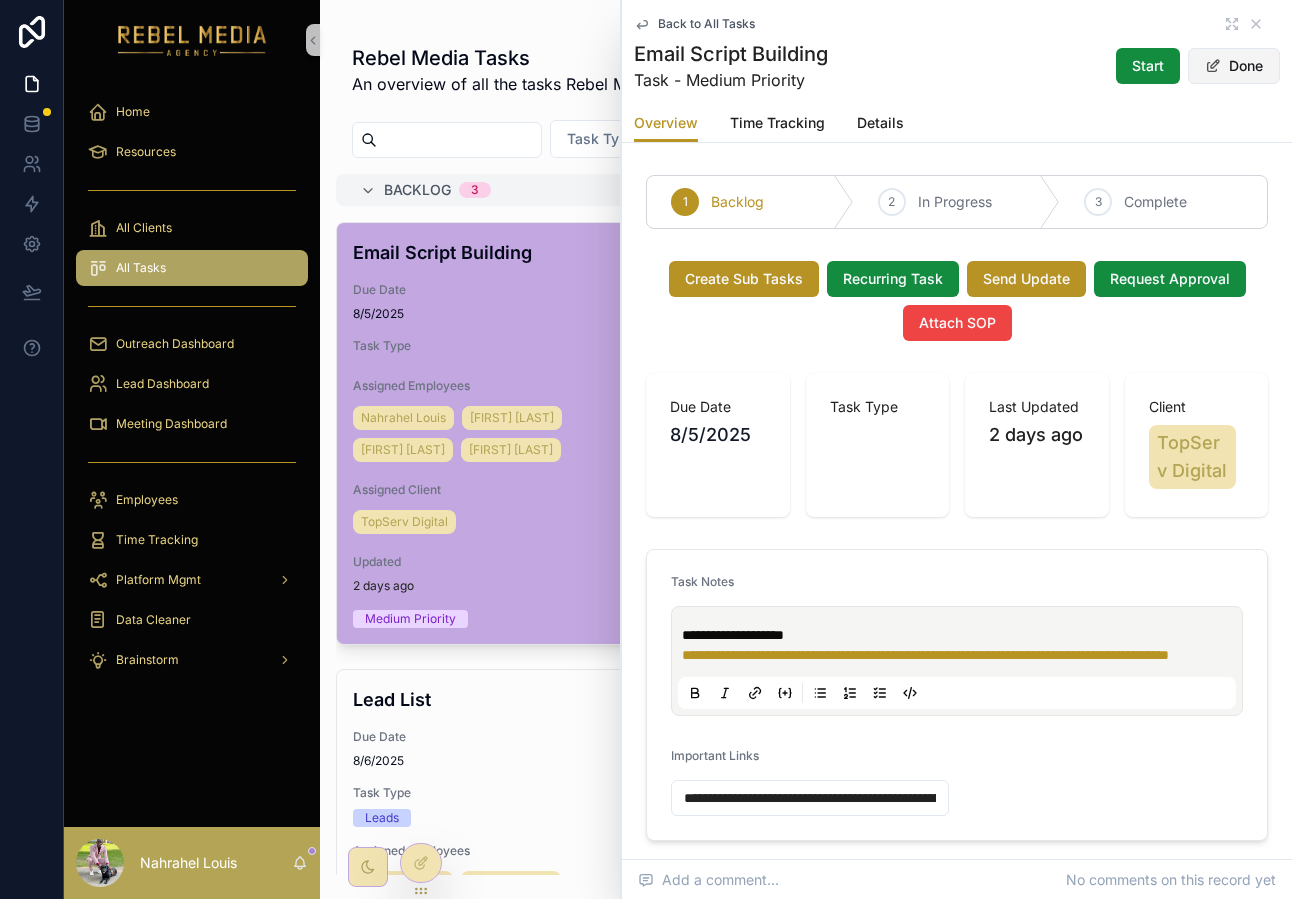 click on "Done" at bounding box center (1234, 66) 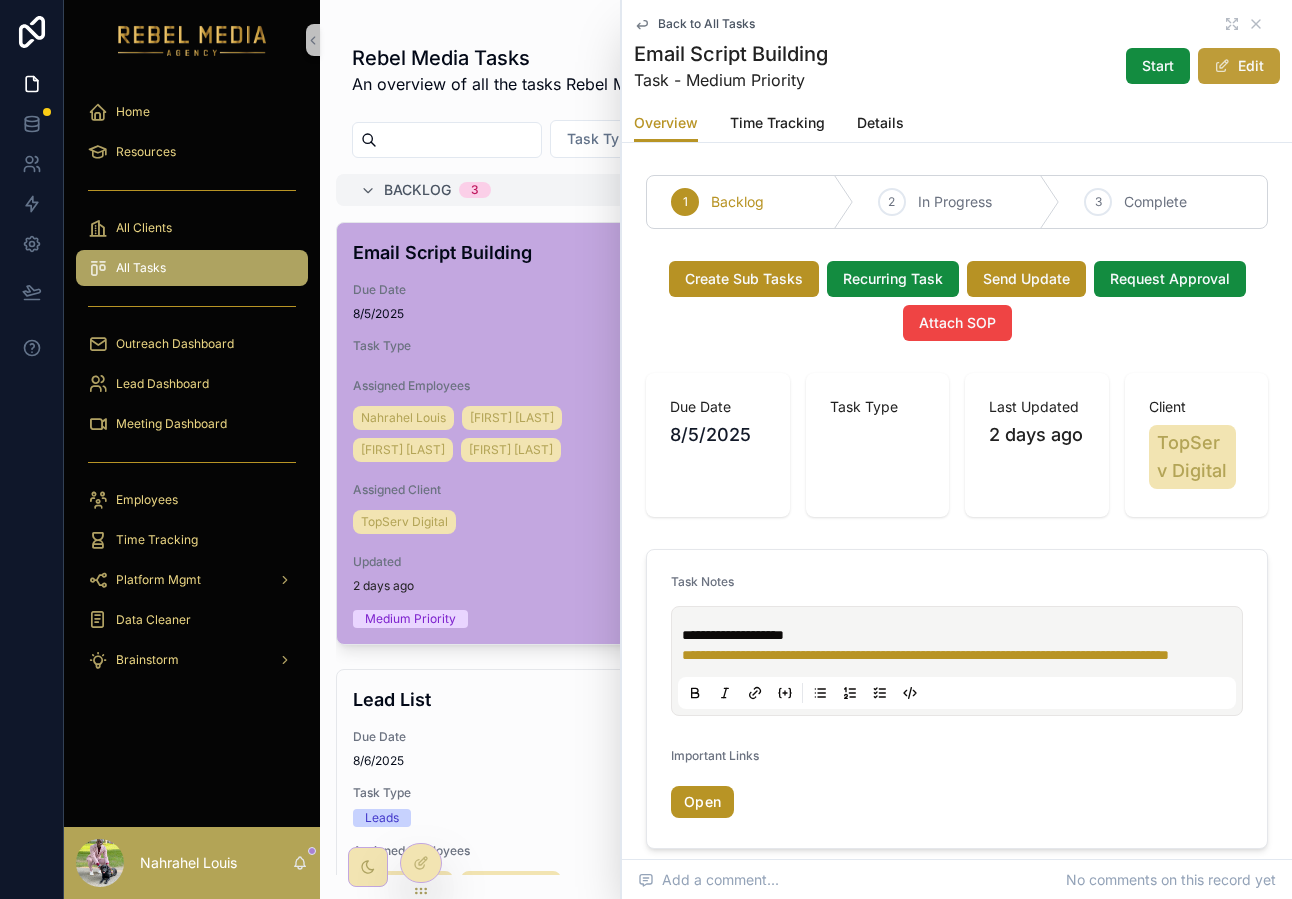 click on "Edit" at bounding box center [1239, 66] 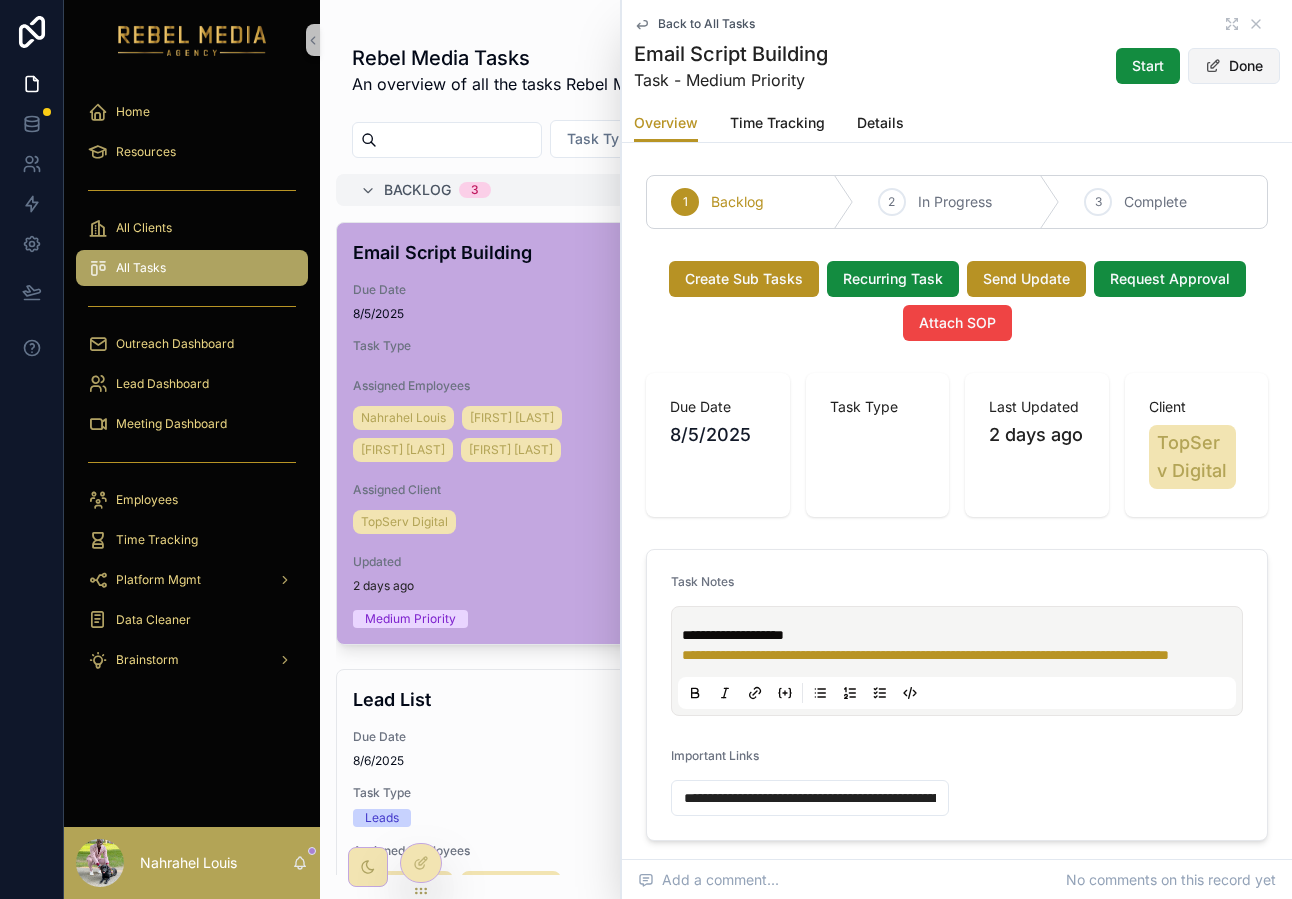 click on "Done" at bounding box center [1234, 66] 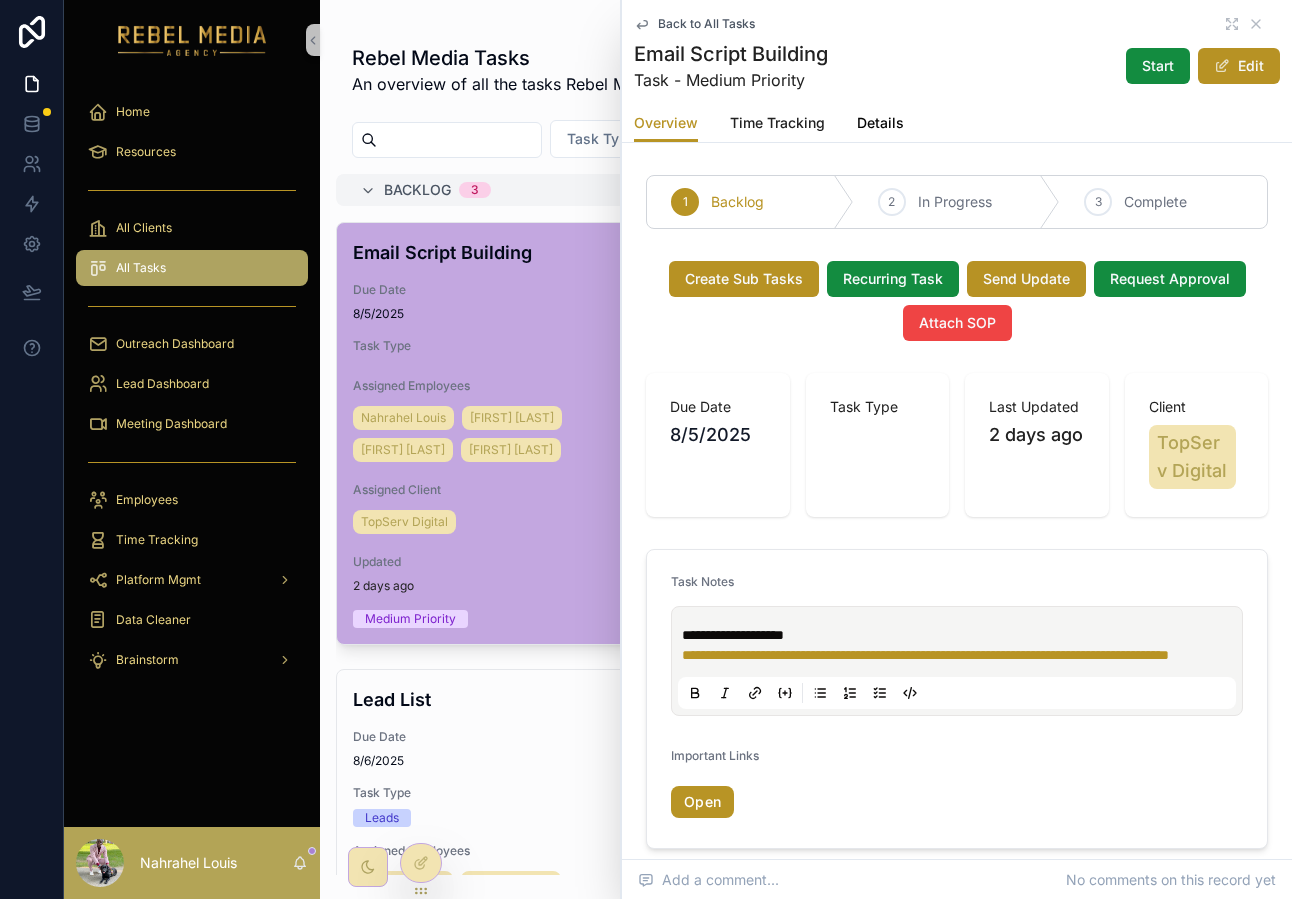 click on "Details" at bounding box center [880, 125] 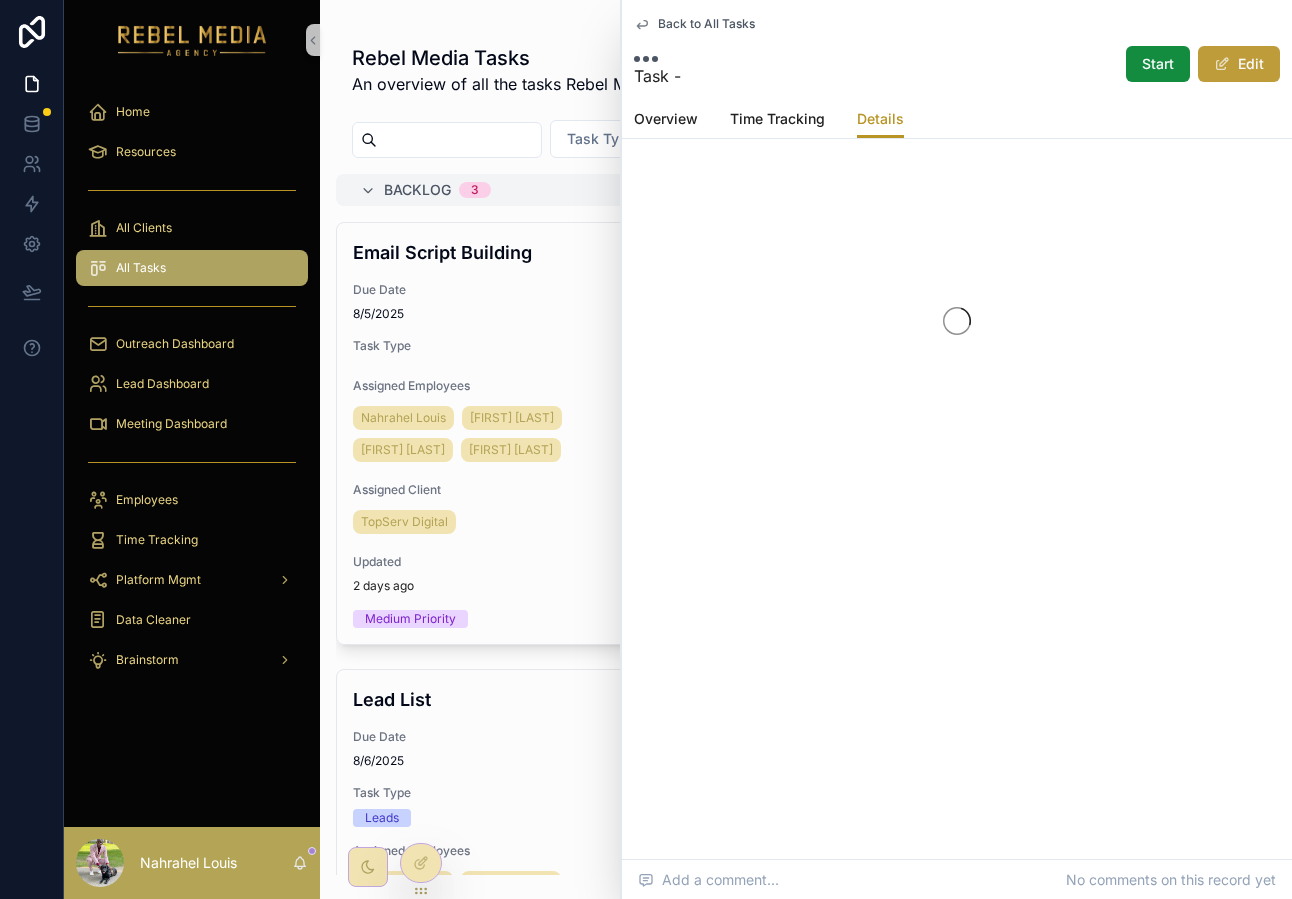 click on "Edit" at bounding box center [1239, 64] 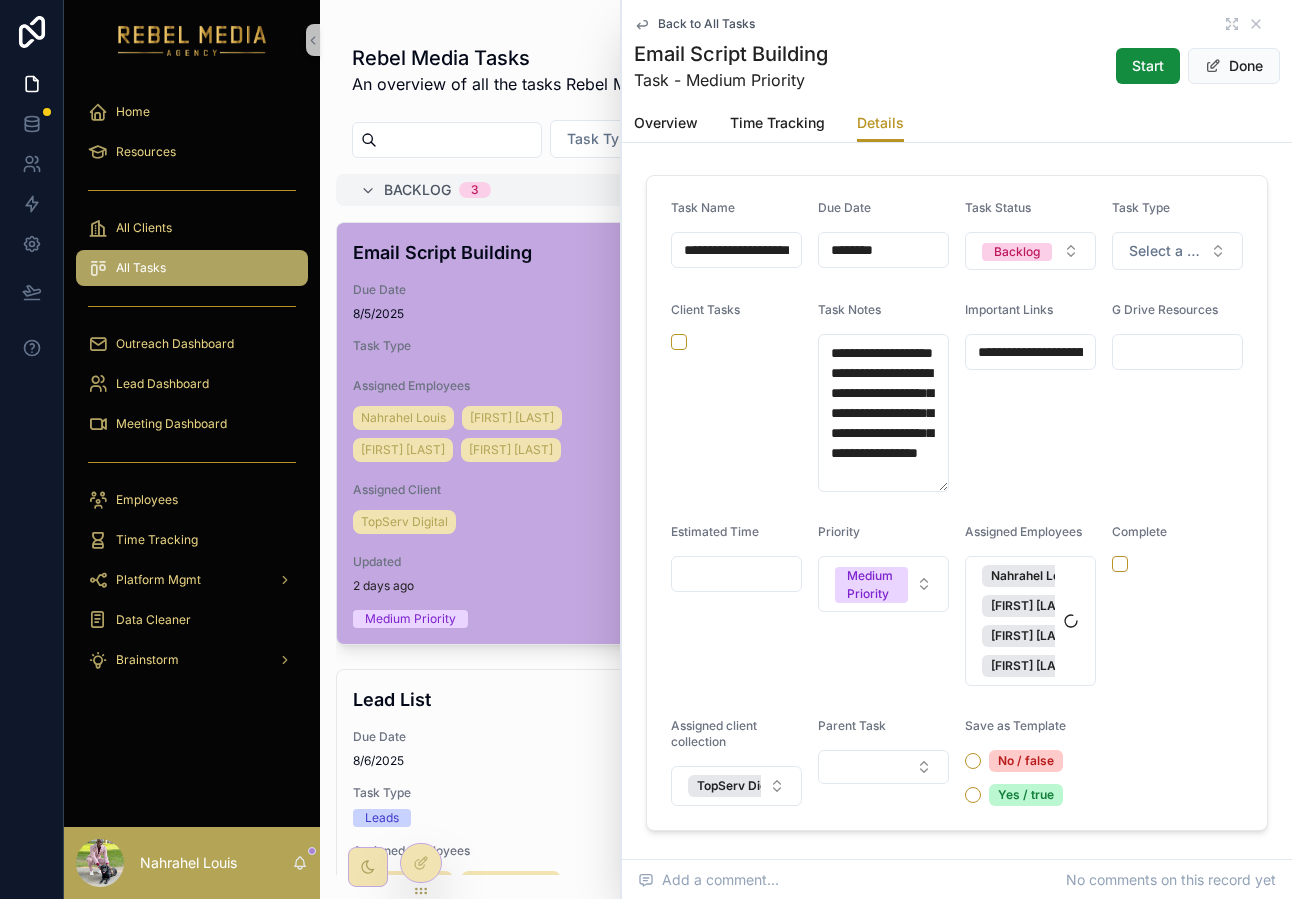 click on "********" at bounding box center [883, 250] 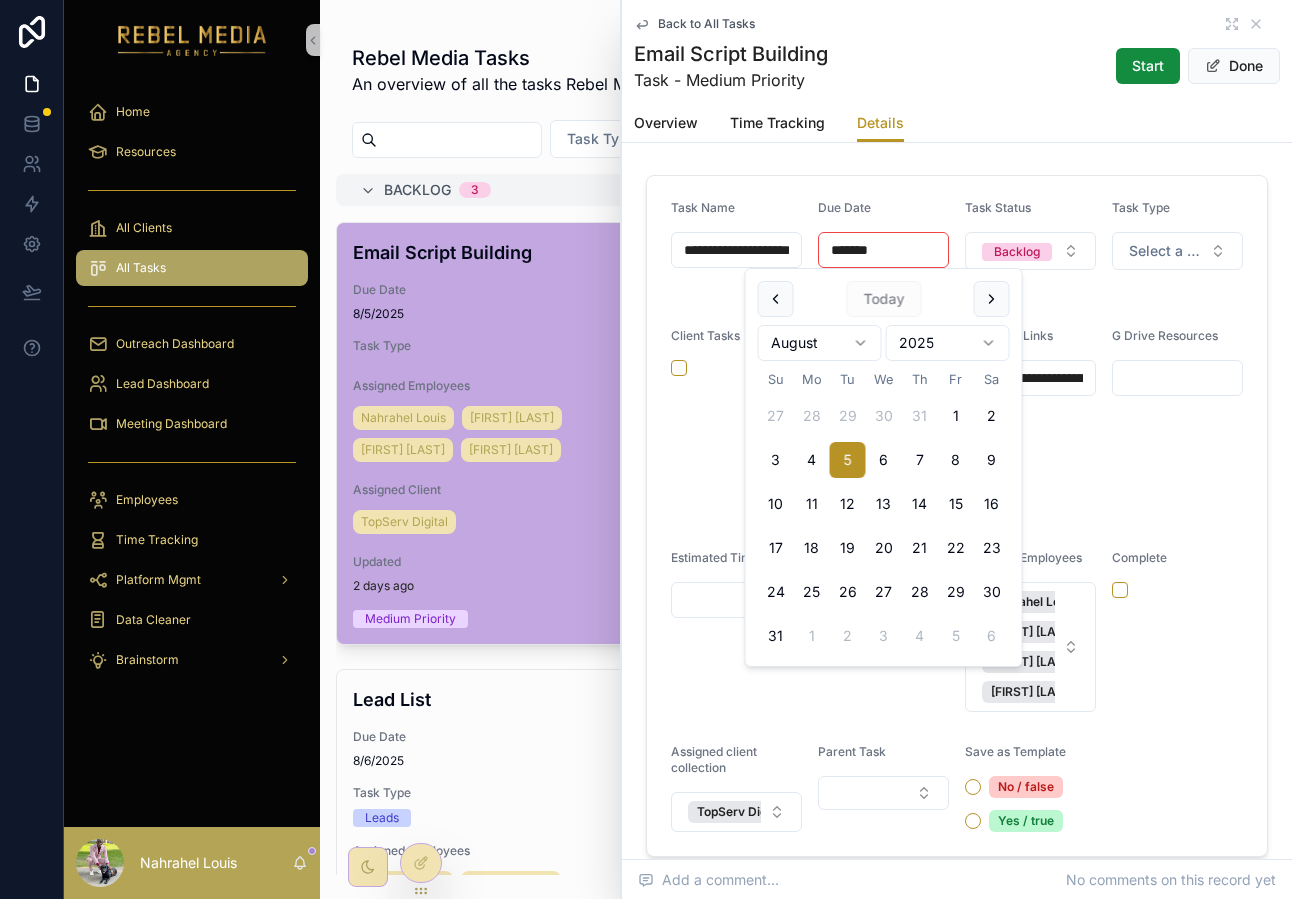 type on "********" 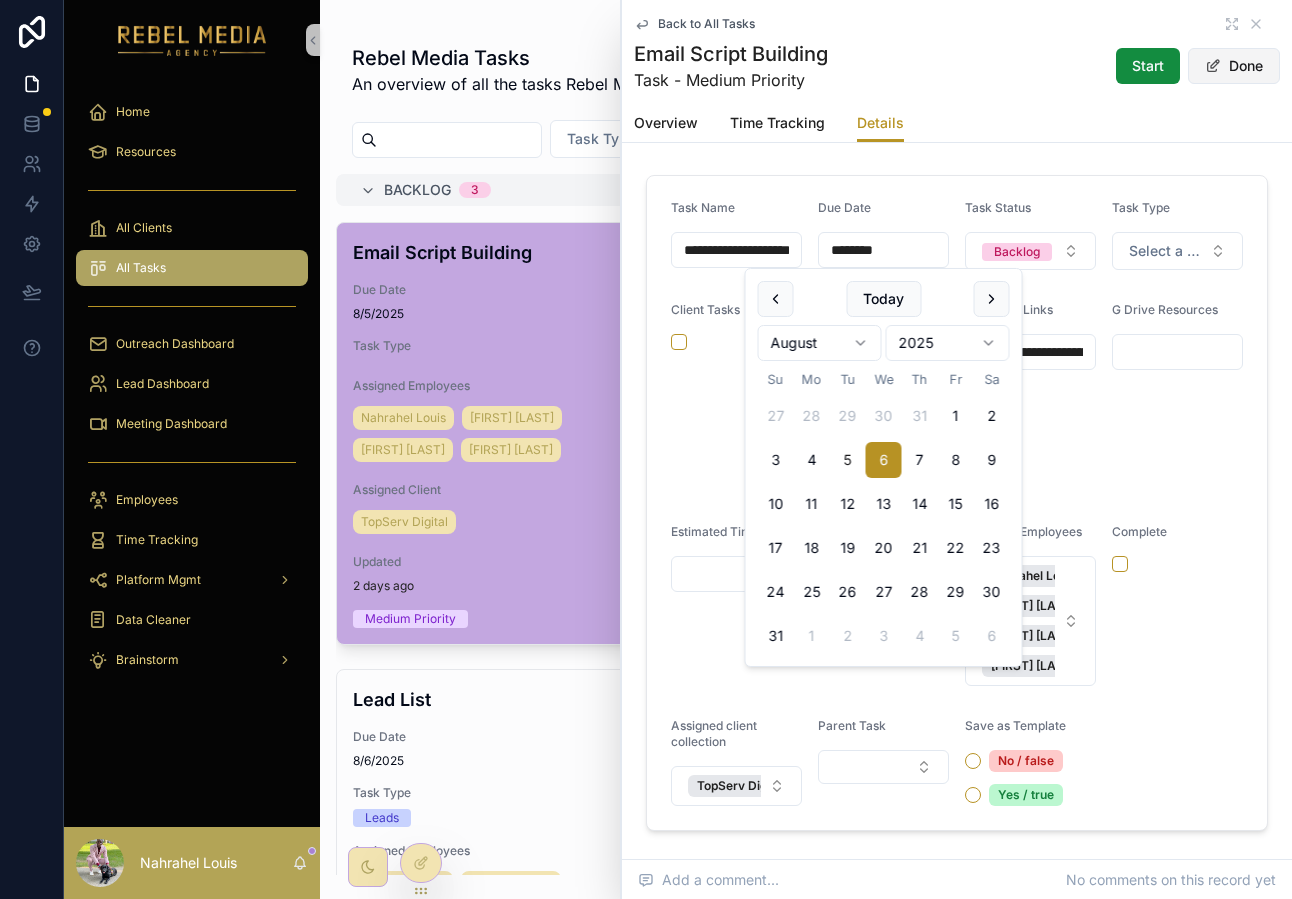 click on "Done" at bounding box center (1234, 66) 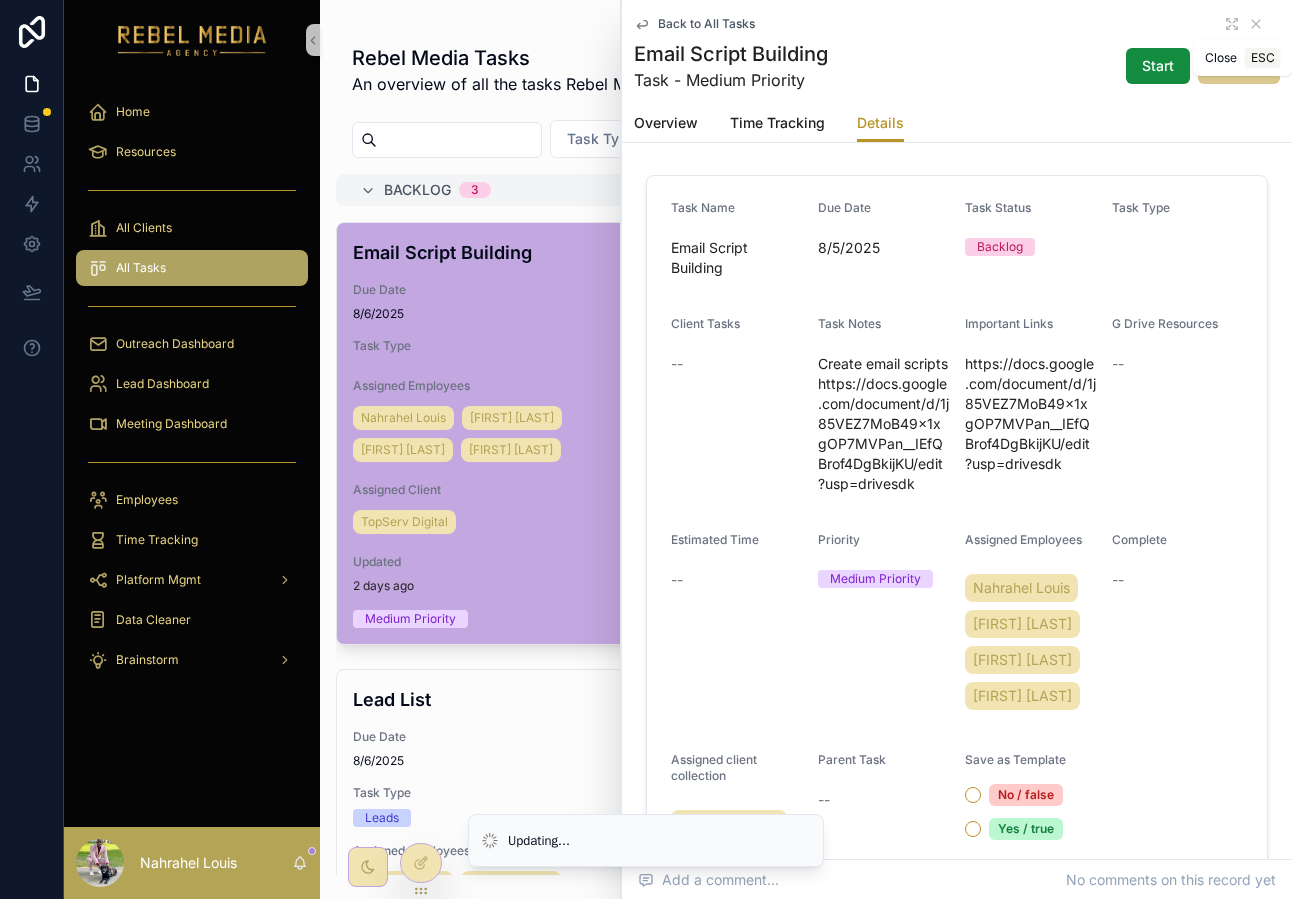 click on "Back to All Tasks Email Script Building  Task - Medium Priority Start Edit" at bounding box center [957, 52] 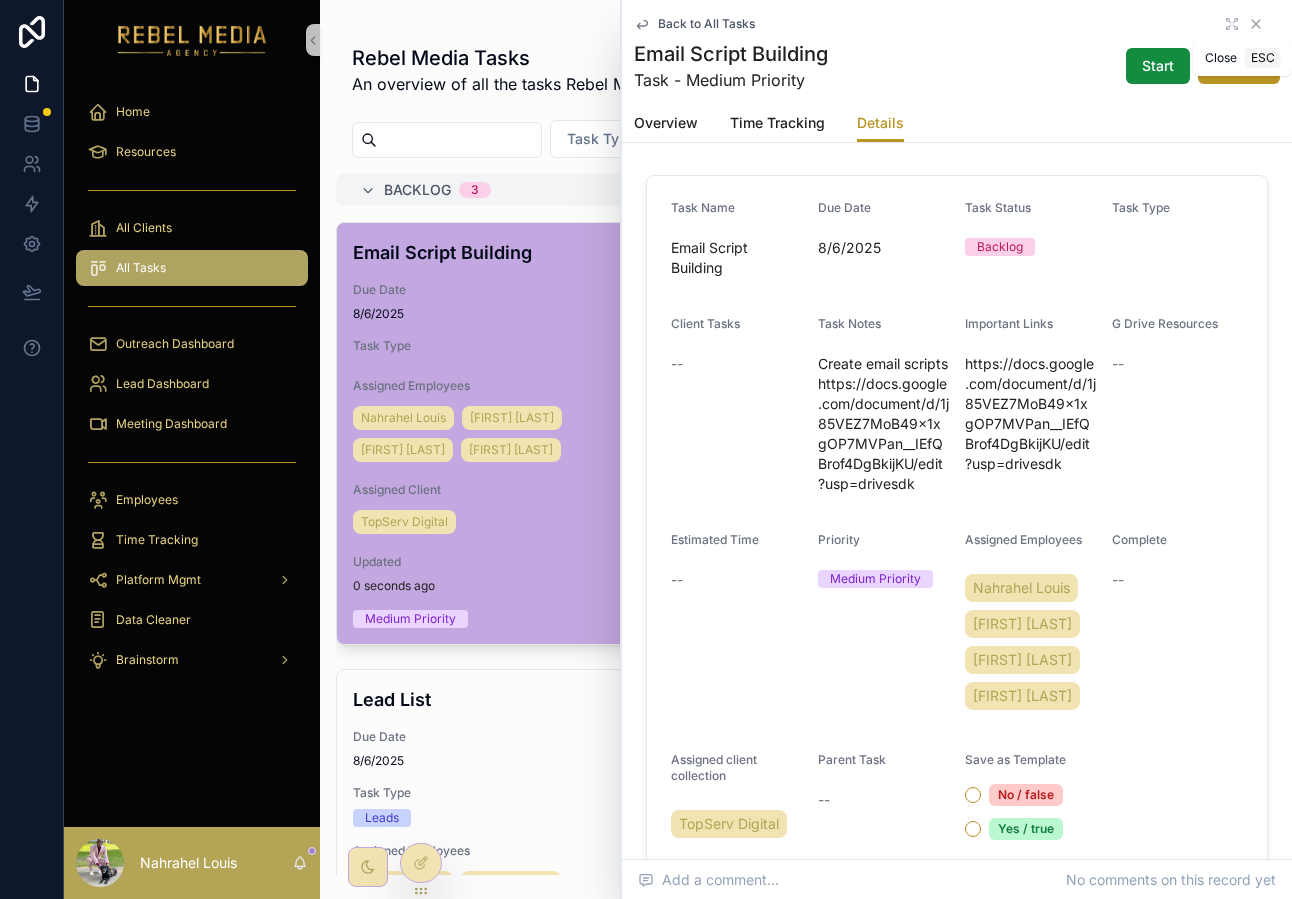 click 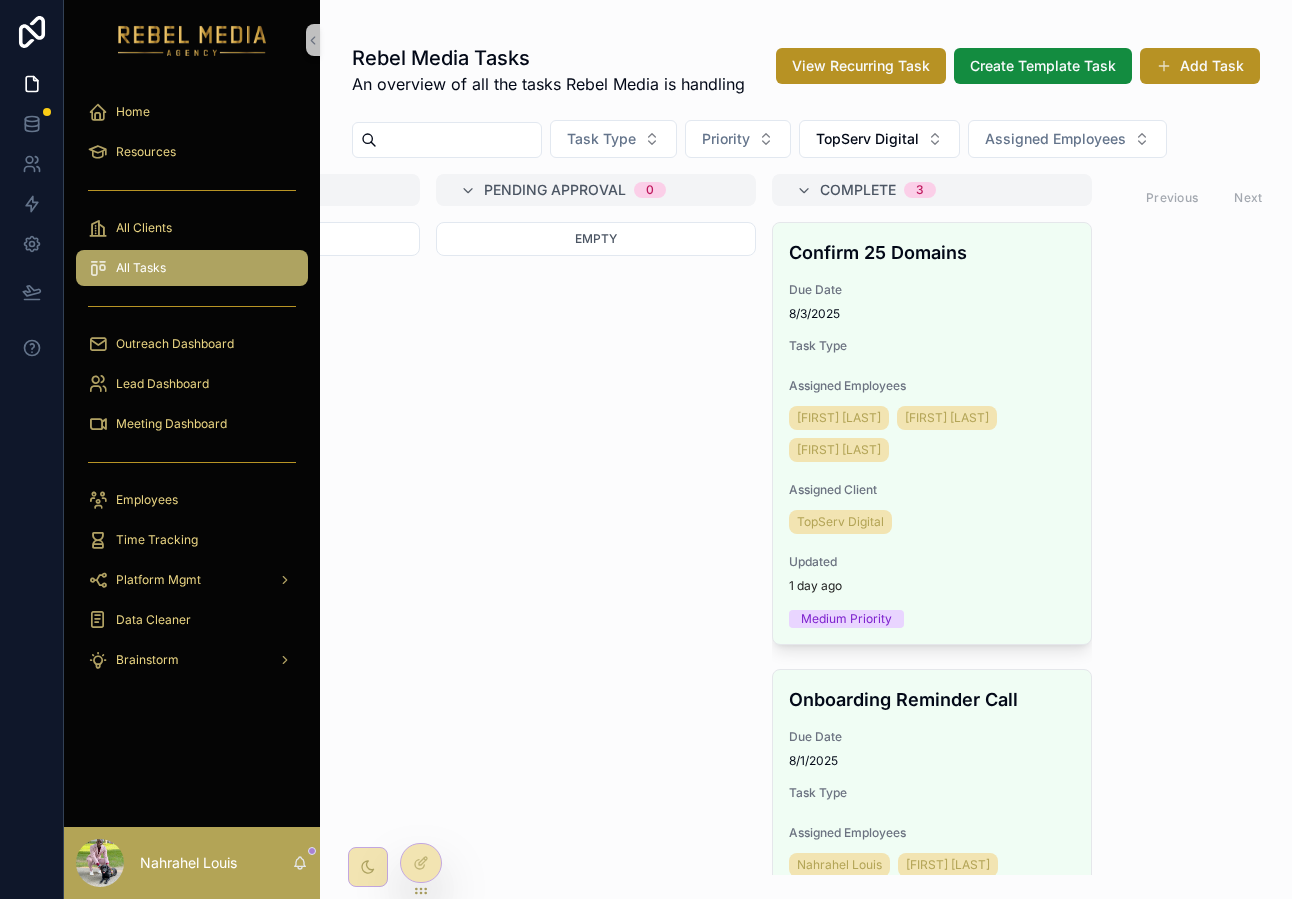 scroll, scrollTop: 0, scrollLeft: 570, axis: horizontal 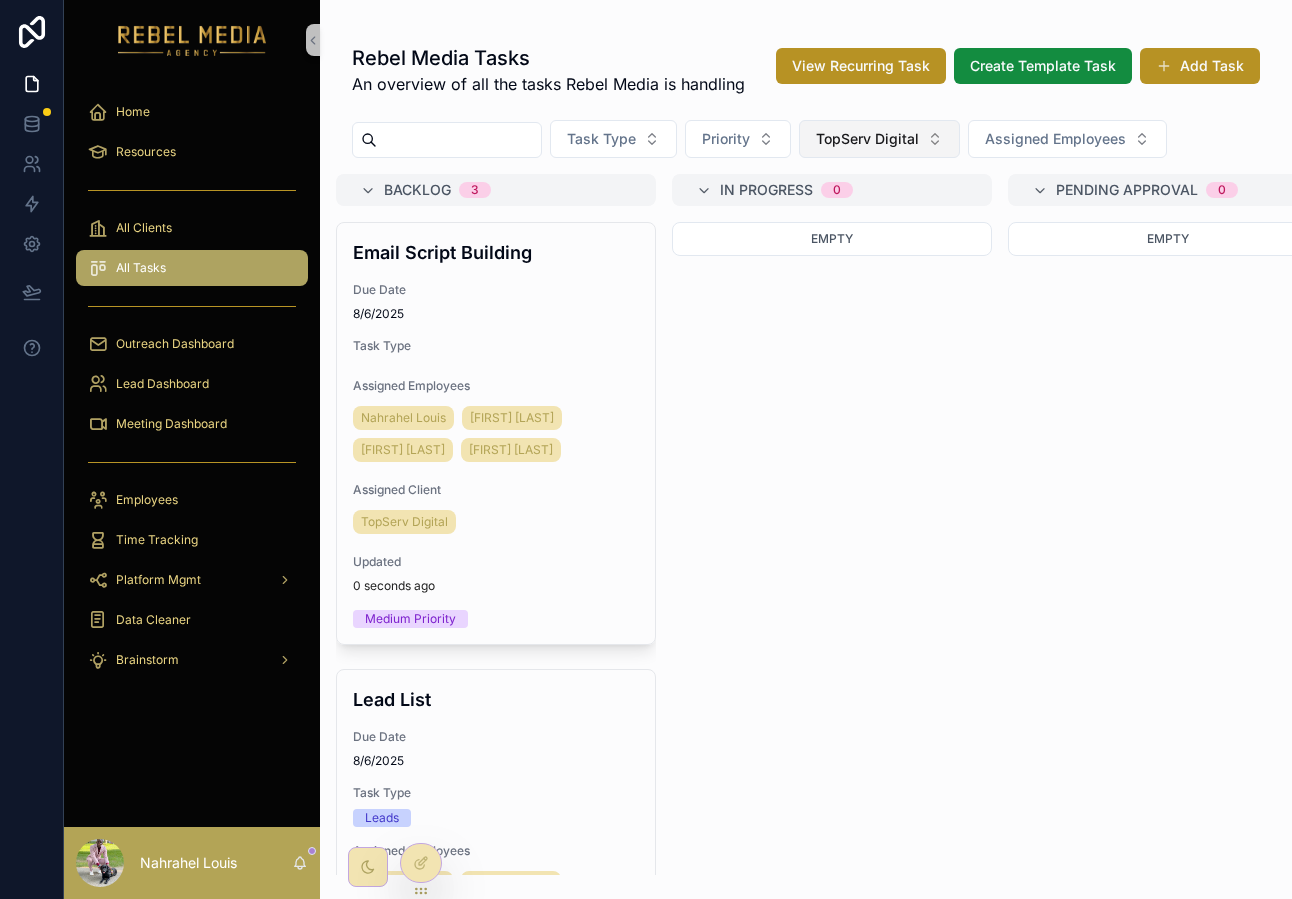 click on "TopServ Digital" at bounding box center [879, 139] 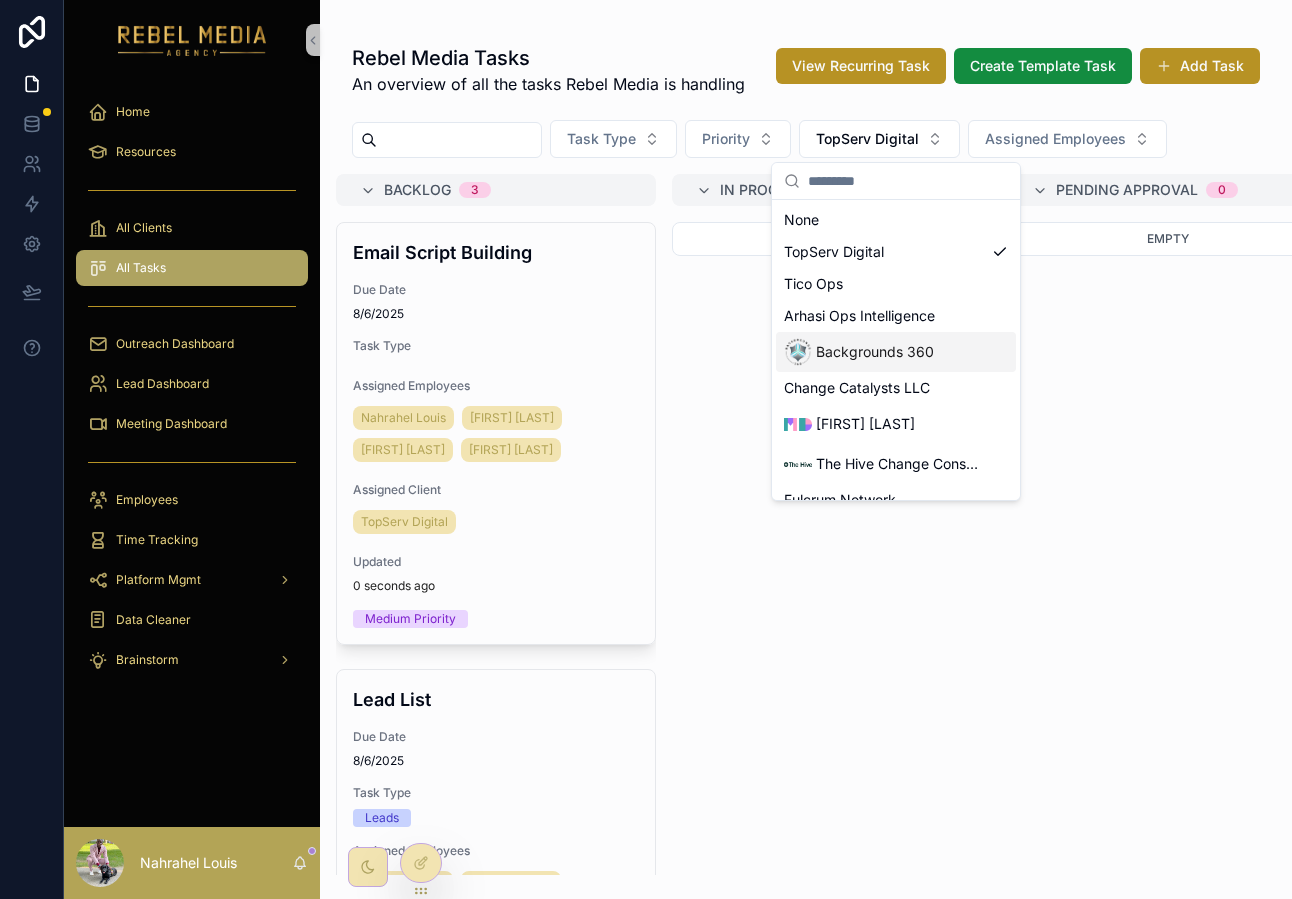 click on "Backgrounds 360" at bounding box center (875, 352) 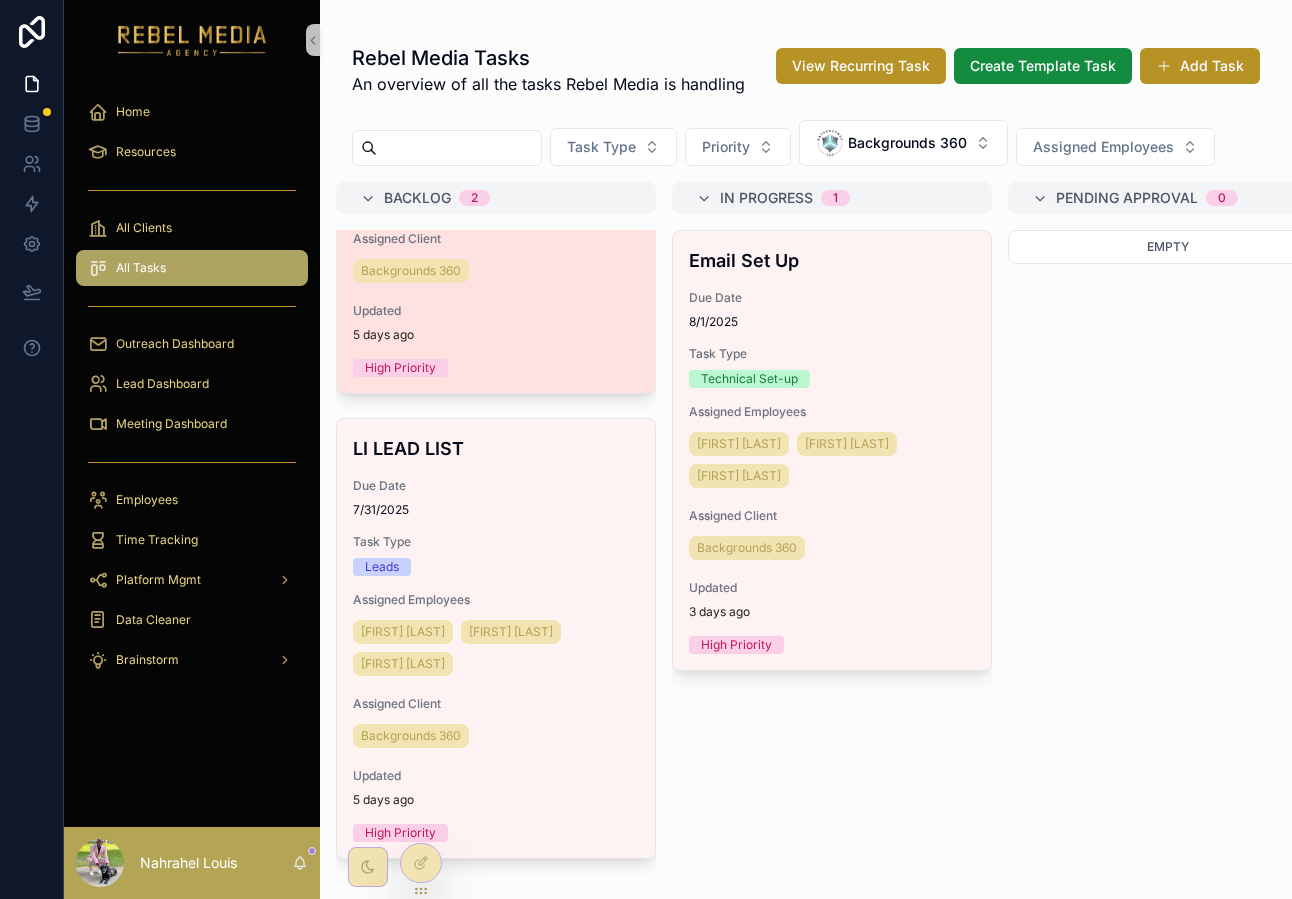 scroll, scrollTop: 0, scrollLeft: 0, axis: both 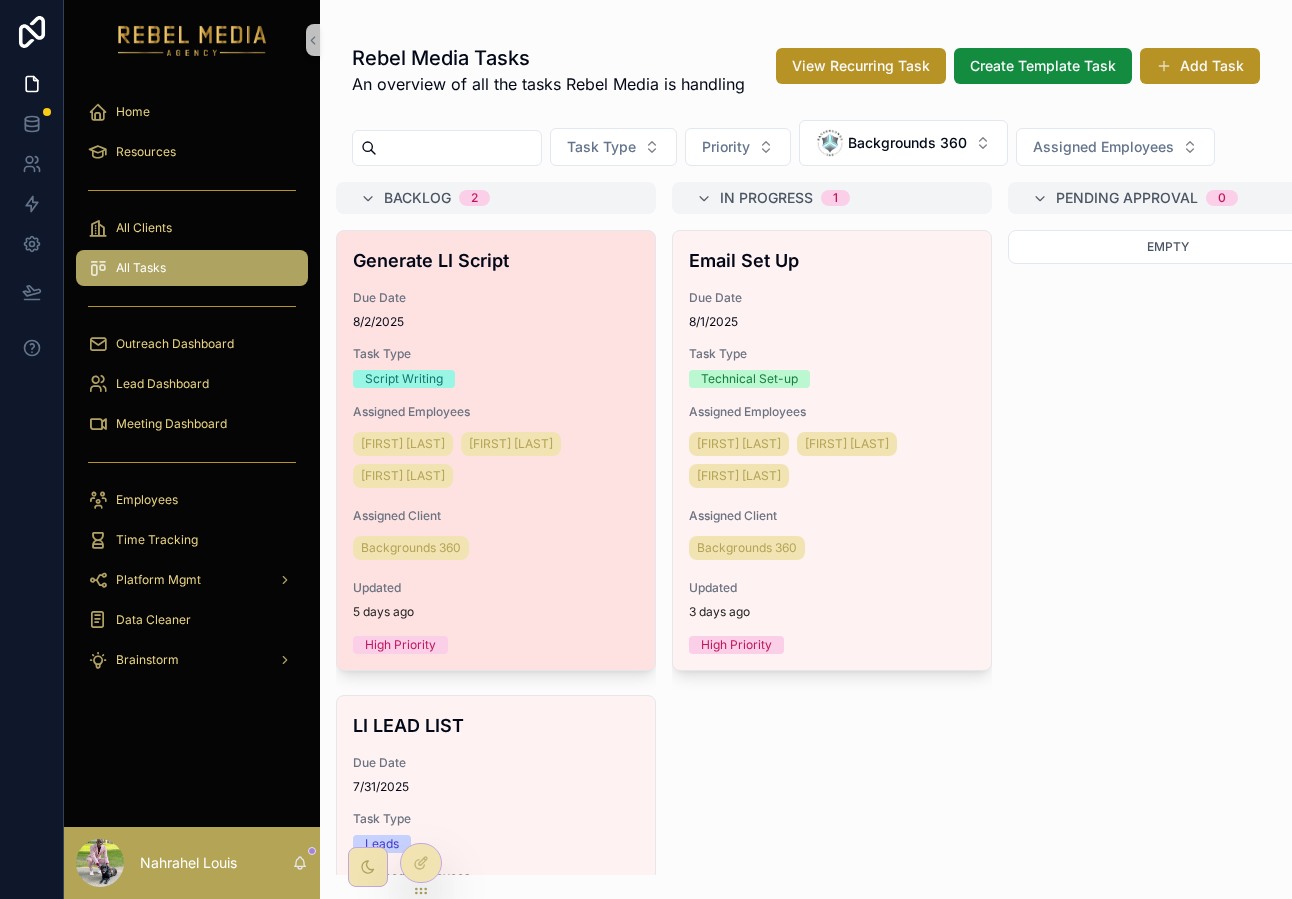 click on "Generate LI Script Due Date 8/2/2025 Task Type Script Writing Assigned Employees Jaztine Jemarick Ucag Sharem Salubre [FIRST] [LAST] Assigned Client Backgrounds 360 Updated 5 days ago High Priority" at bounding box center [496, 450] 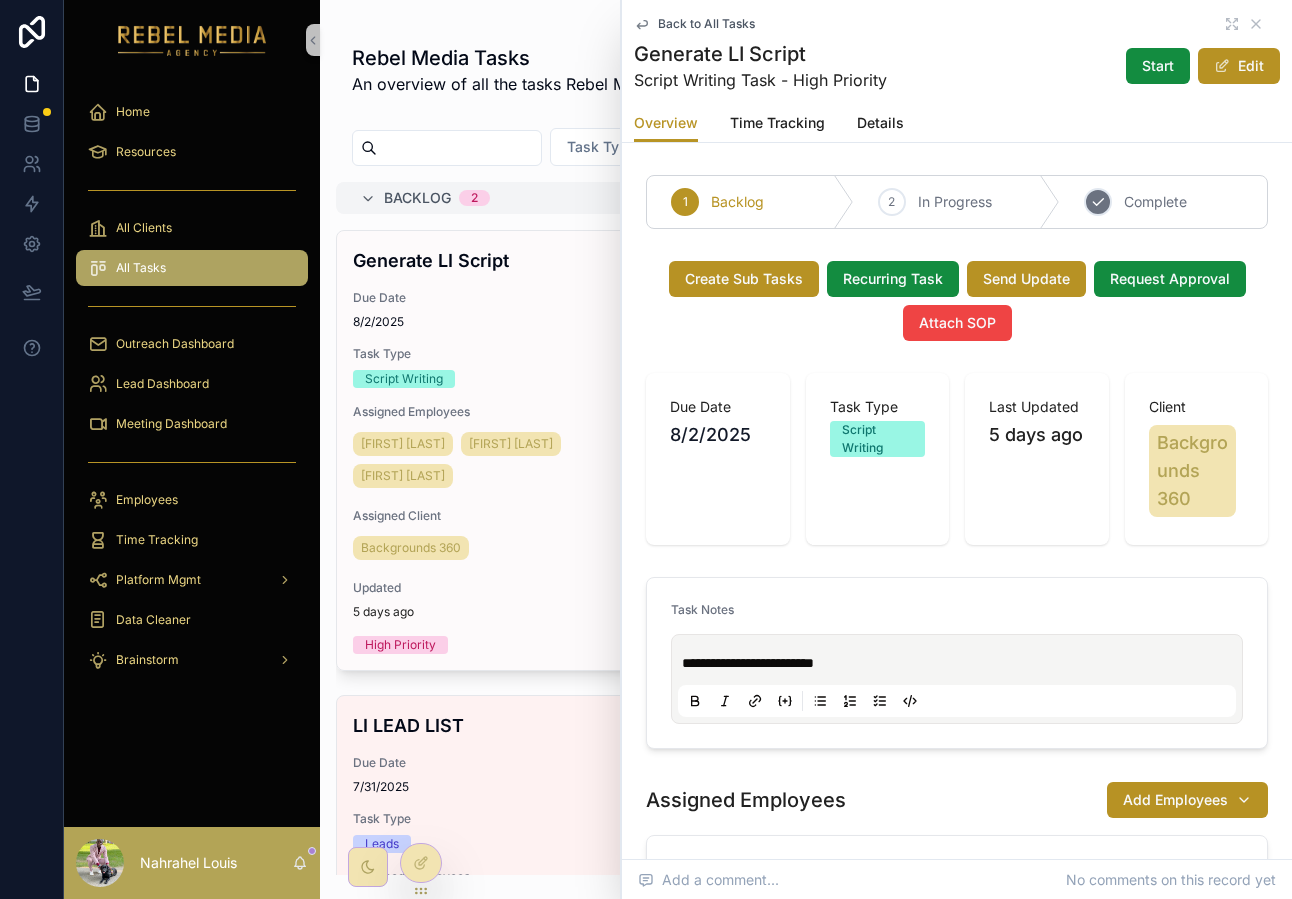 click on "3" at bounding box center (1098, 202) 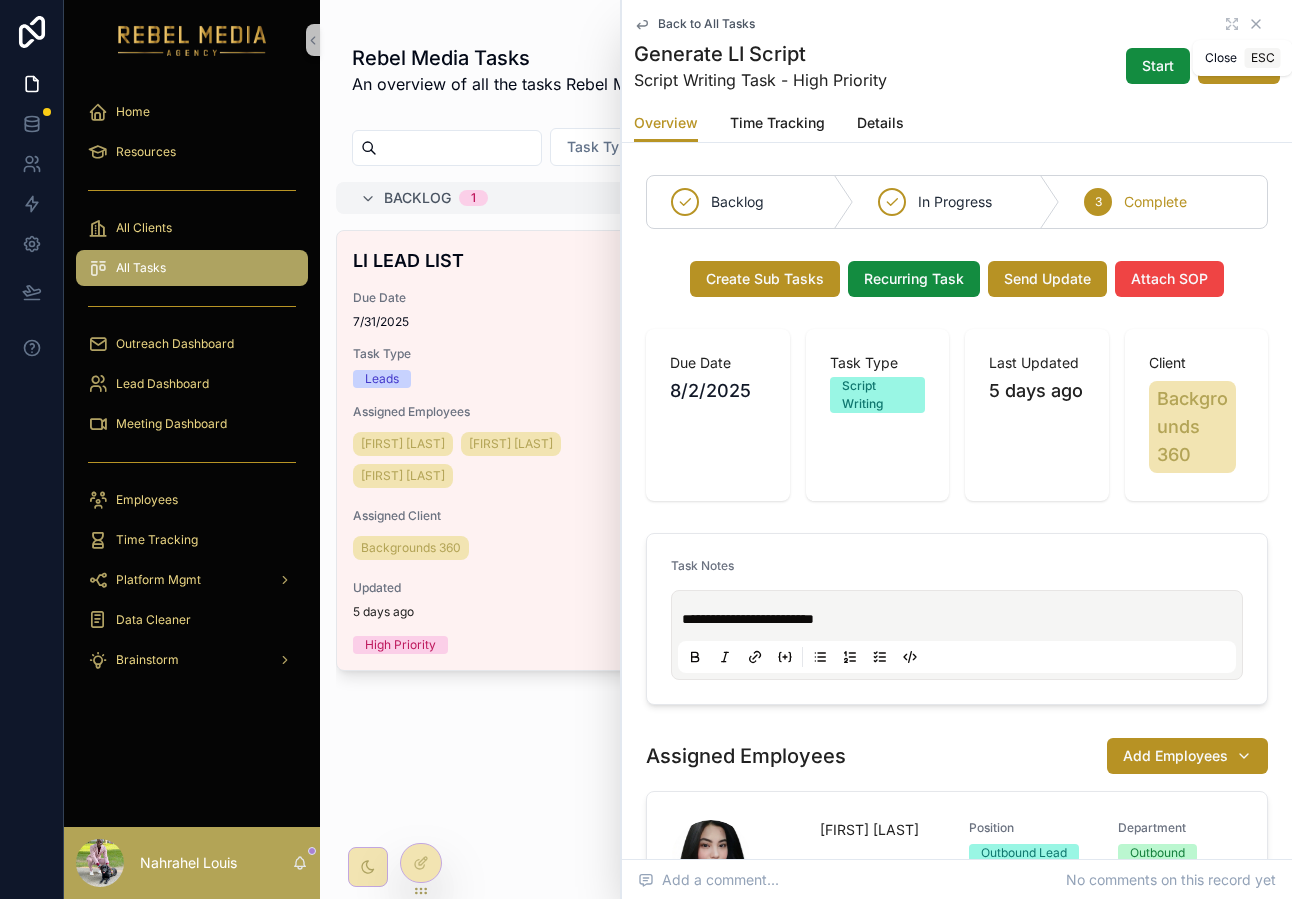 click 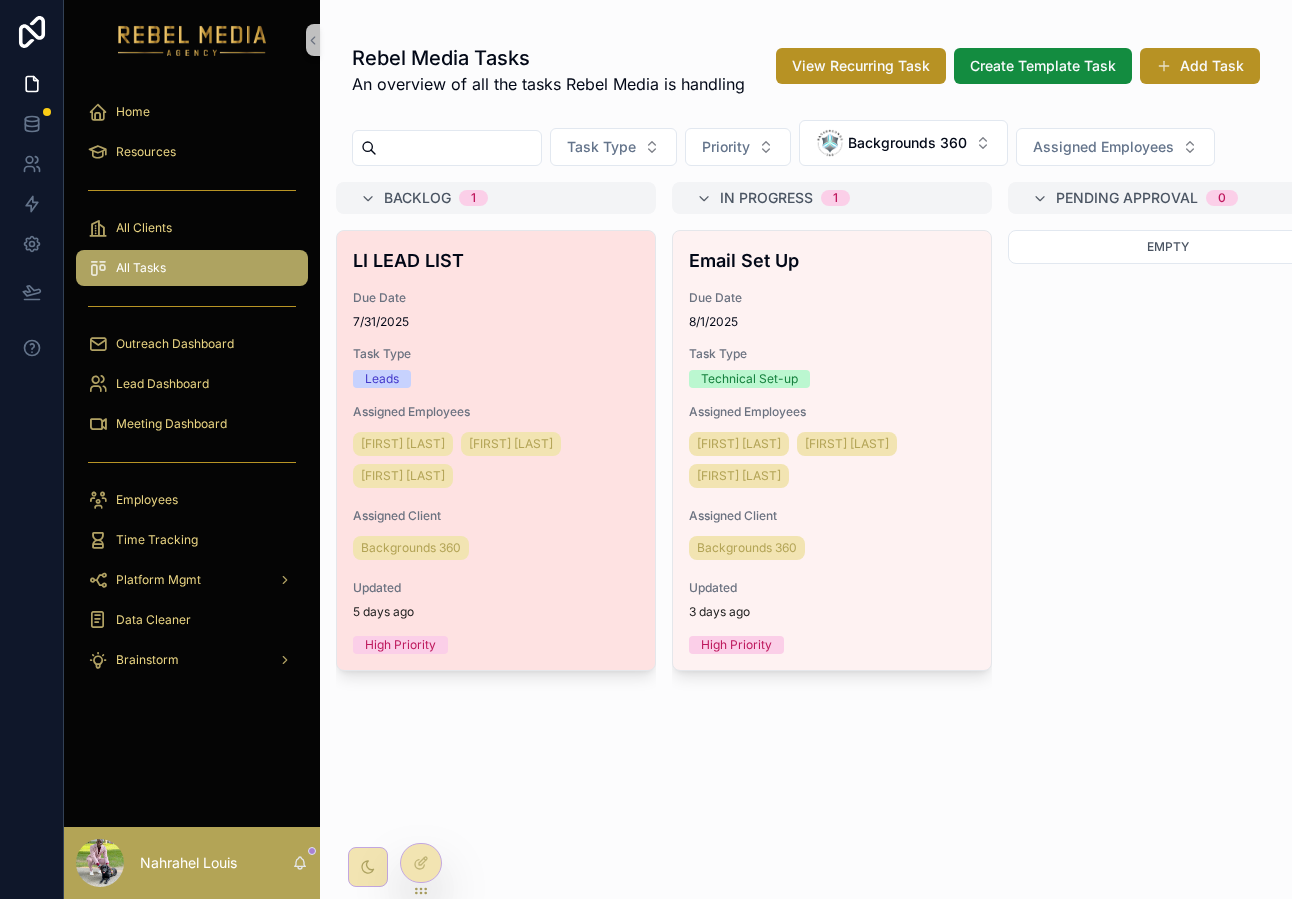 click on "LI LEAD LIST Due Date 7/31/2025 Task Type Leads Assigned Employees Sharem Salubre [FIRST] [LAST] Jaztine Jemarick Ucag Assigned Client Backgrounds 360 Updated 5 days ago High Priority In Progress 1 Email Set Up Due Date 8/1/2025 Task Type Technical Set-up Assigned Employees Jaztine Jemarick Ucag Sharem Salubre [FIRST] [LAST] Assigned Client Backgrounds 360 Updated 3 days ago High Priority Pending Approval 0 Empty Complete 16 Generate Custom Landing Pages Due Date 8/5/2025 Task Type Landing Page Creation Assigned Employees Sharem Salubre Assigned Client Backgrounds 360 Updated 1 day ago High Priority Generate Custom Landing Pages Due Date 8/5/2025 Task Type Next 1" at bounding box center [496, 450] 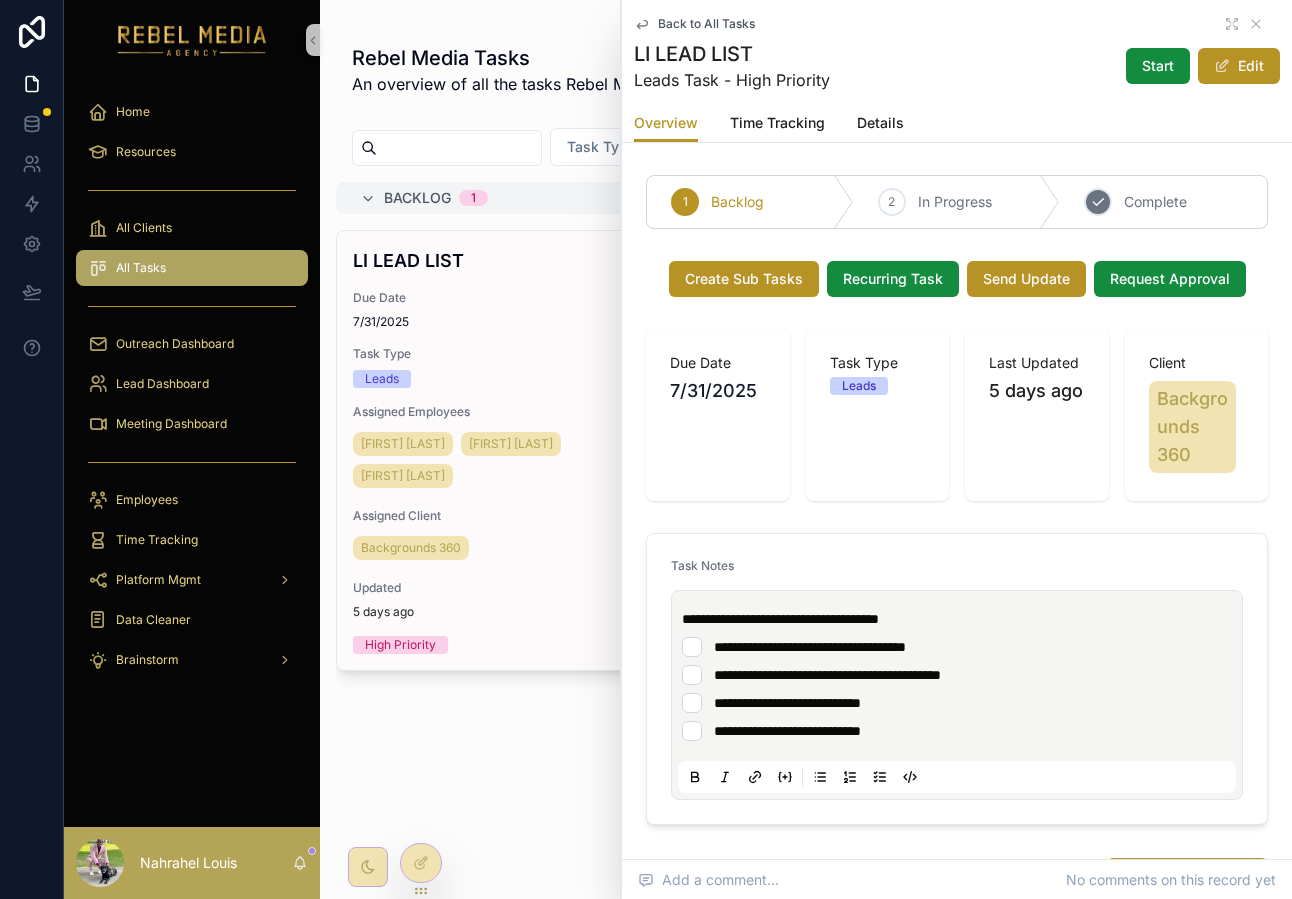 click 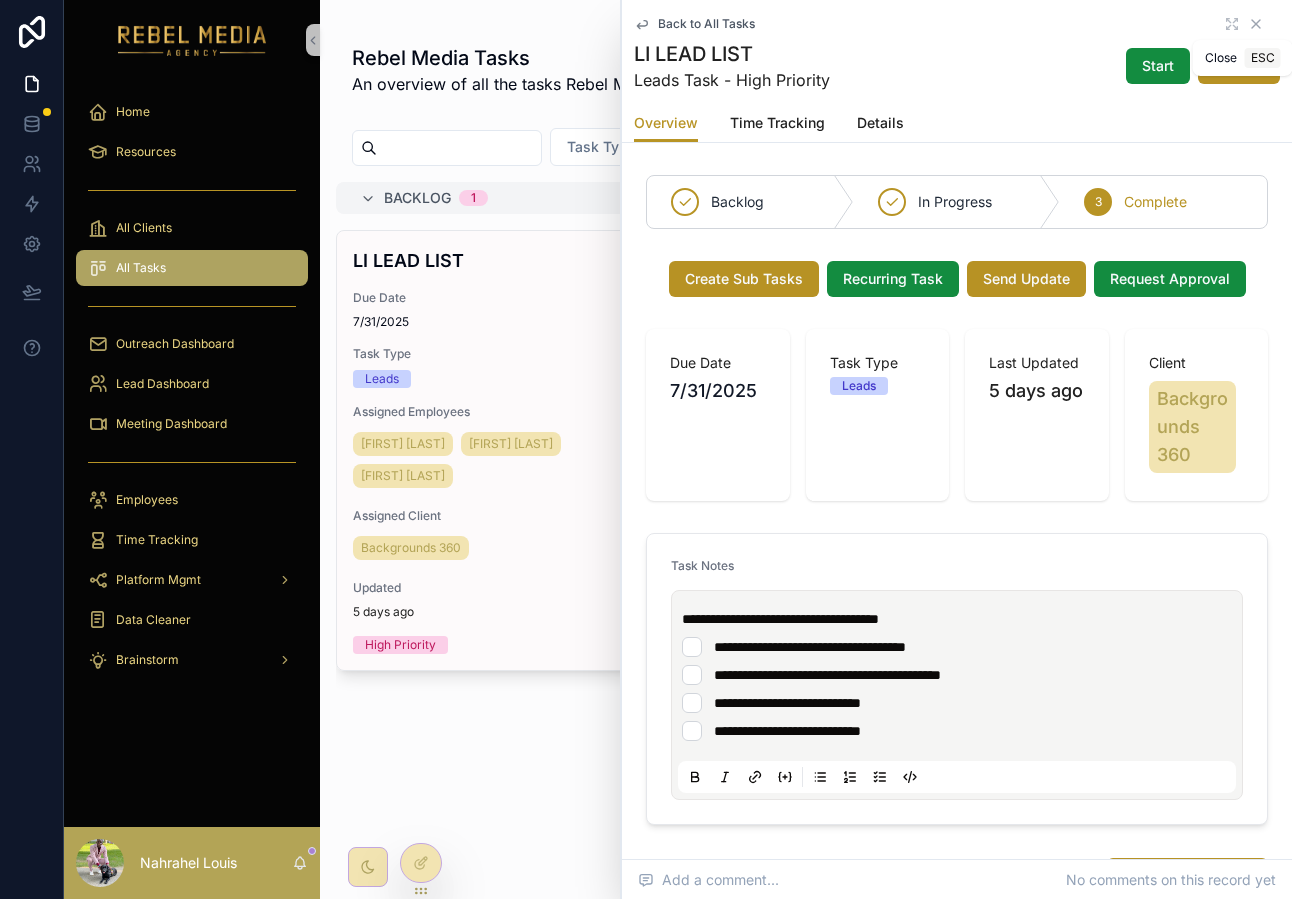 click 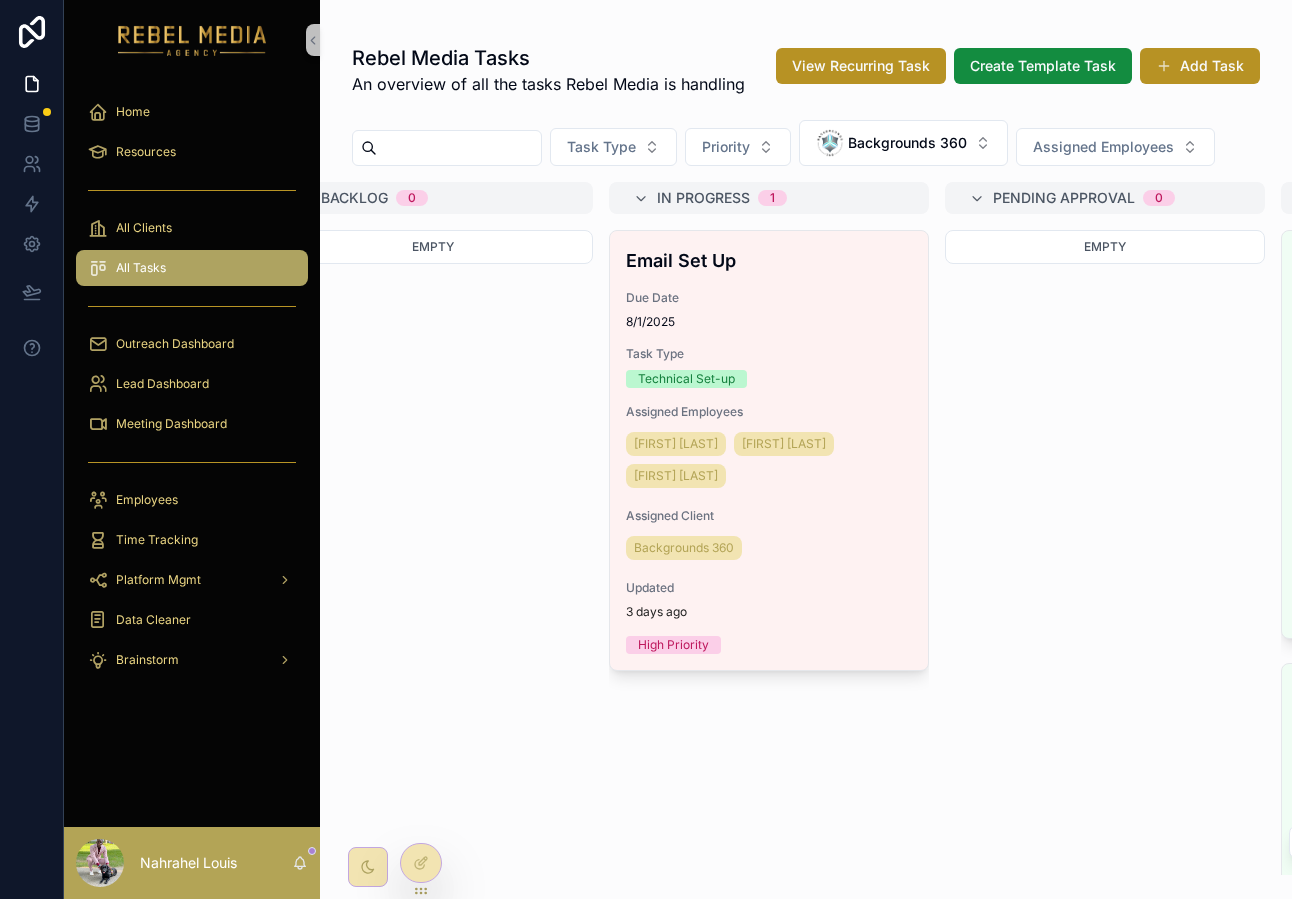 scroll, scrollTop: 0, scrollLeft: 70, axis: horizontal 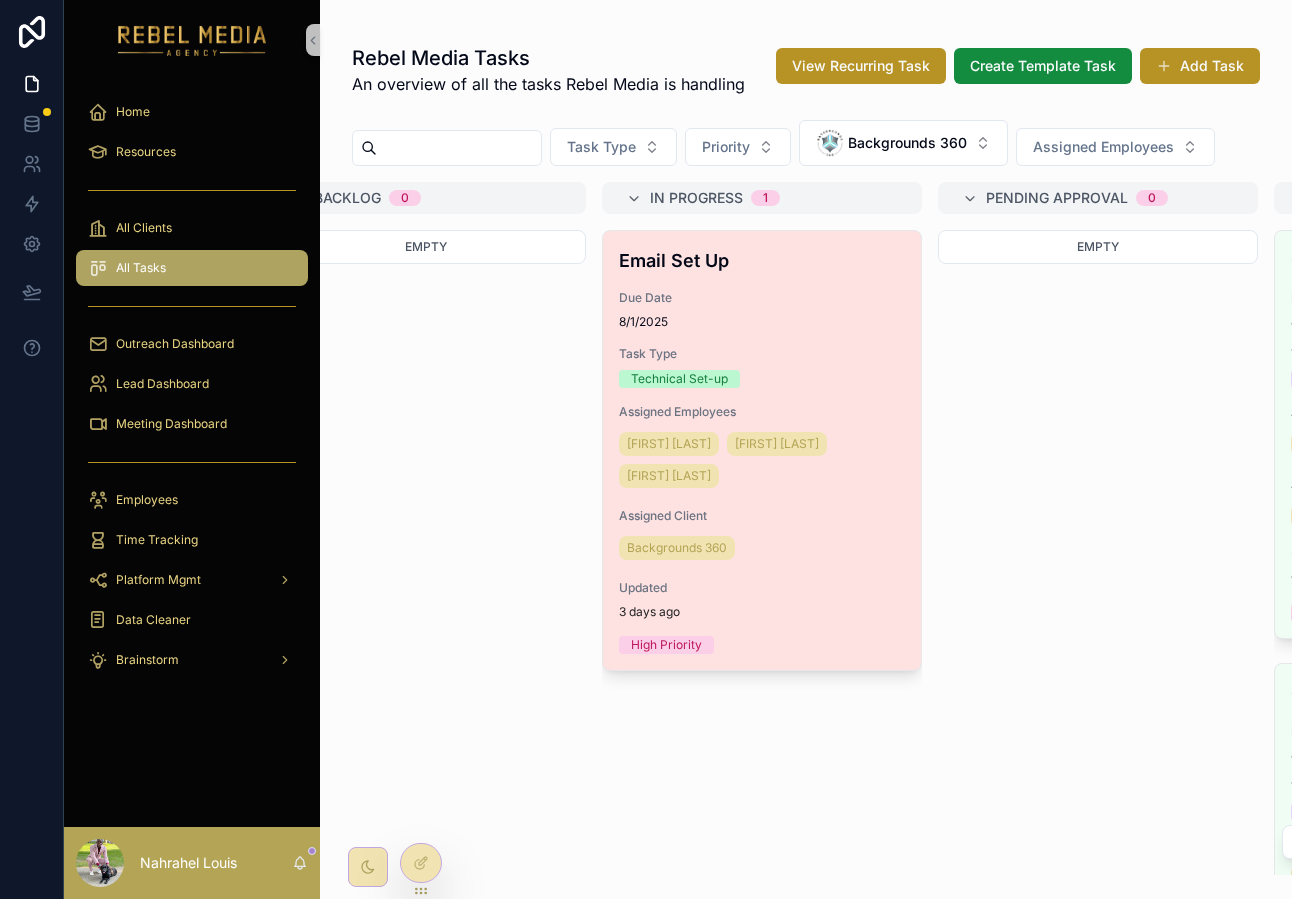 click on "Task Type" at bounding box center [762, 354] 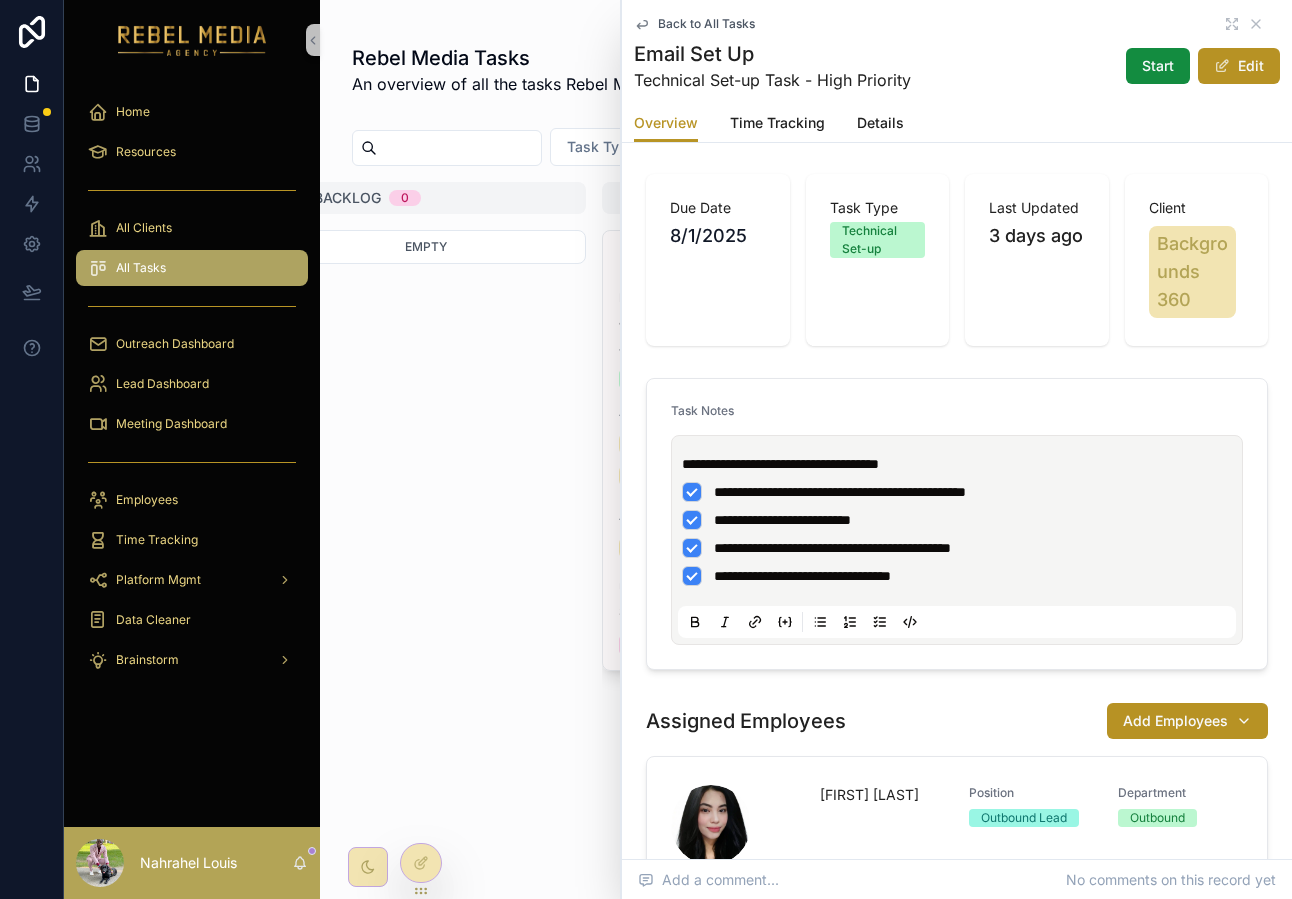 scroll, scrollTop: 0, scrollLeft: 0, axis: both 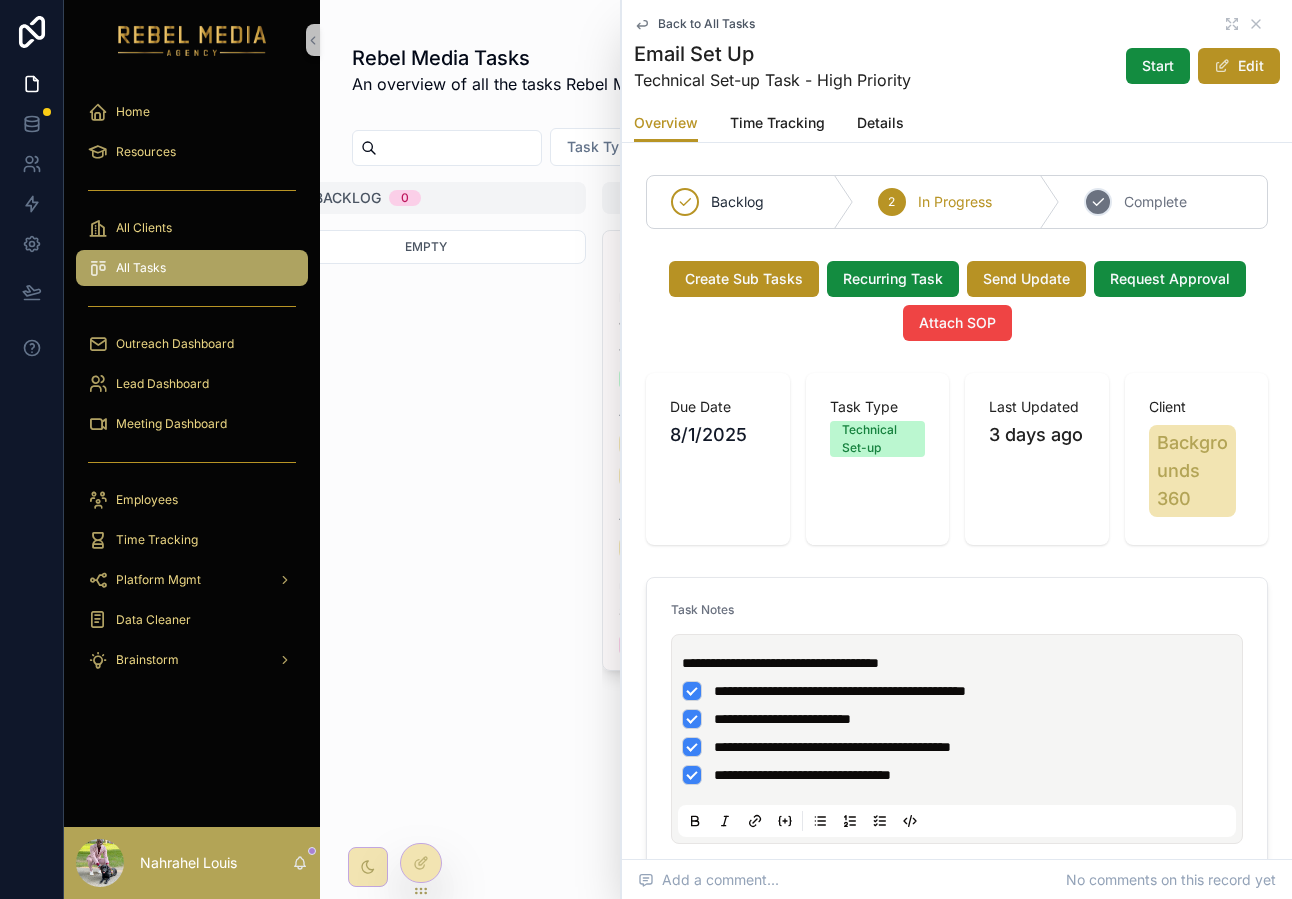 click on "Complete" at bounding box center (1155, 202) 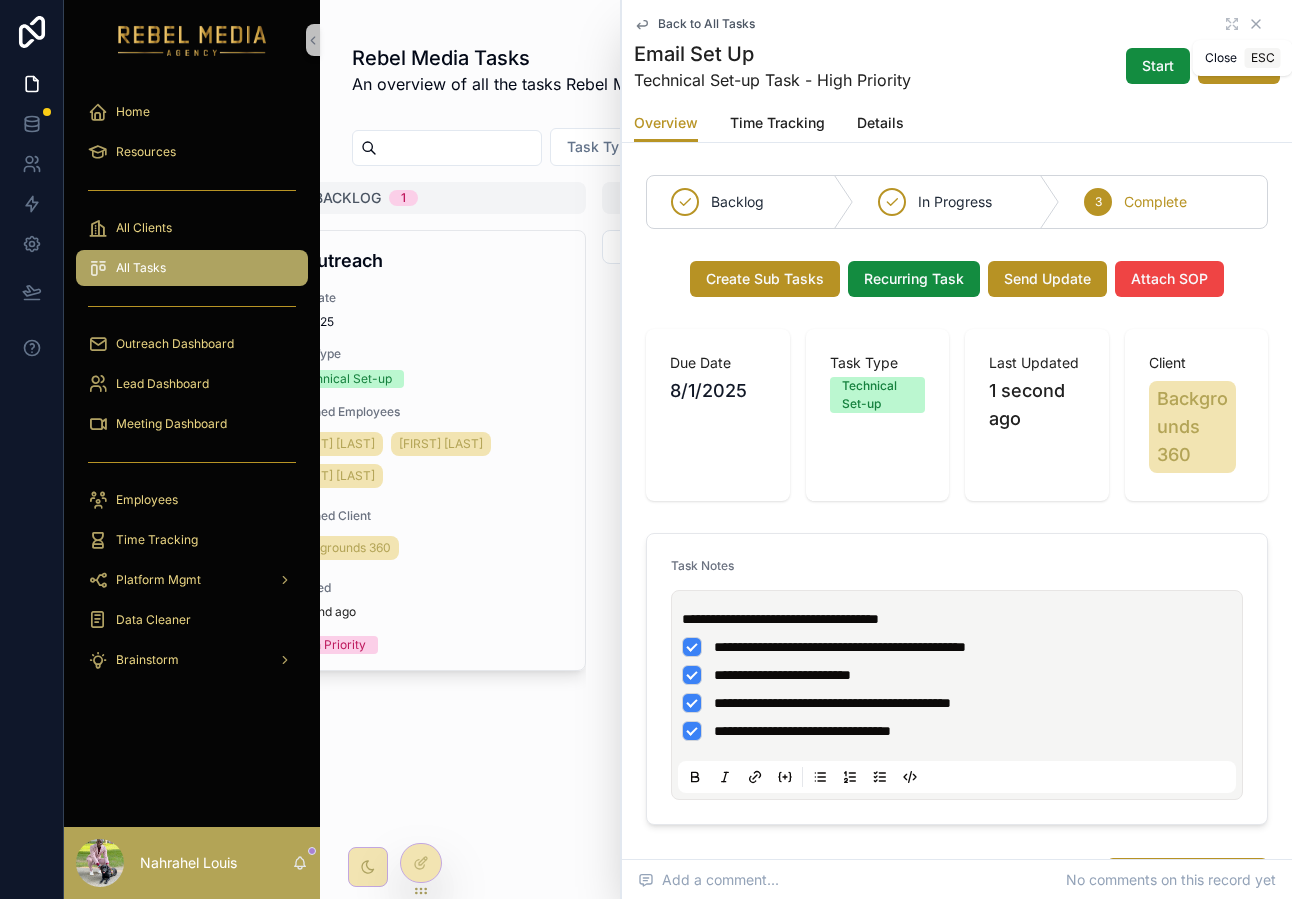 click 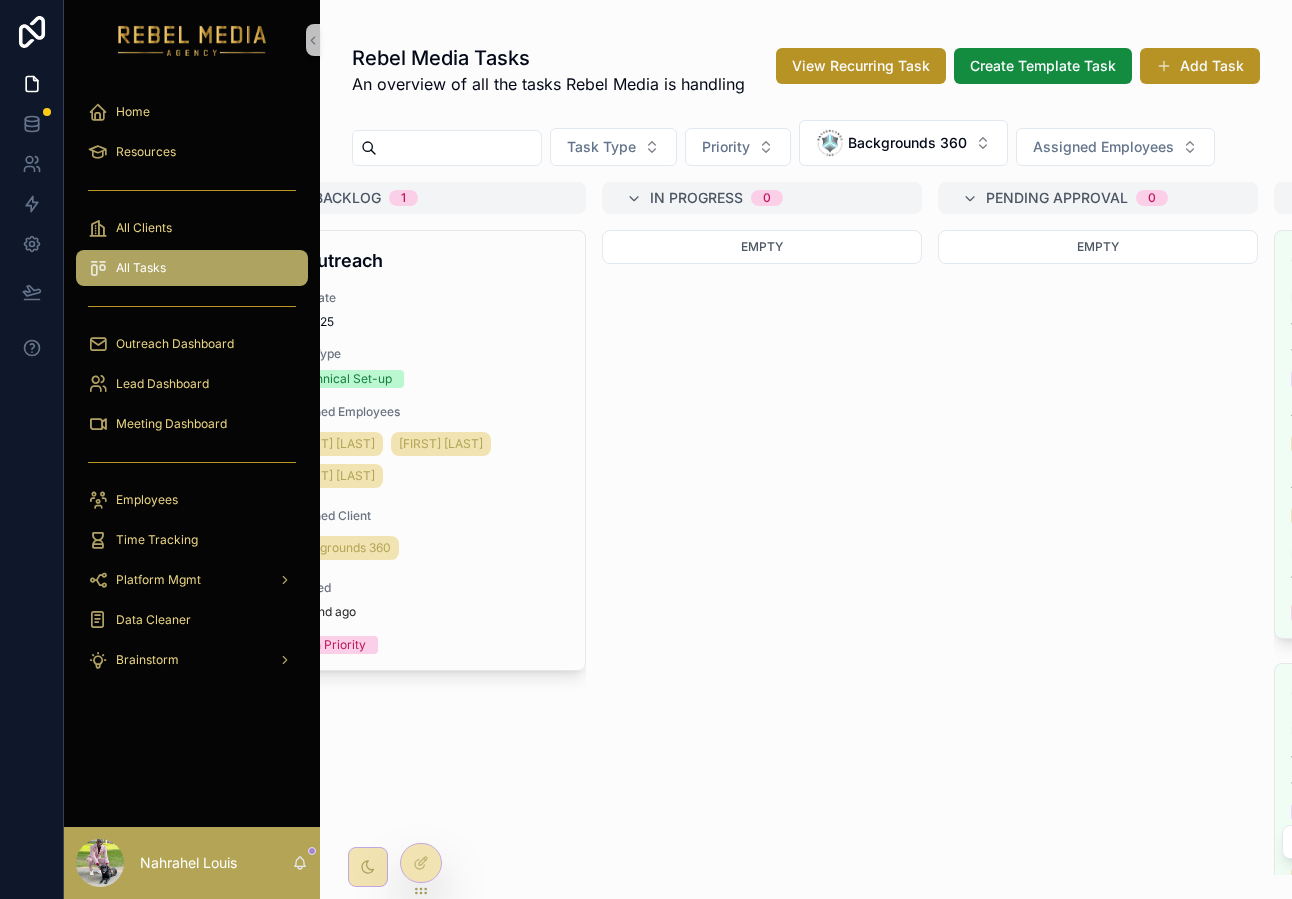 scroll, scrollTop: 0, scrollLeft: 0, axis: both 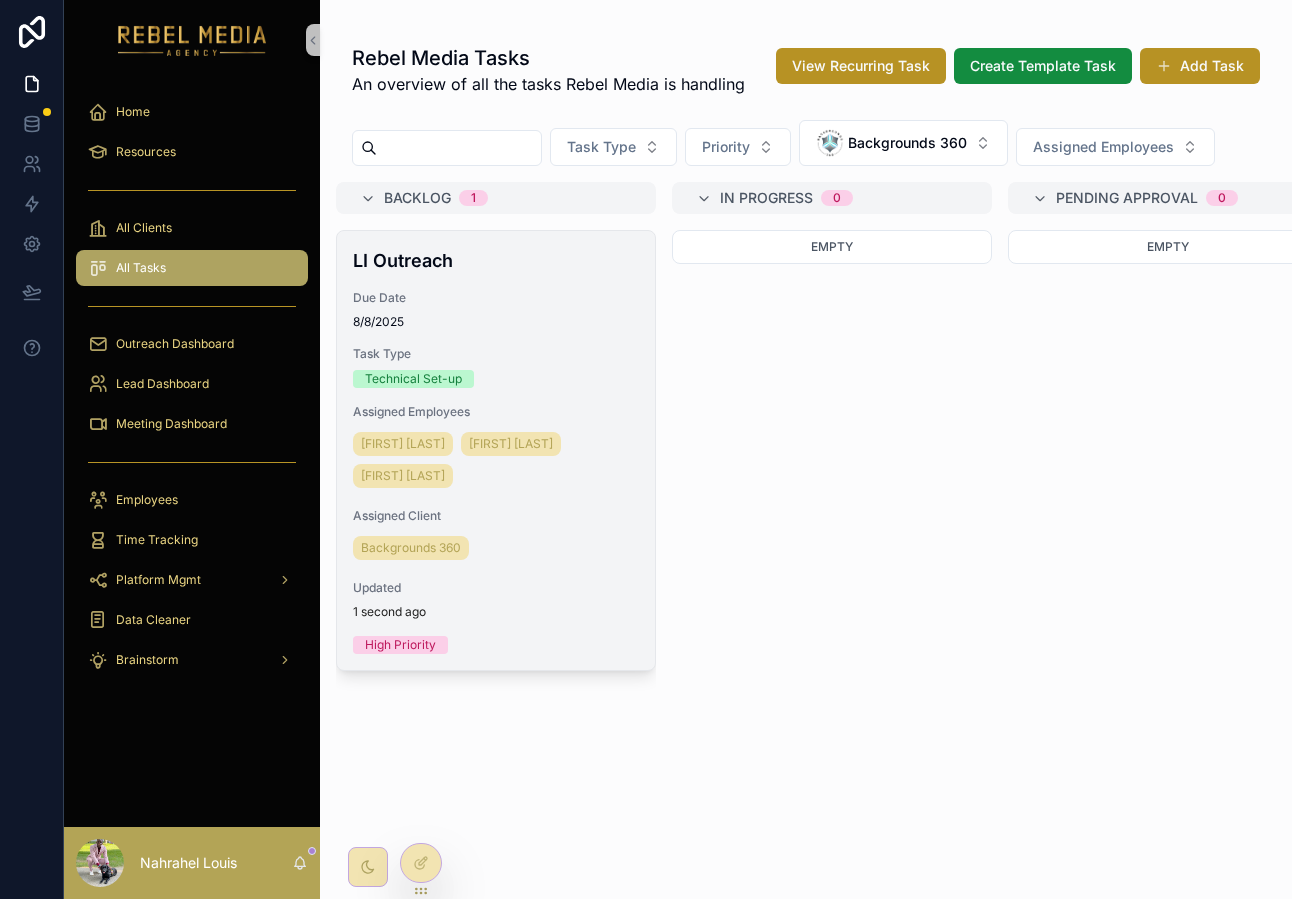 click on "LI Outreach" at bounding box center [496, 260] 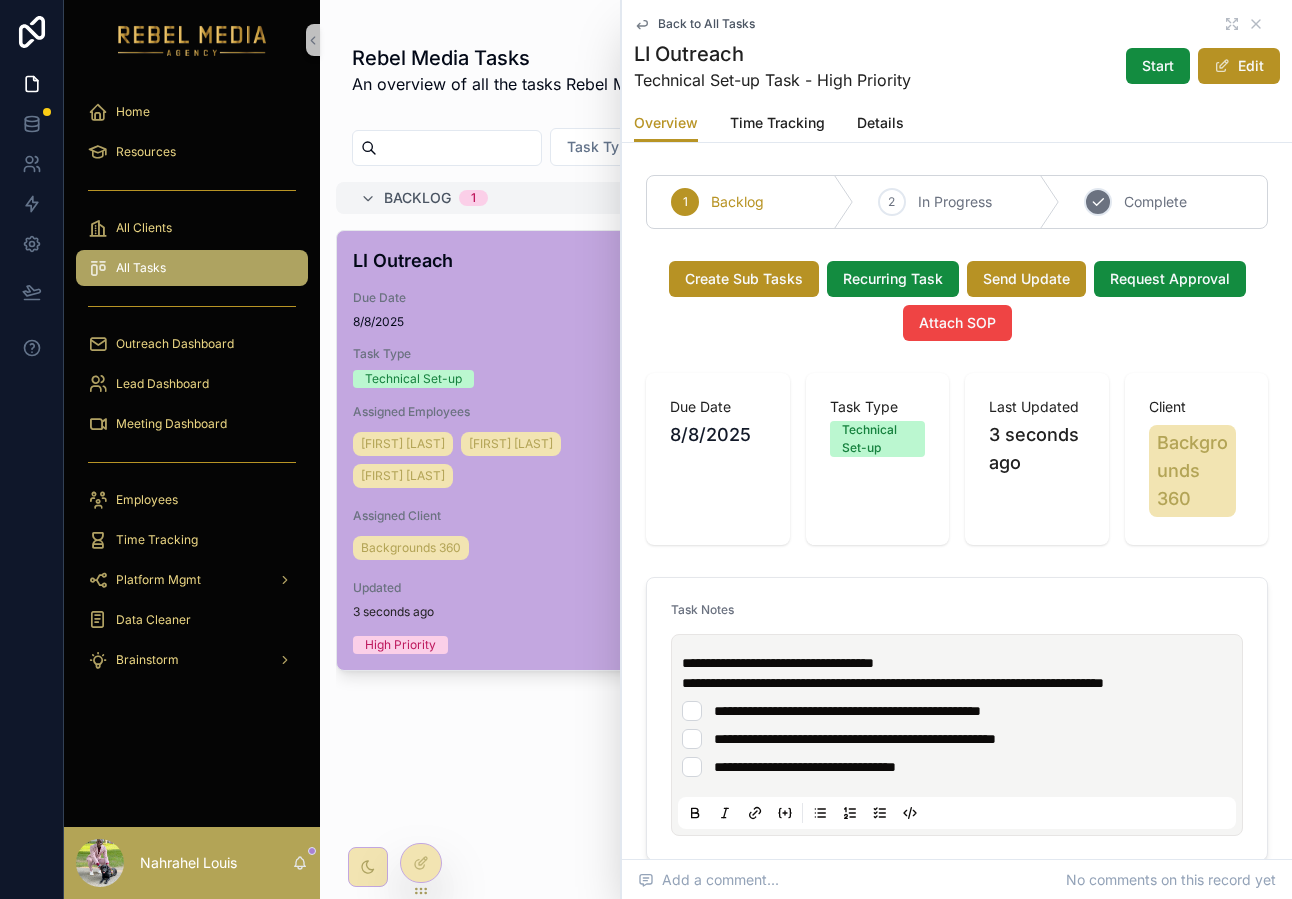 click on "3 Complete" at bounding box center (1163, 202) 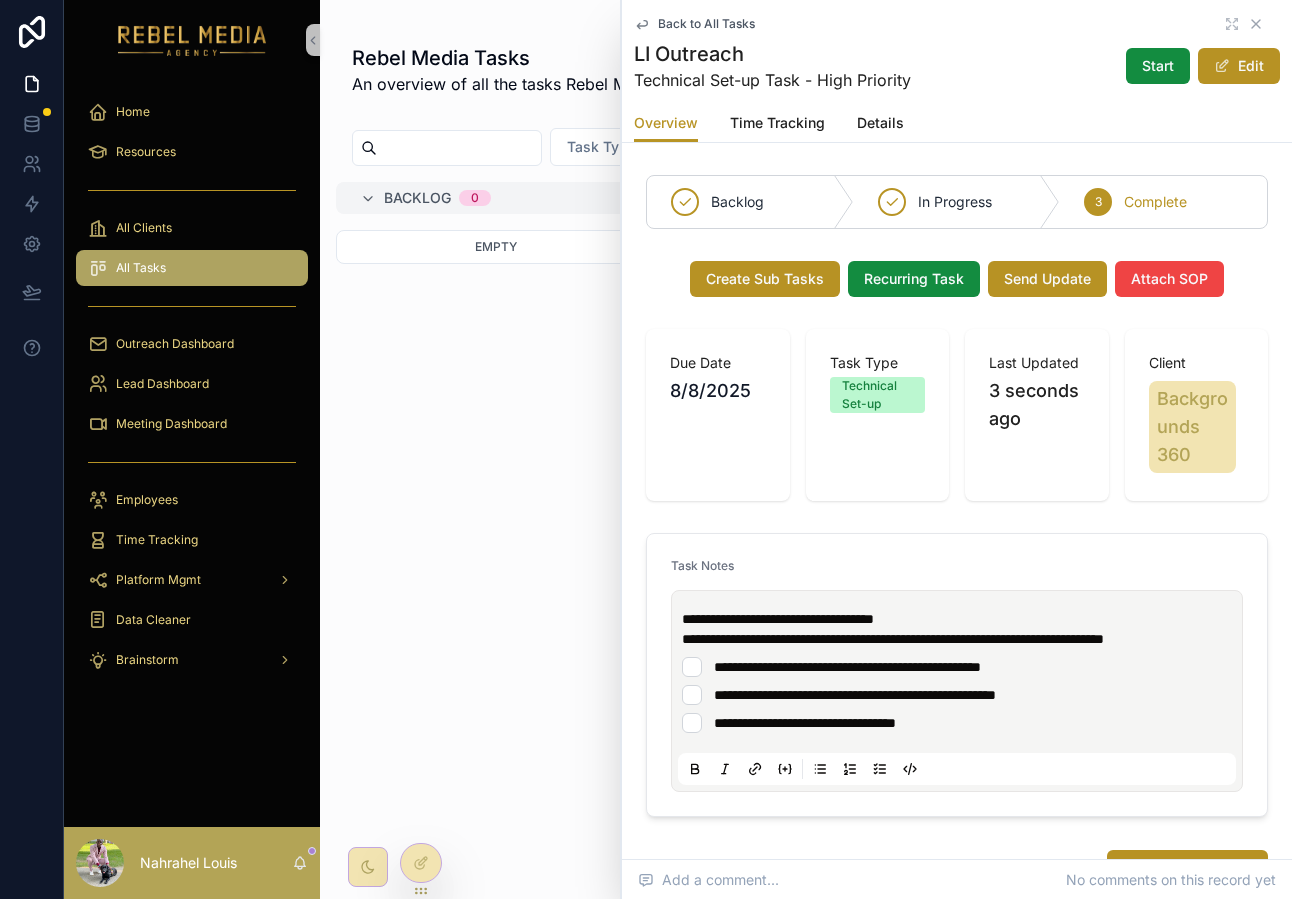 click 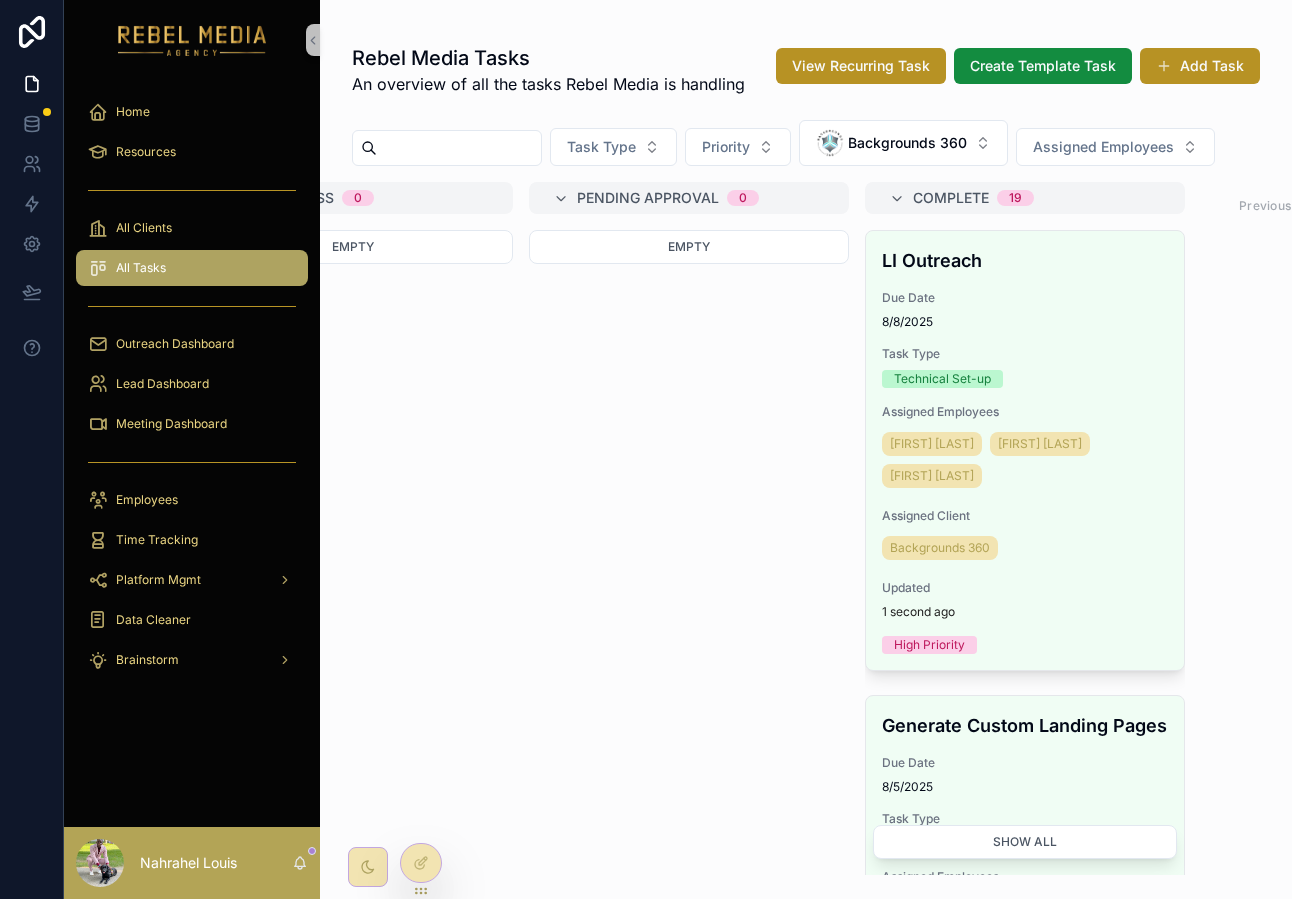 scroll, scrollTop: 0, scrollLeft: 596, axis: horizontal 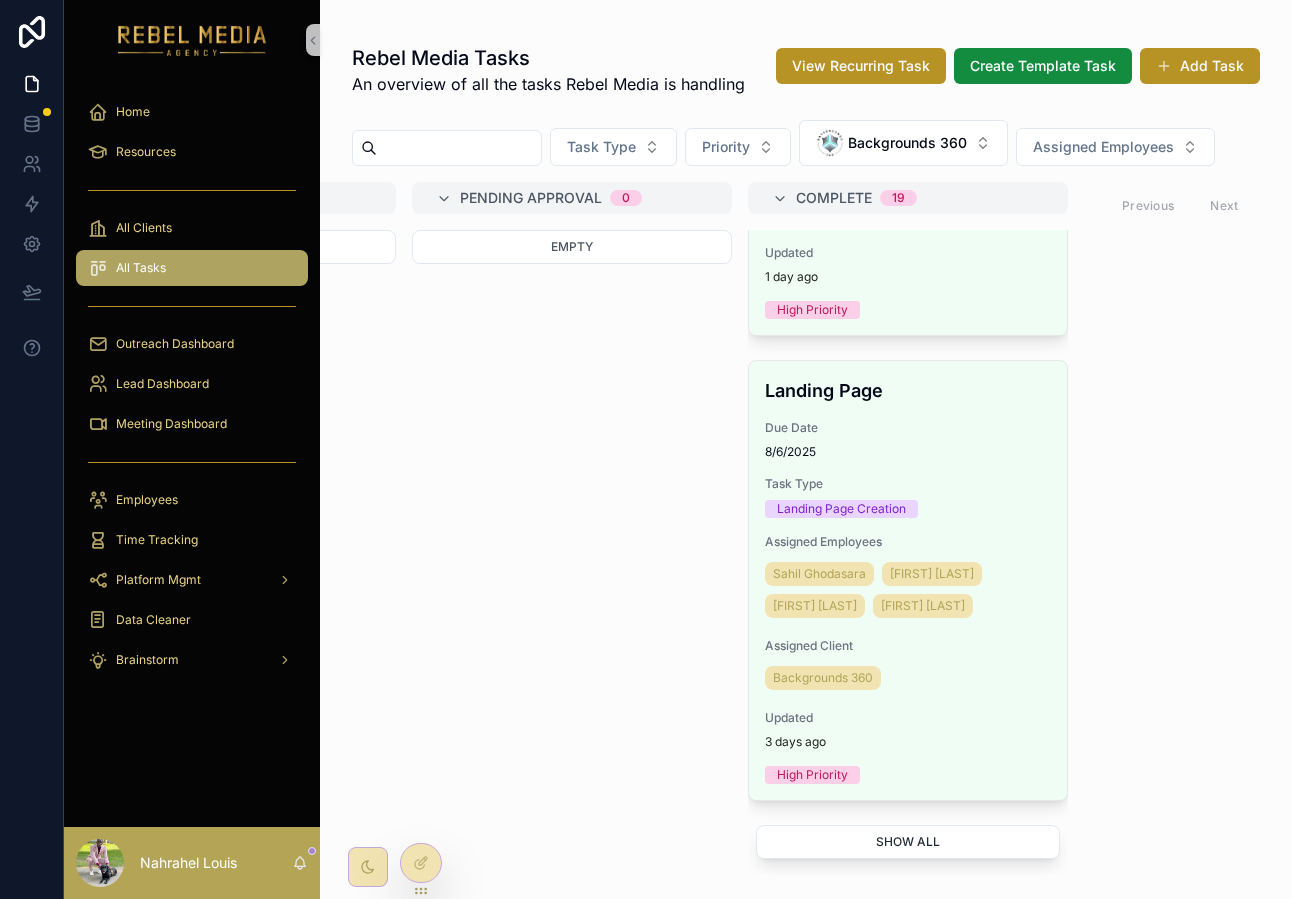 click on "Show all" at bounding box center (908, 842) 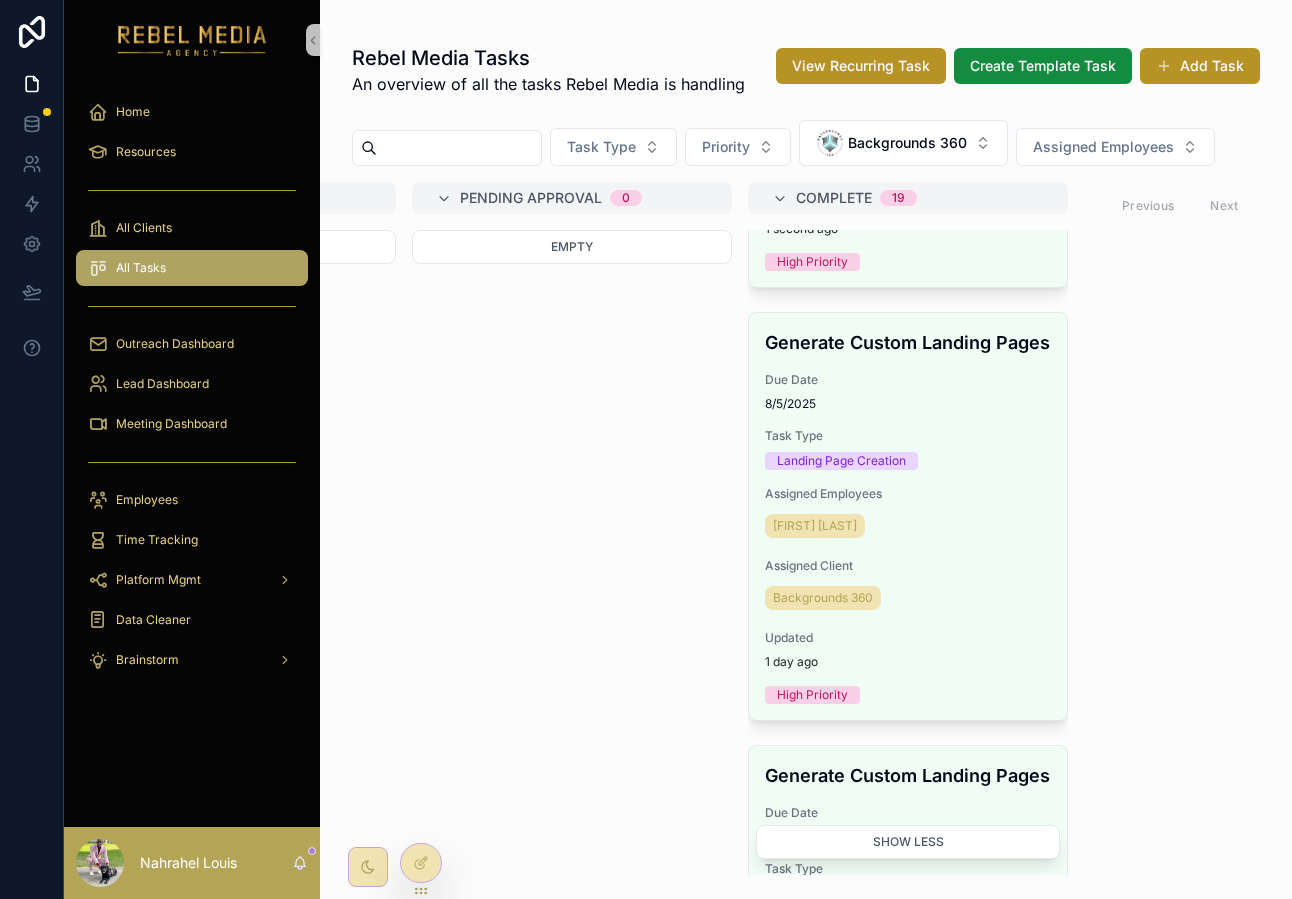 scroll, scrollTop: 0, scrollLeft: 0, axis: both 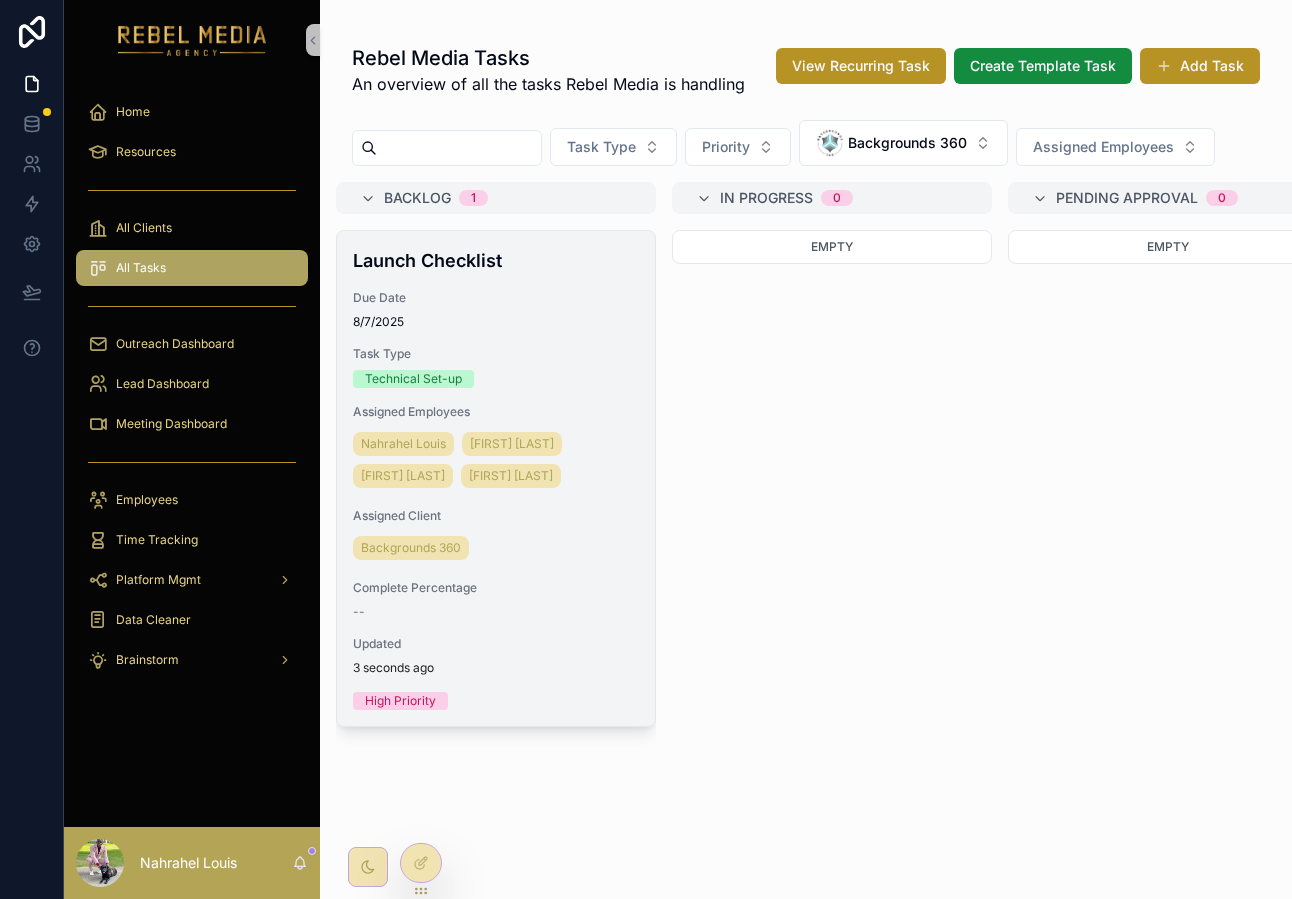 click on "Launch Checklist" at bounding box center [496, 260] 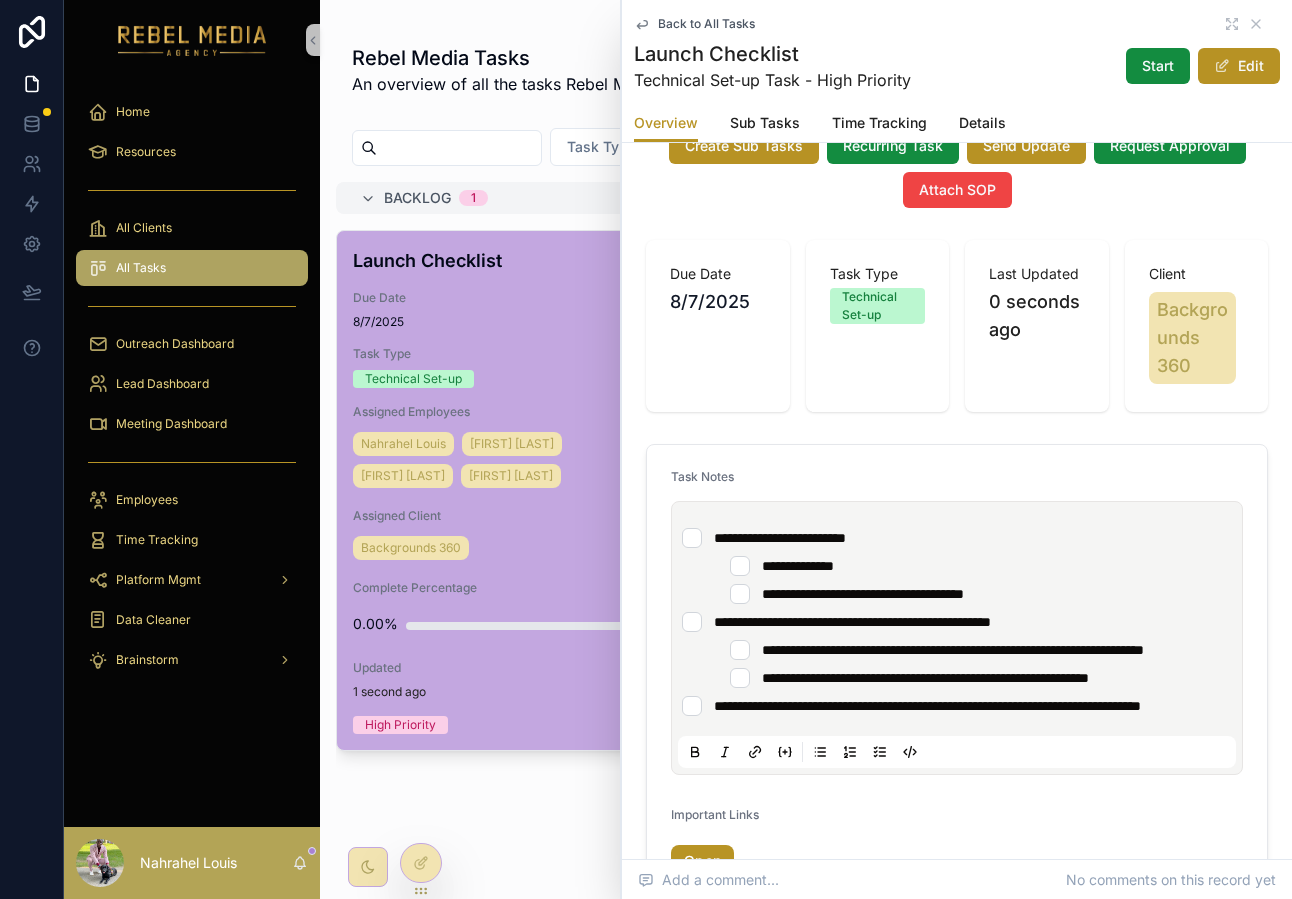 scroll, scrollTop: 374, scrollLeft: 0, axis: vertical 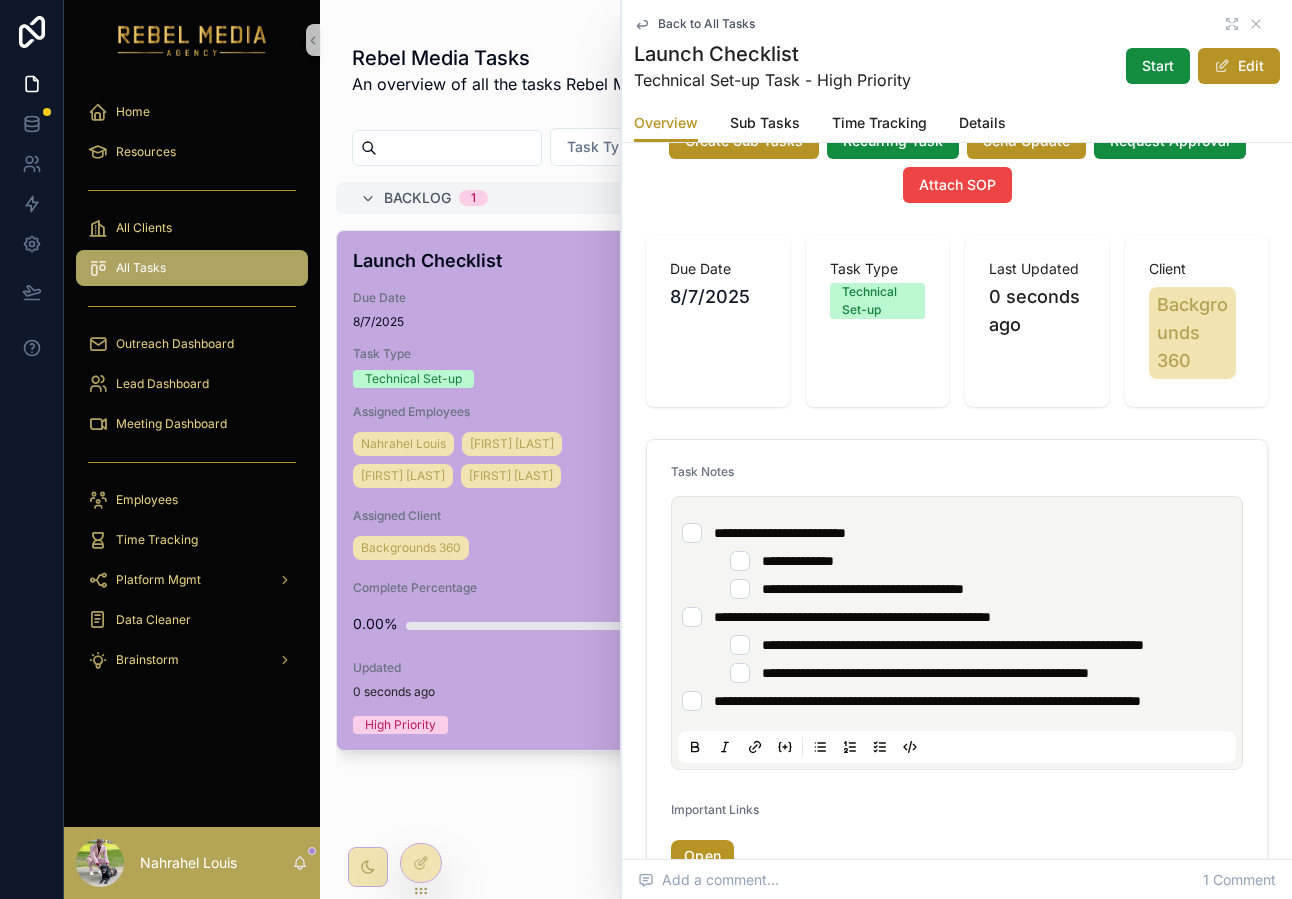 click on "**********" at bounding box center (957, 533) 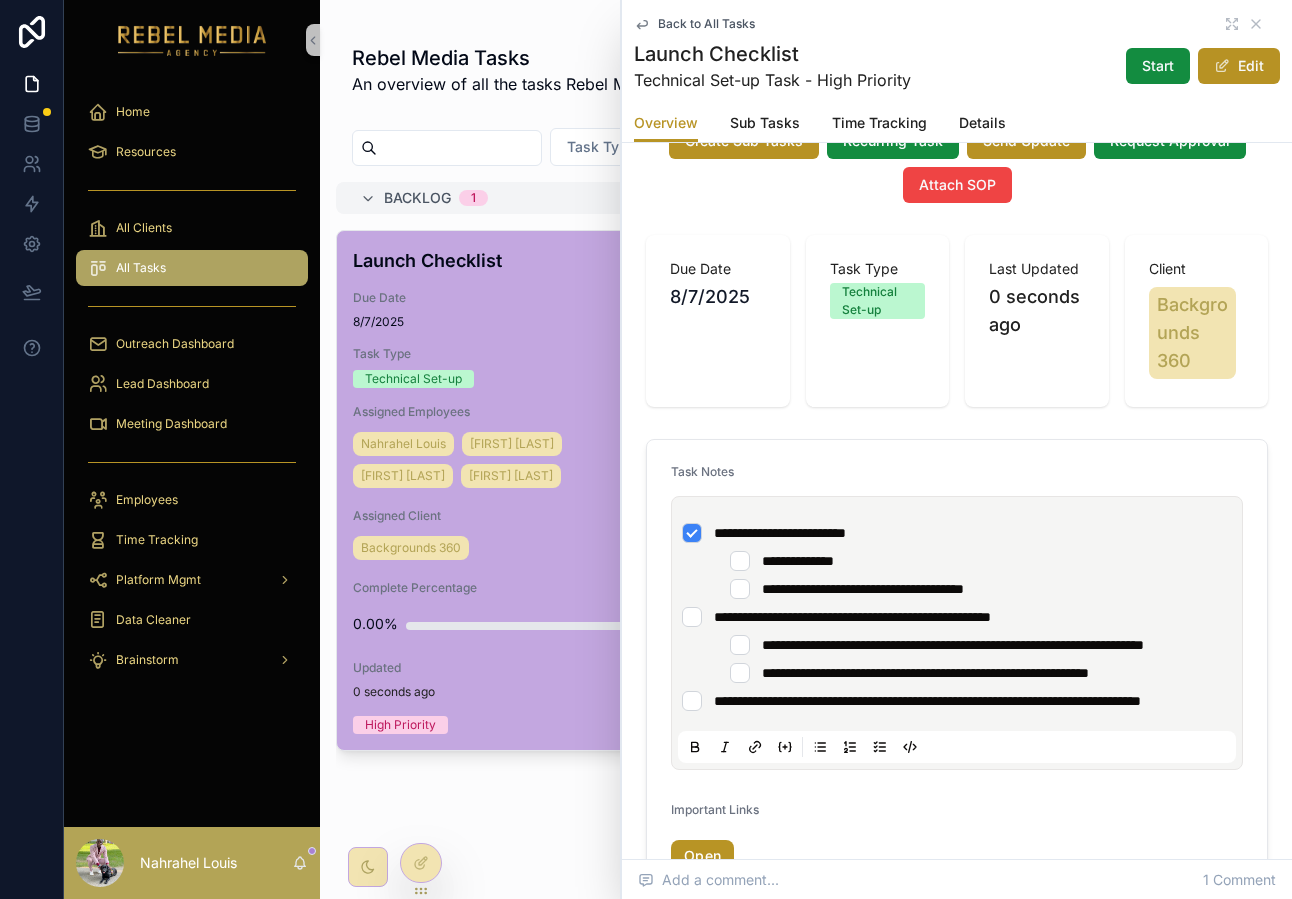 click on "**********" at bounding box center [949, 561] 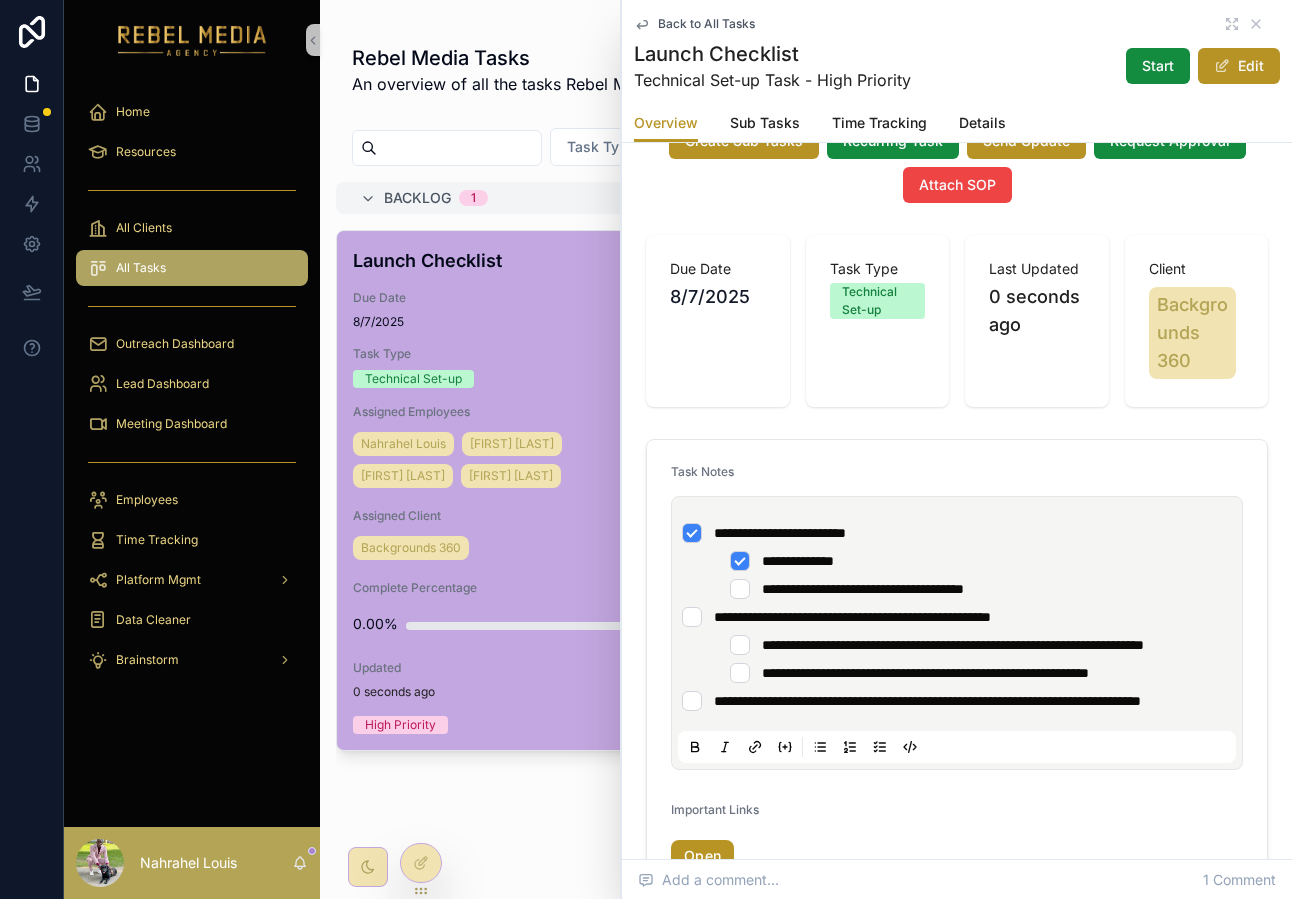 click on "**********" at bounding box center (949, 589) 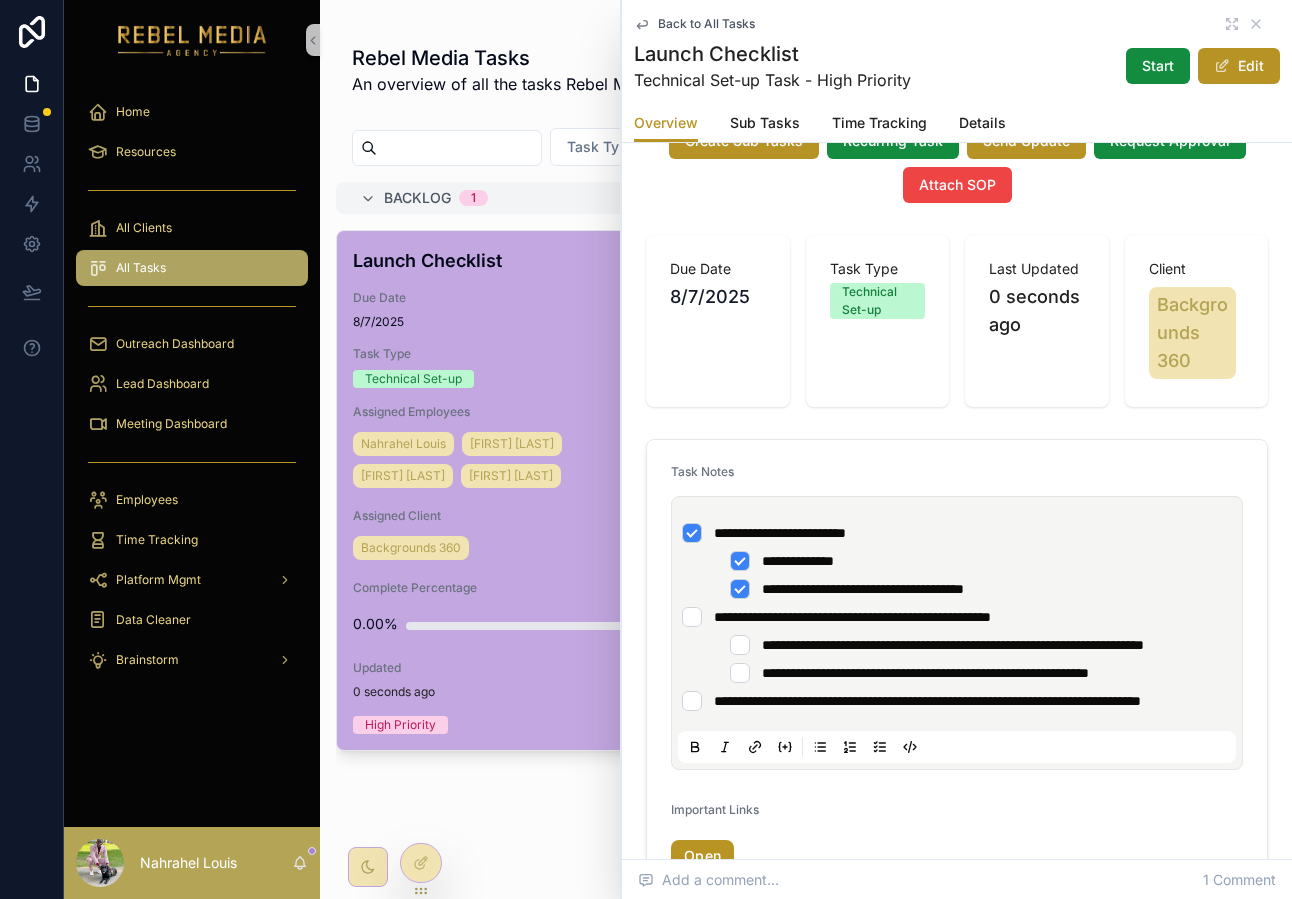 click on "**********" at bounding box center [957, 617] 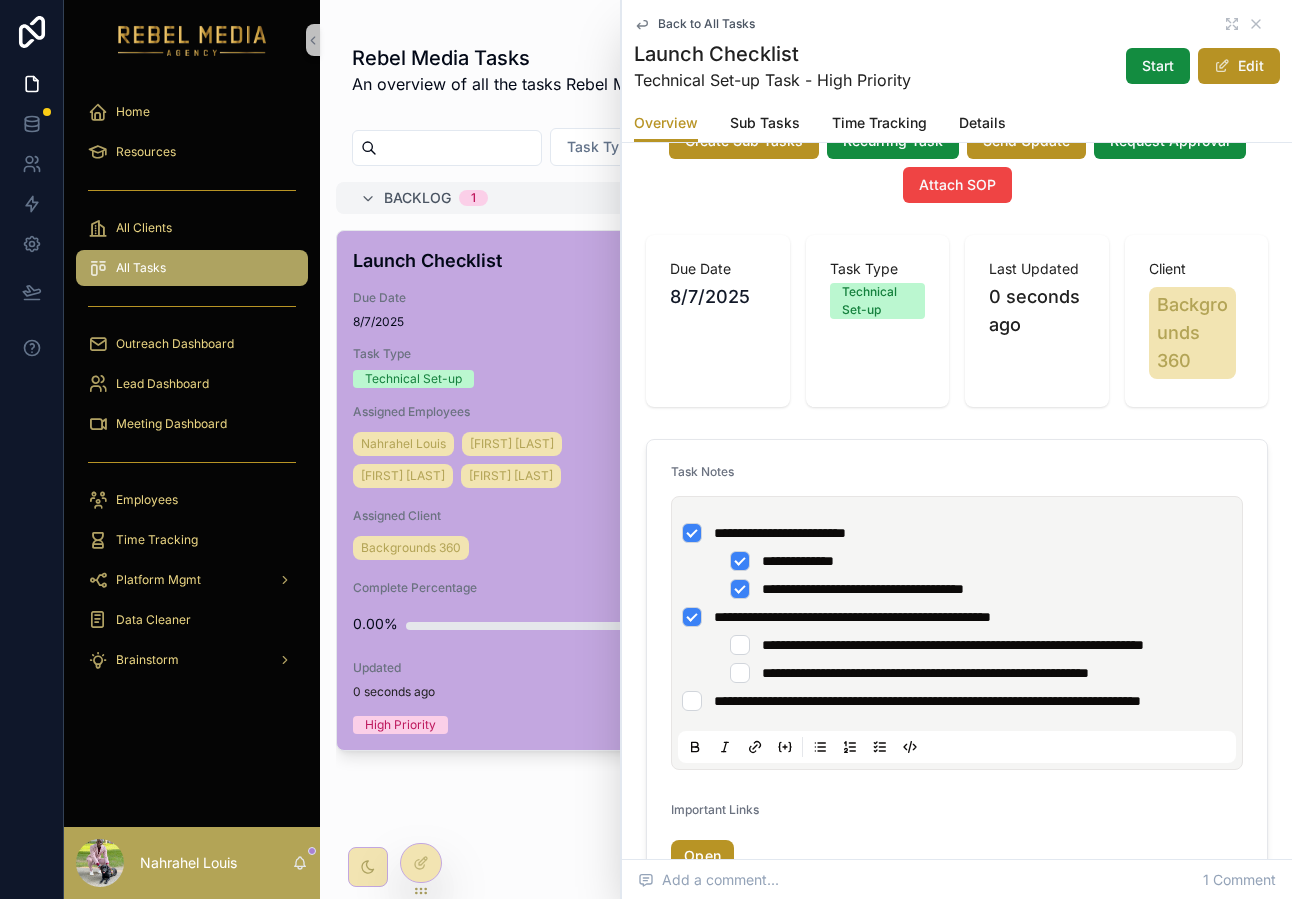 click on "**********" at bounding box center [949, 645] 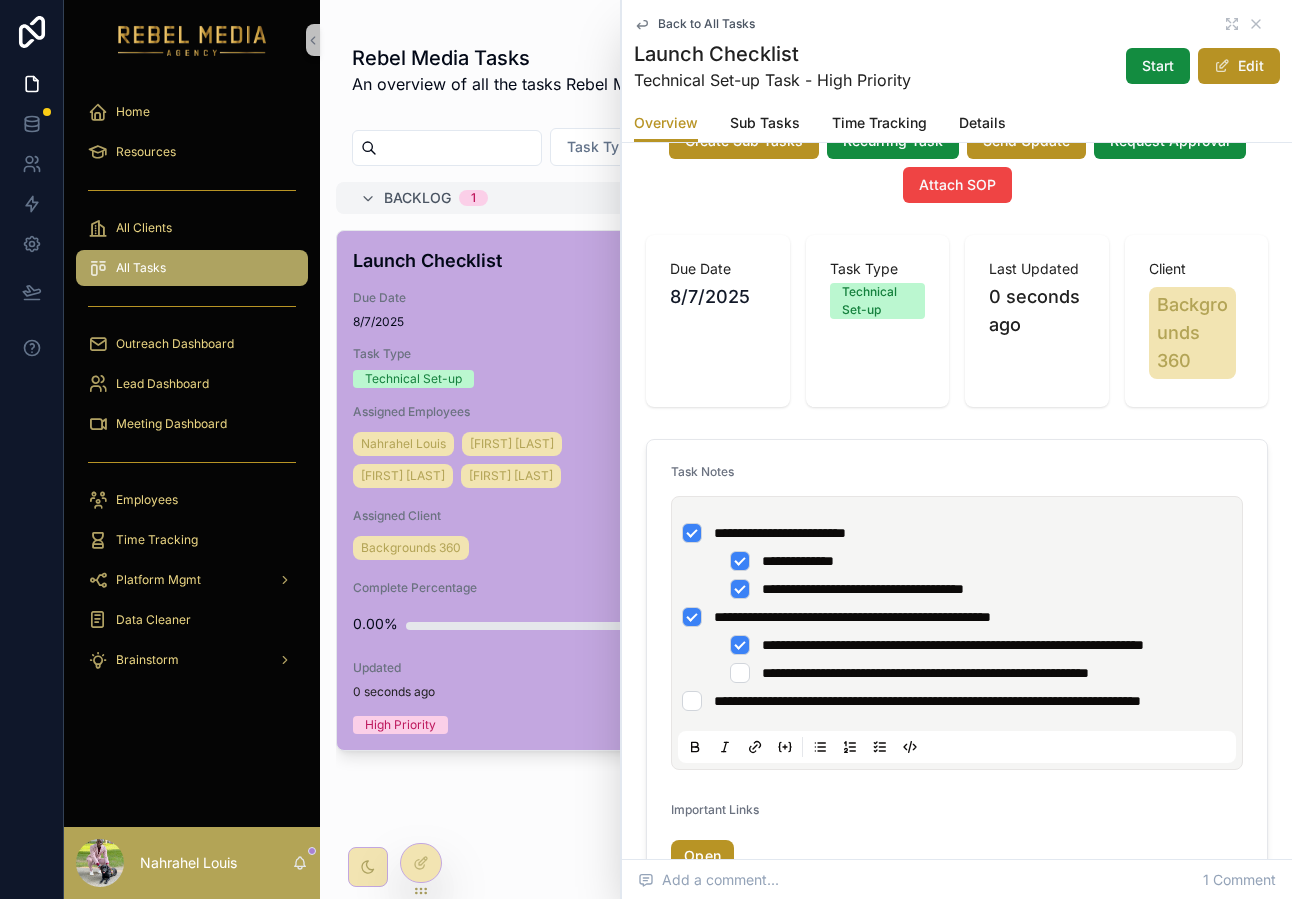 click on "**********" at bounding box center [949, 673] 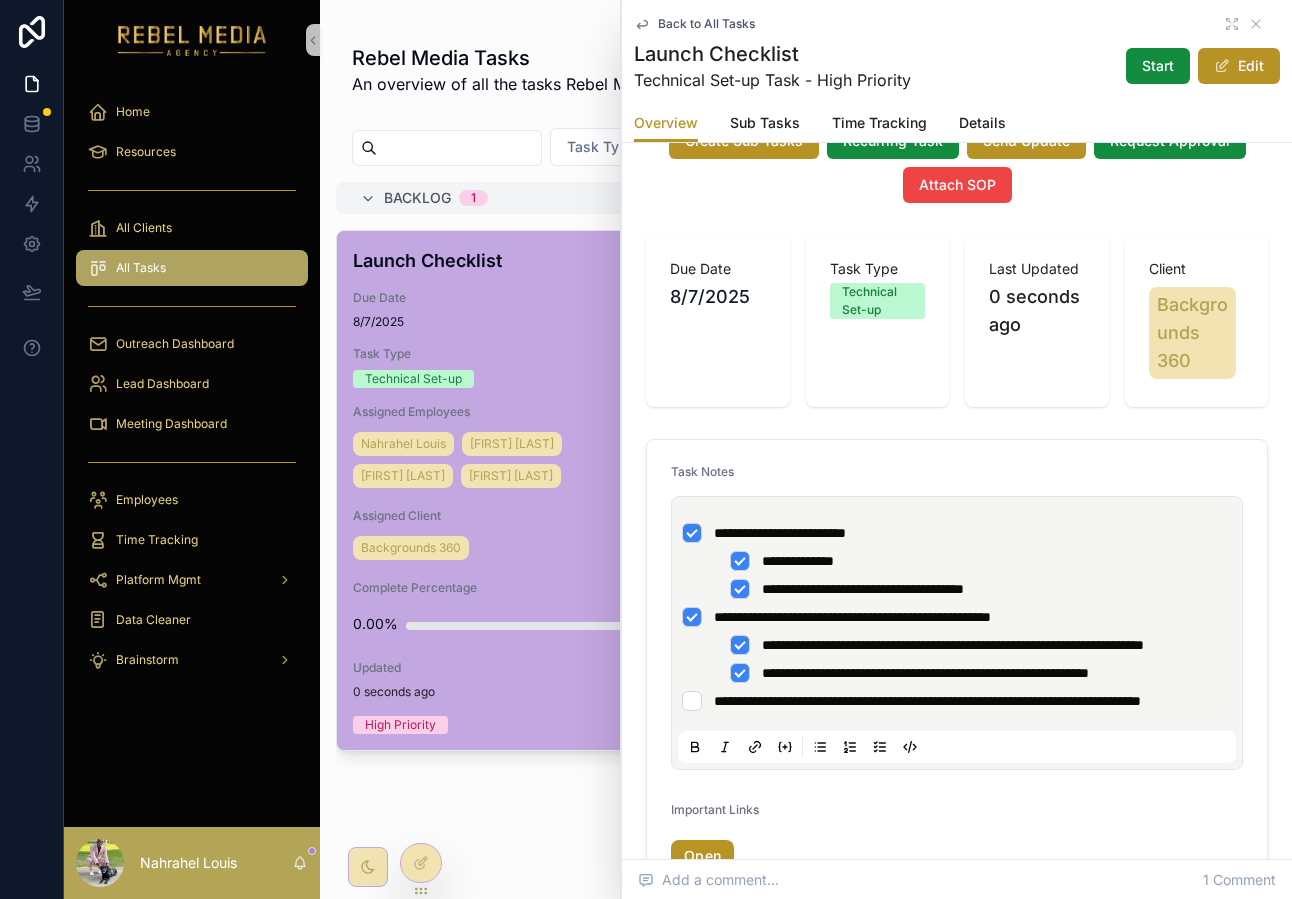 click on "**********" at bounding box center (957, 701) 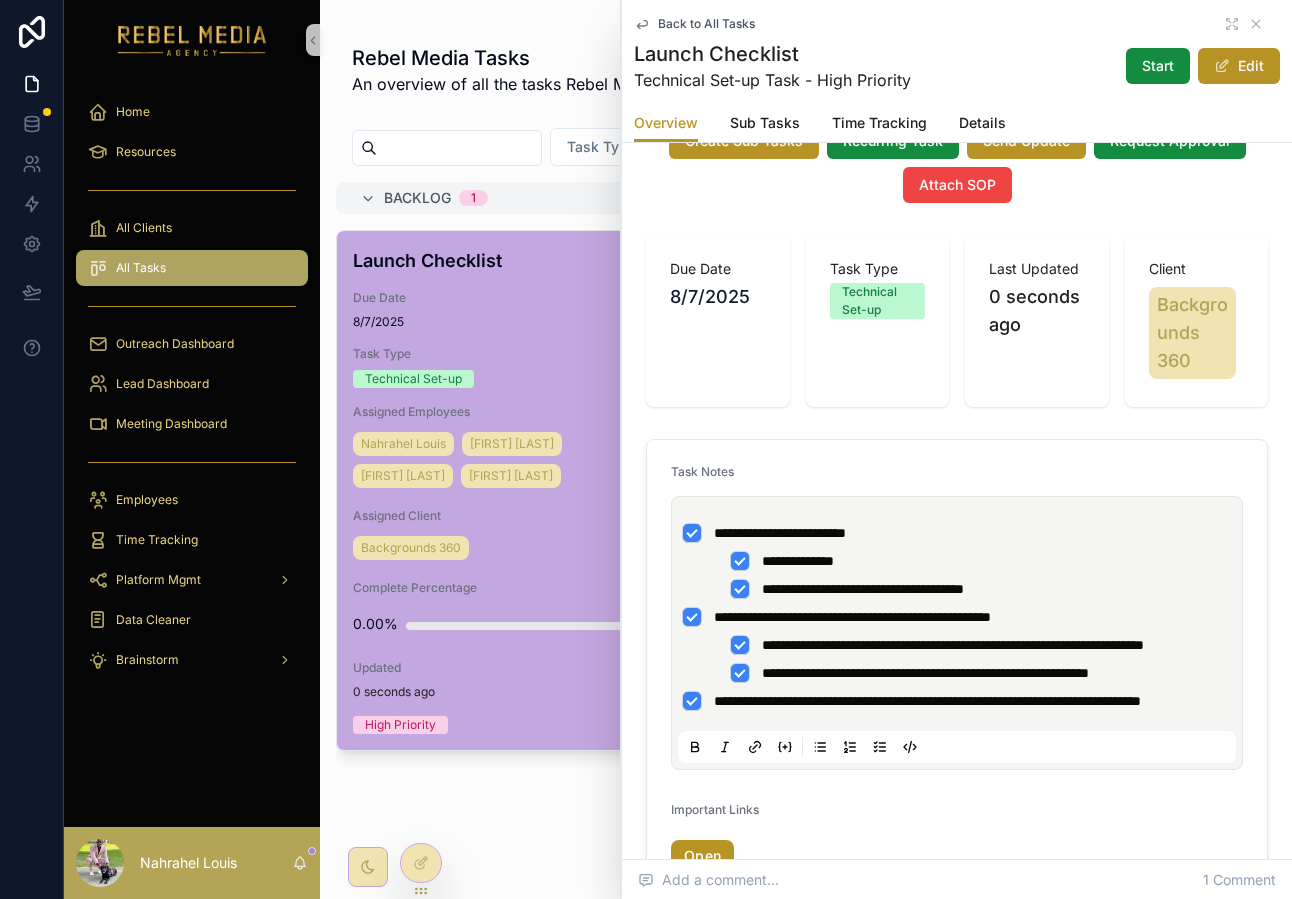 scroll, scrollTop: 0, scrollLeft: 0, axis: both 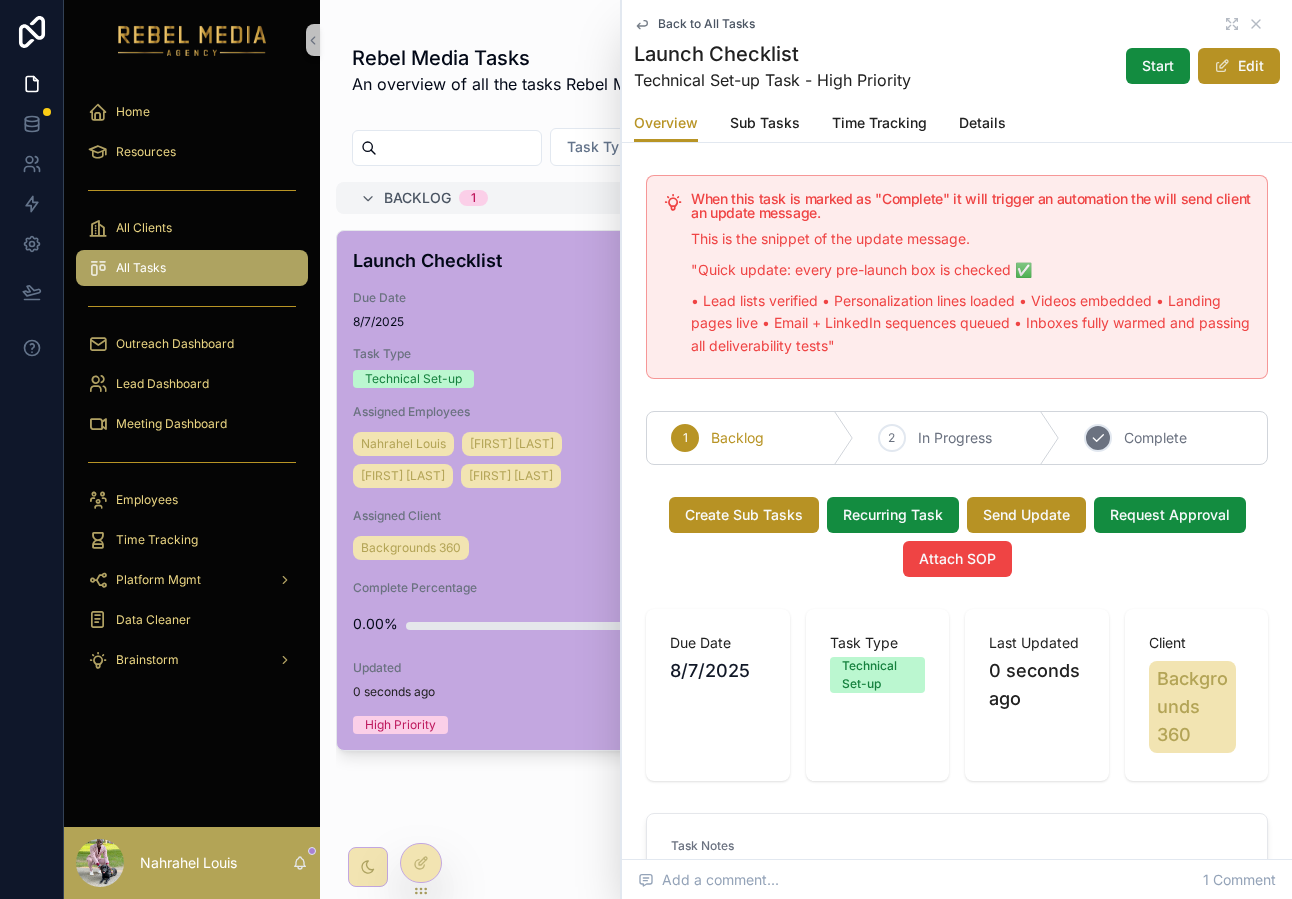 click on "3 Complete" at bounding box center (1163, 438) 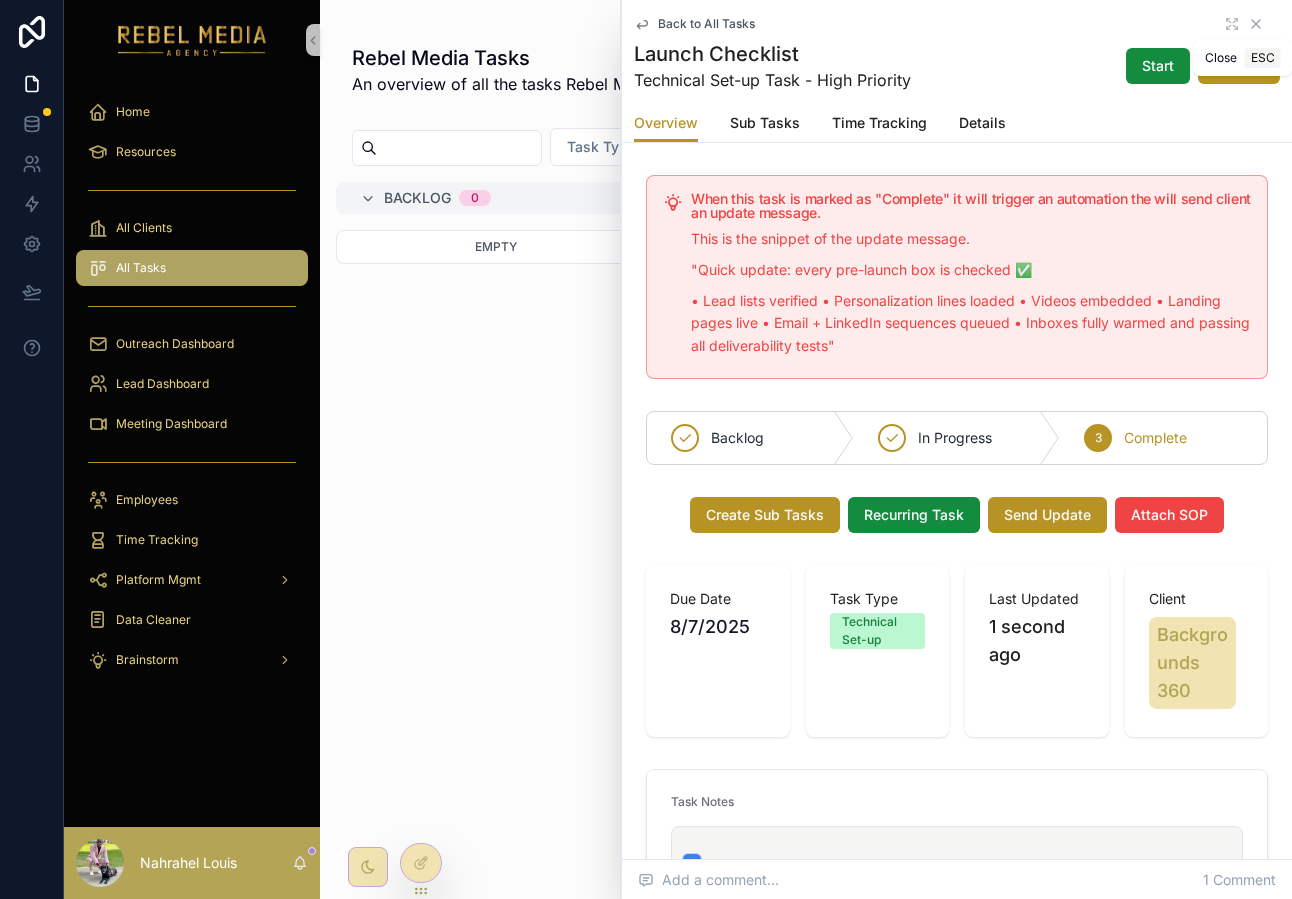 click 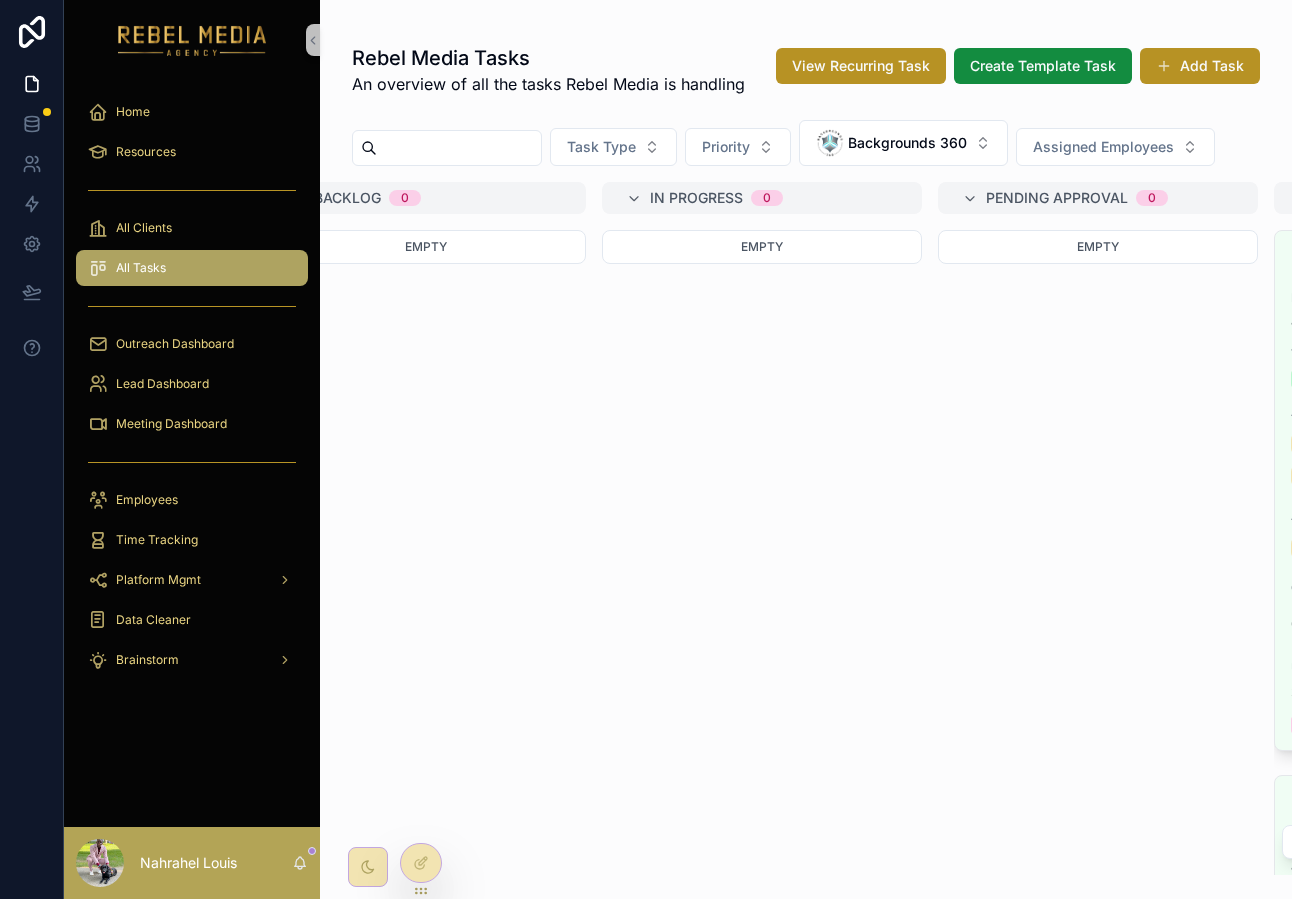 scroll, scrollTop: 0, scrollLeft: 0, axis: both 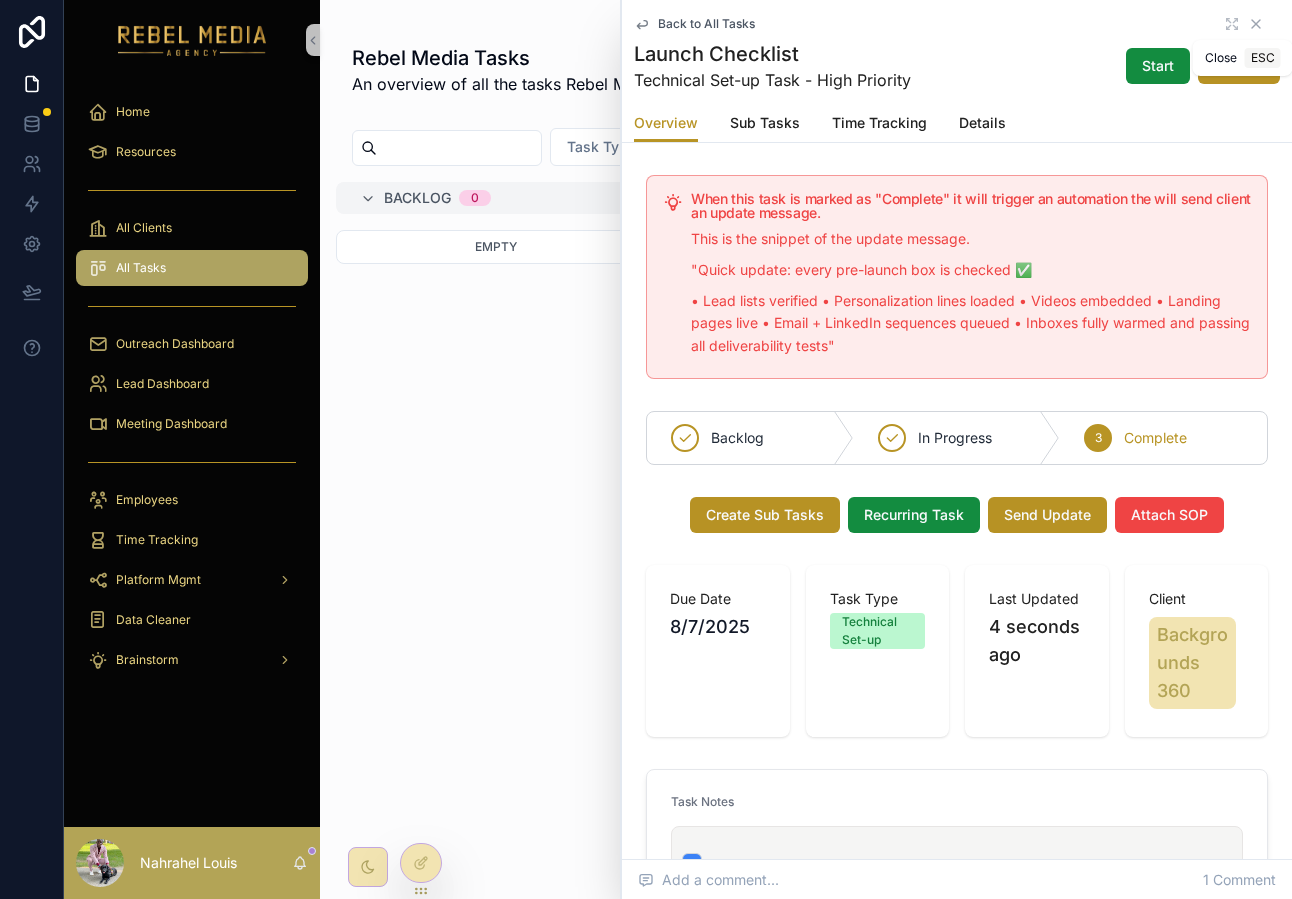 click 